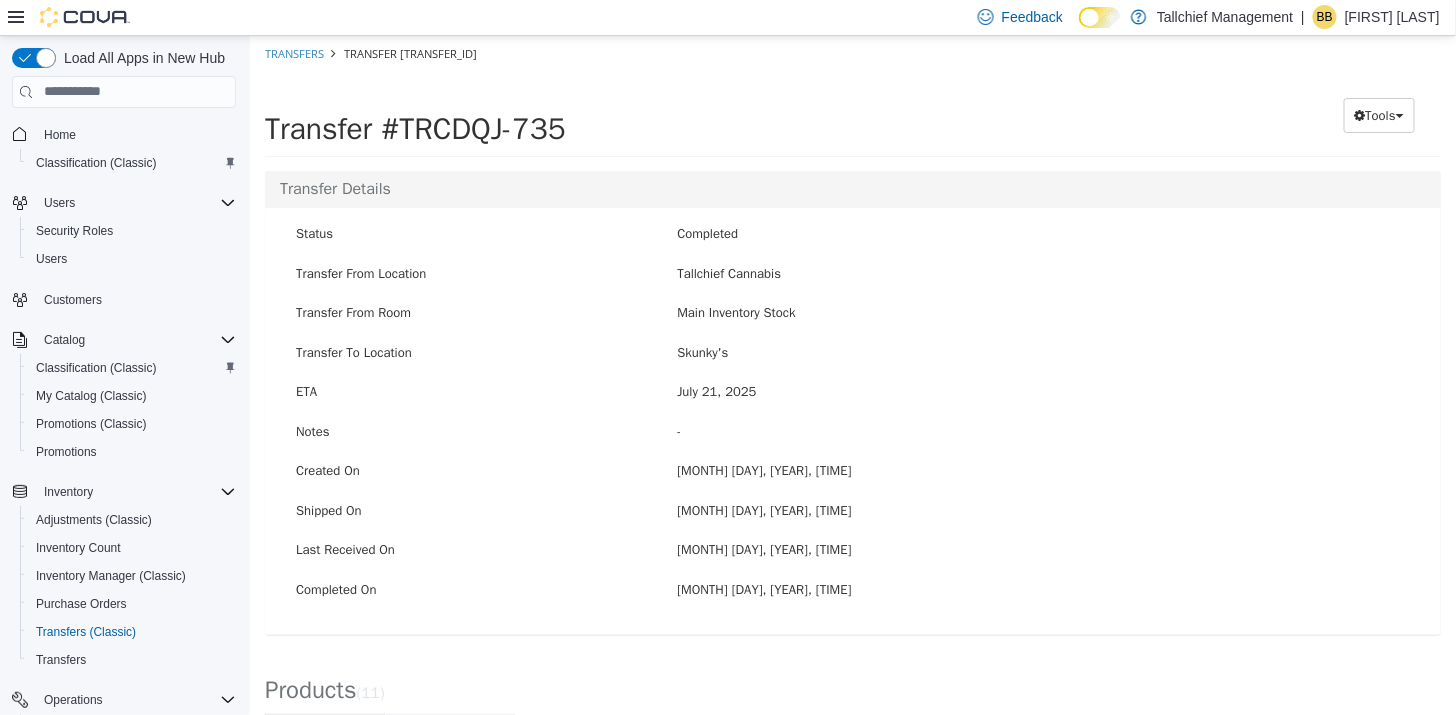 scroll, scrollTop: 0, scrollLeft: 0, axis: both 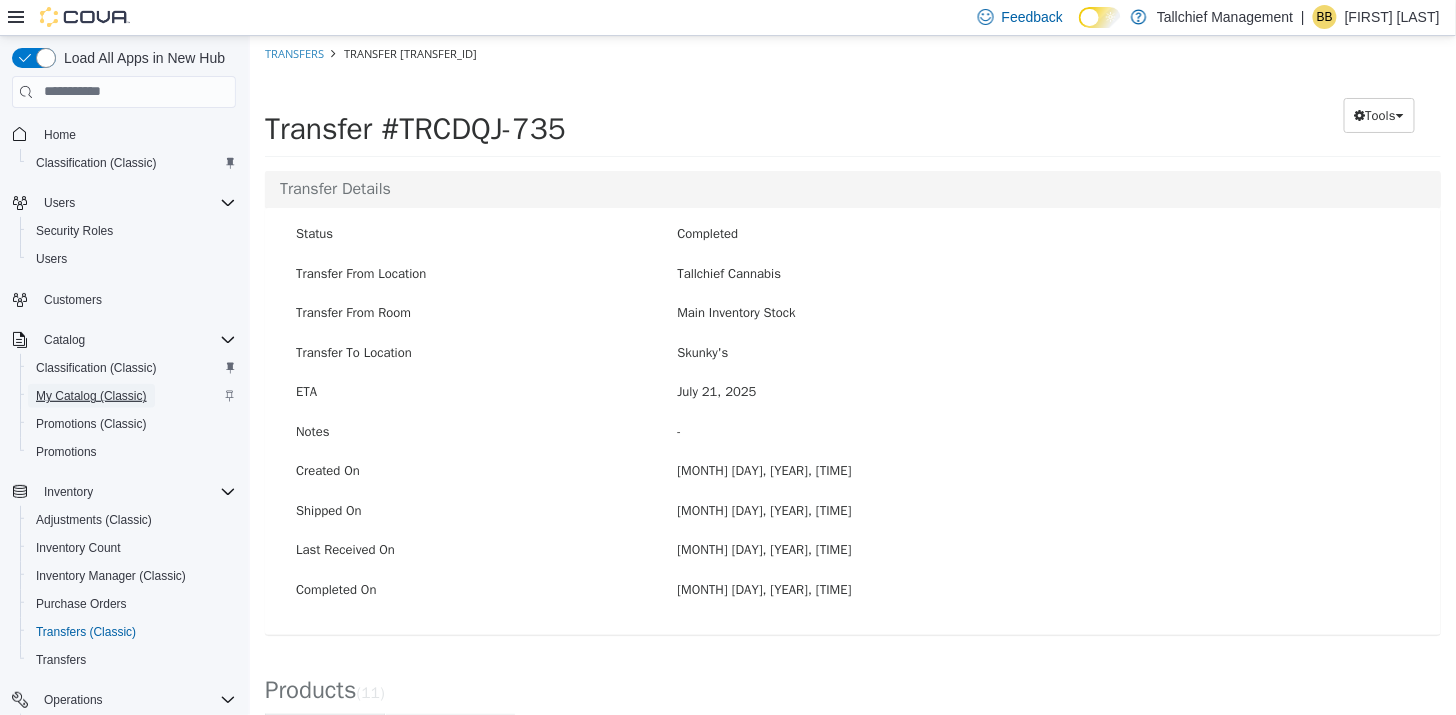 click on "My Catalog (Classic)" at bounding box center [91, 396] 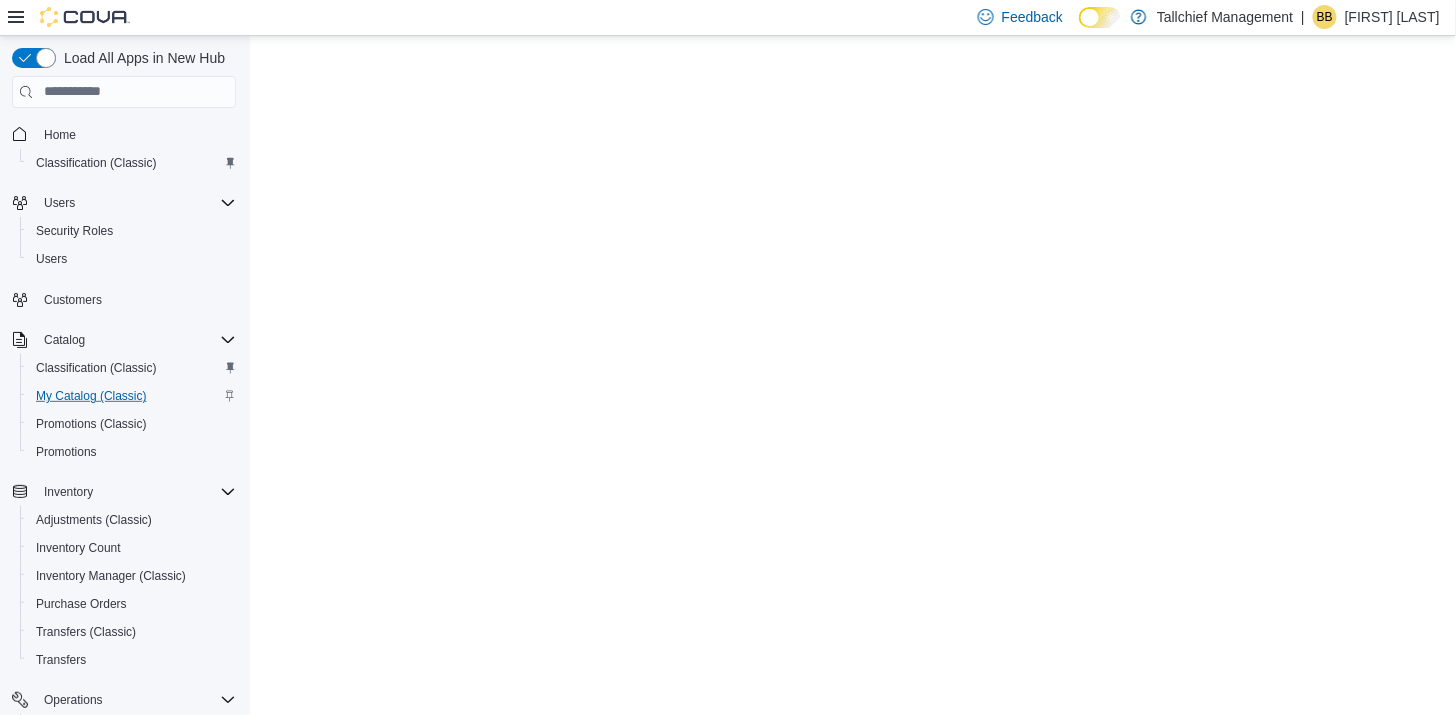 scroll, scrollTop: 0, scrollLeft: 0, axis: both 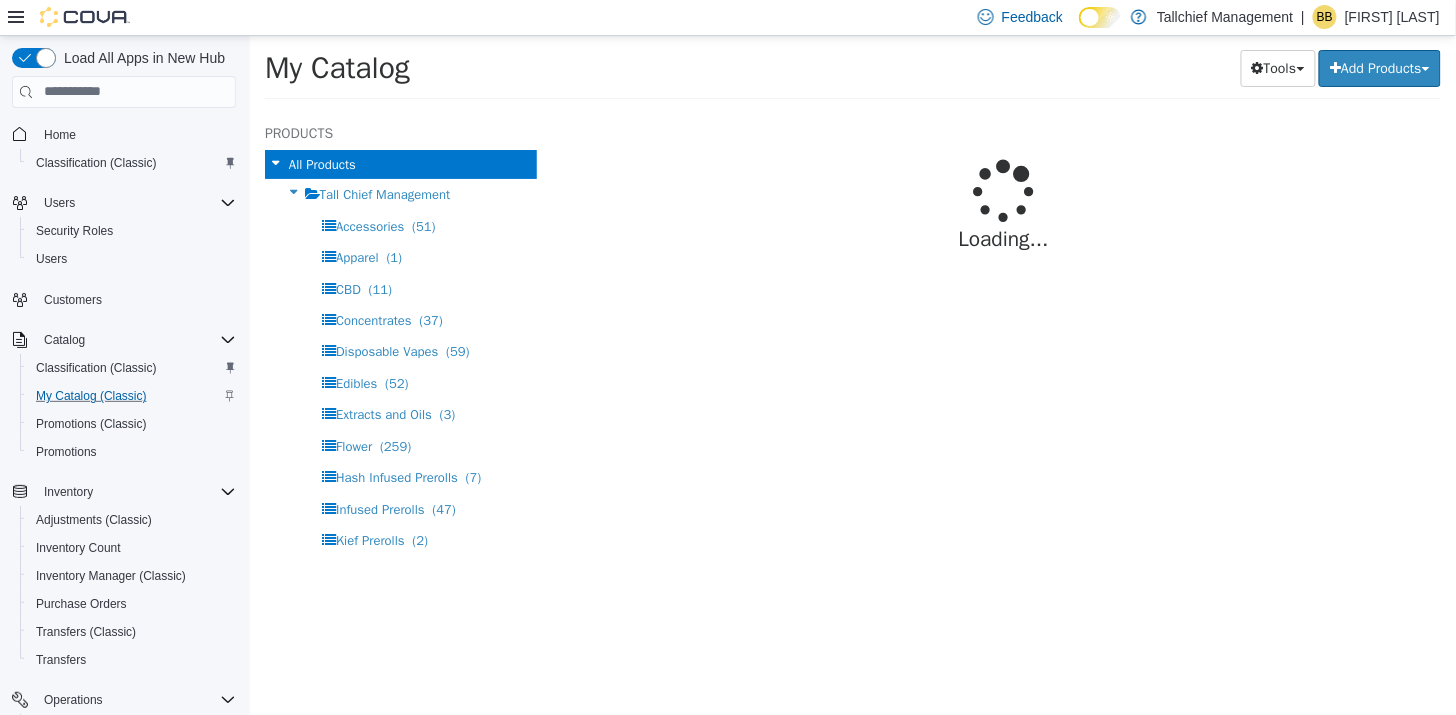 select on "**********" 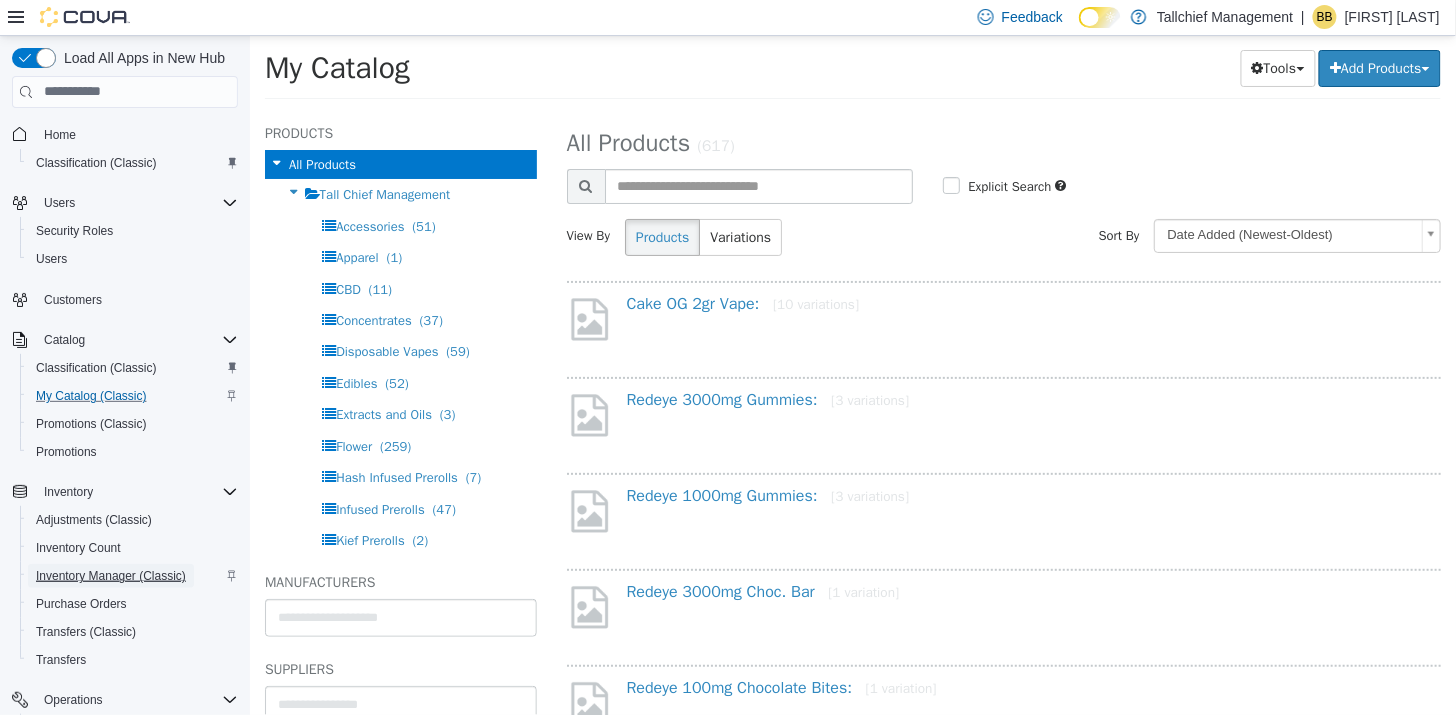 click on "Inventory Manager (Classic)" at bounding box center [111, 576] 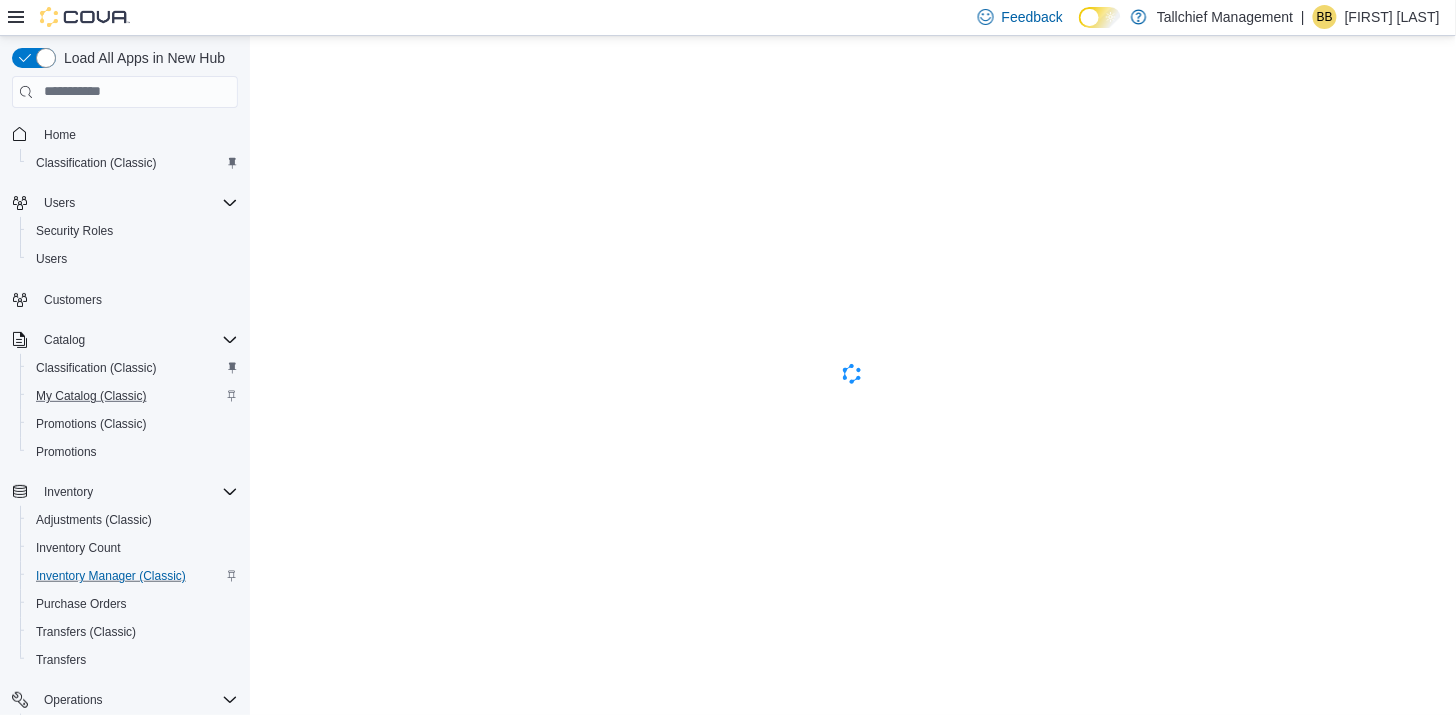 scroll, scrollTop: 0, scrollLeft: 0, axis: both 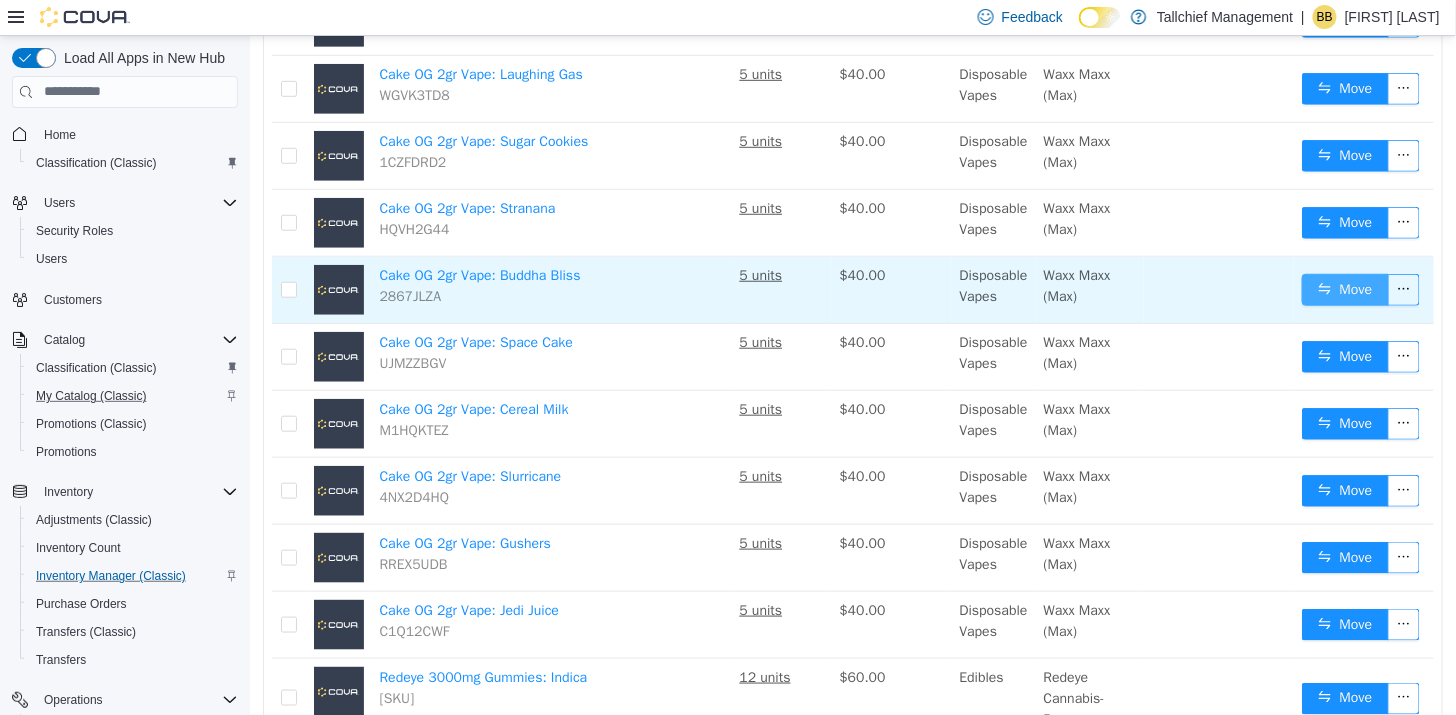 click on "Move" at bounding box center (1344, 289) 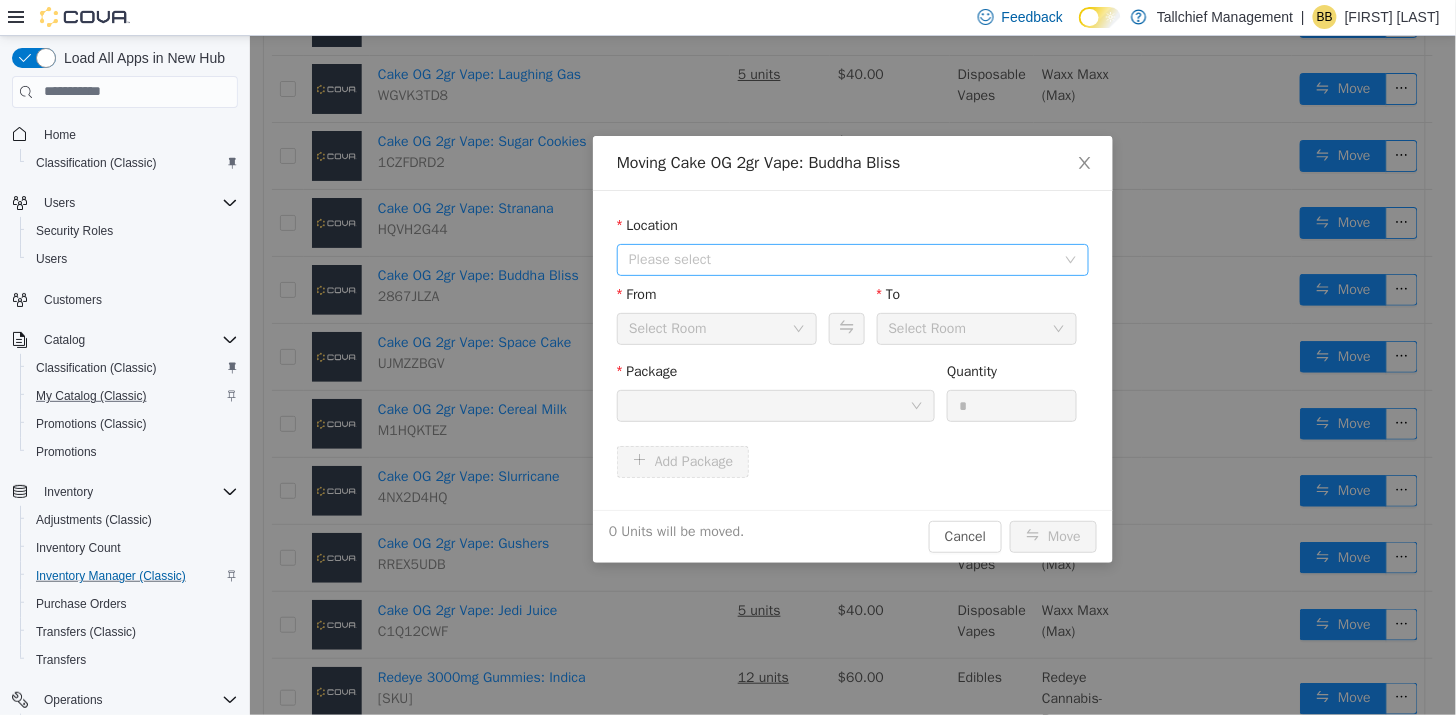 click on "Please select" at bounding box center [841, 259] 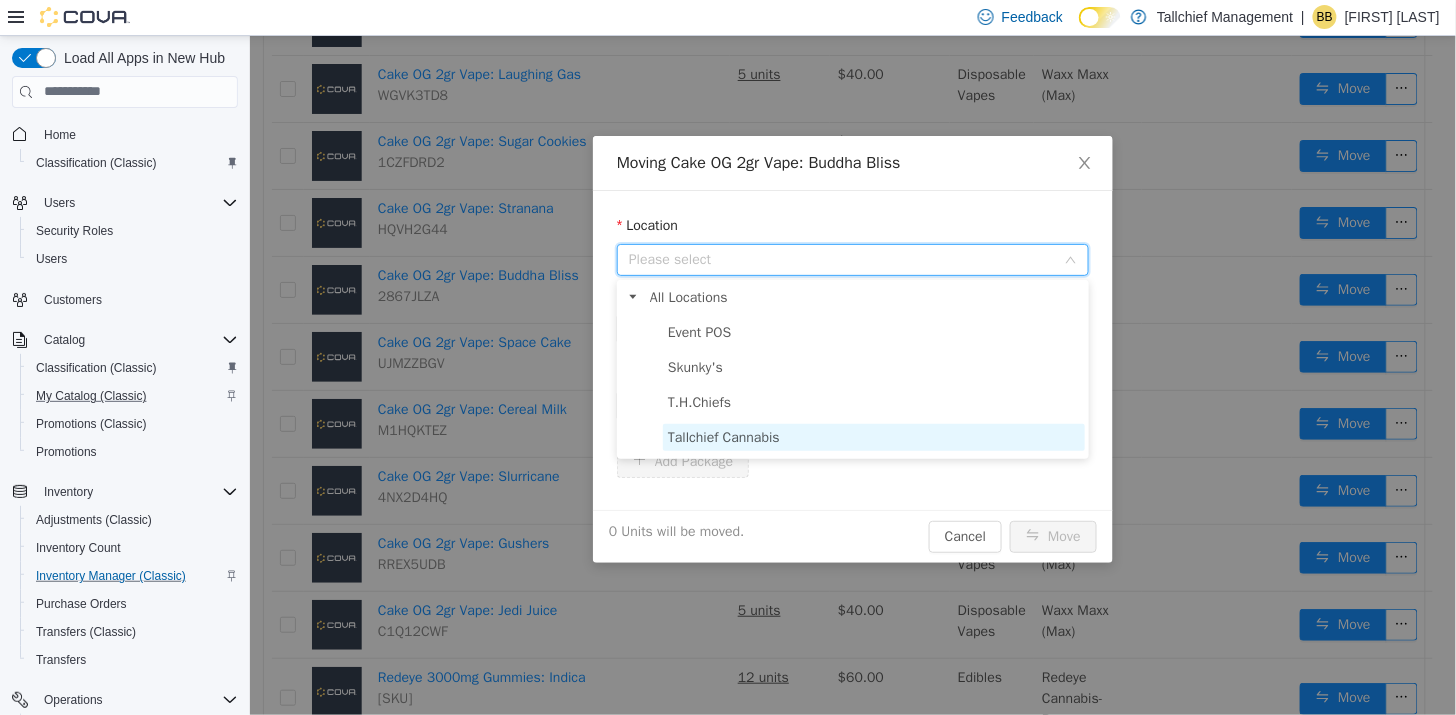 click on "Tallchief Cannabis" at bounding box center (723, 436) 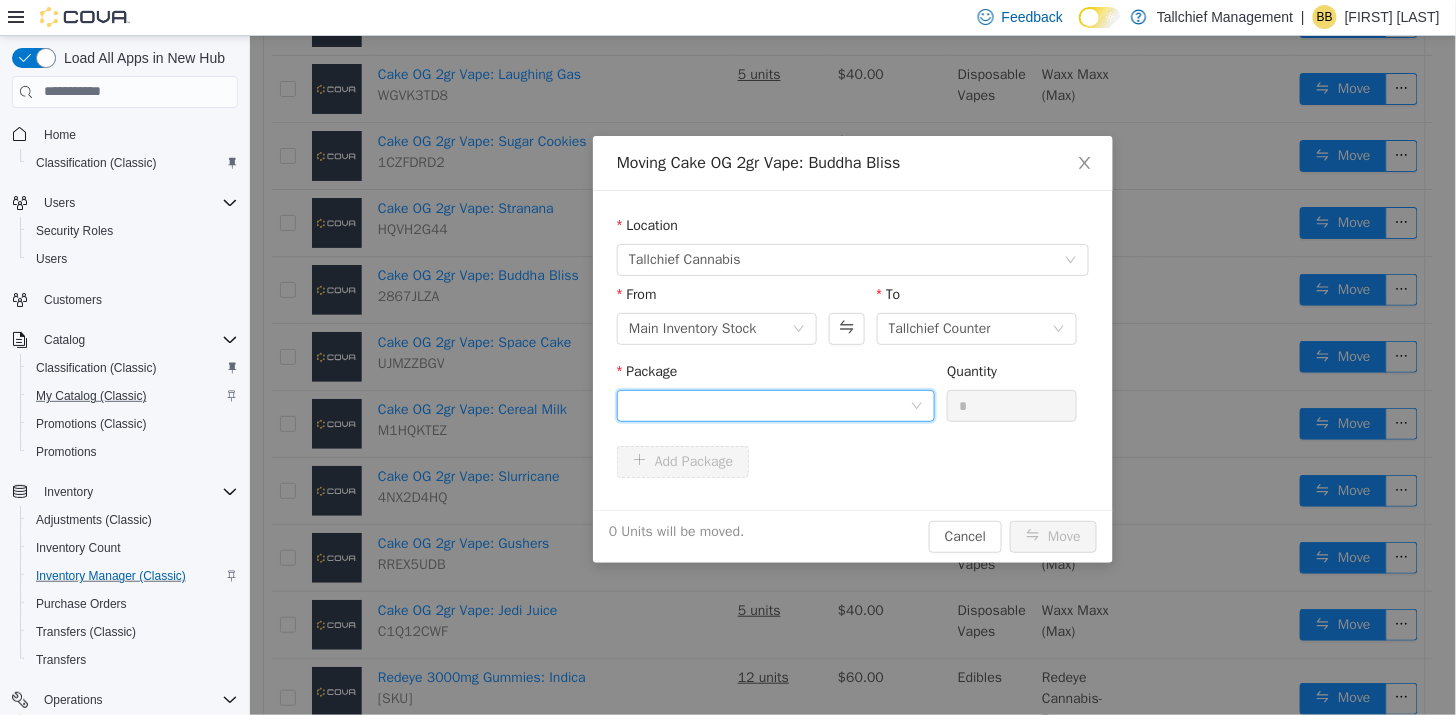 click at bounding box center [768, 405] 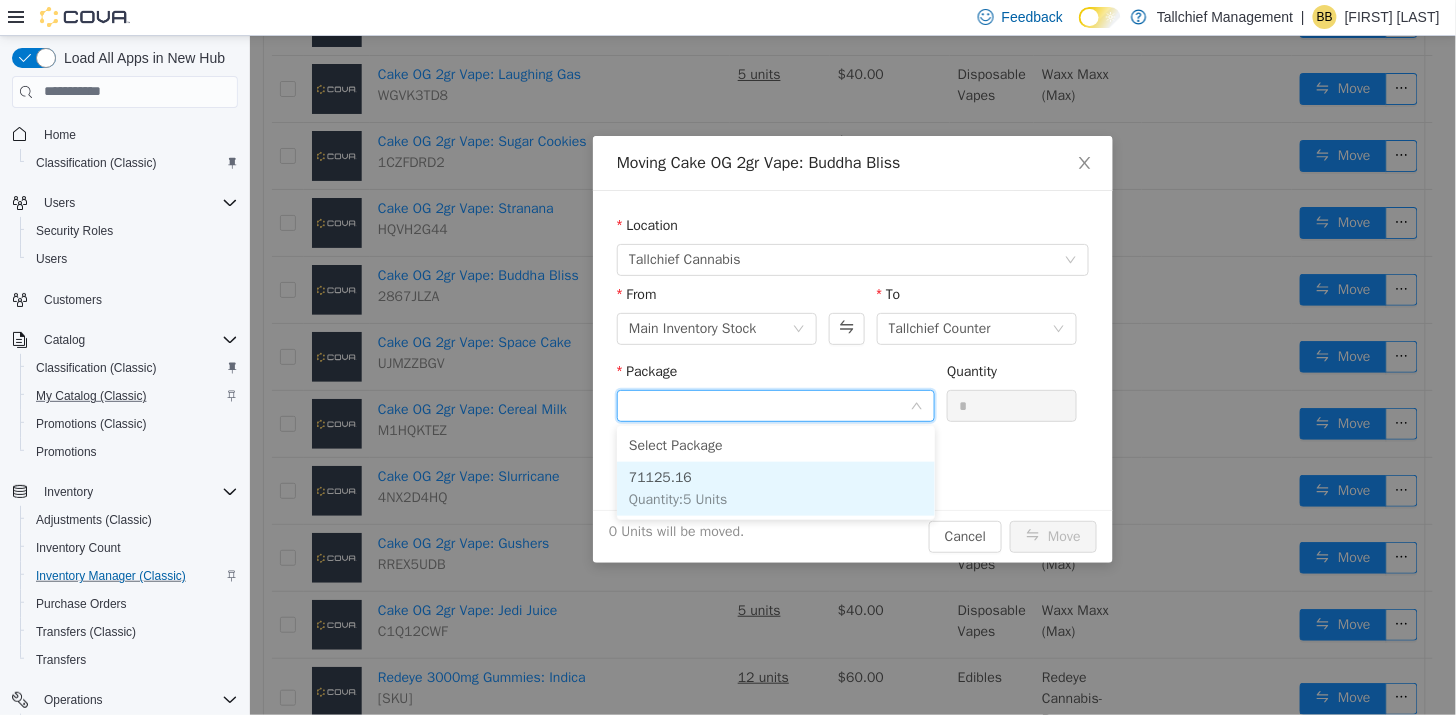 click on "Quantity :  5 Units" at bounding box center (677, 498) 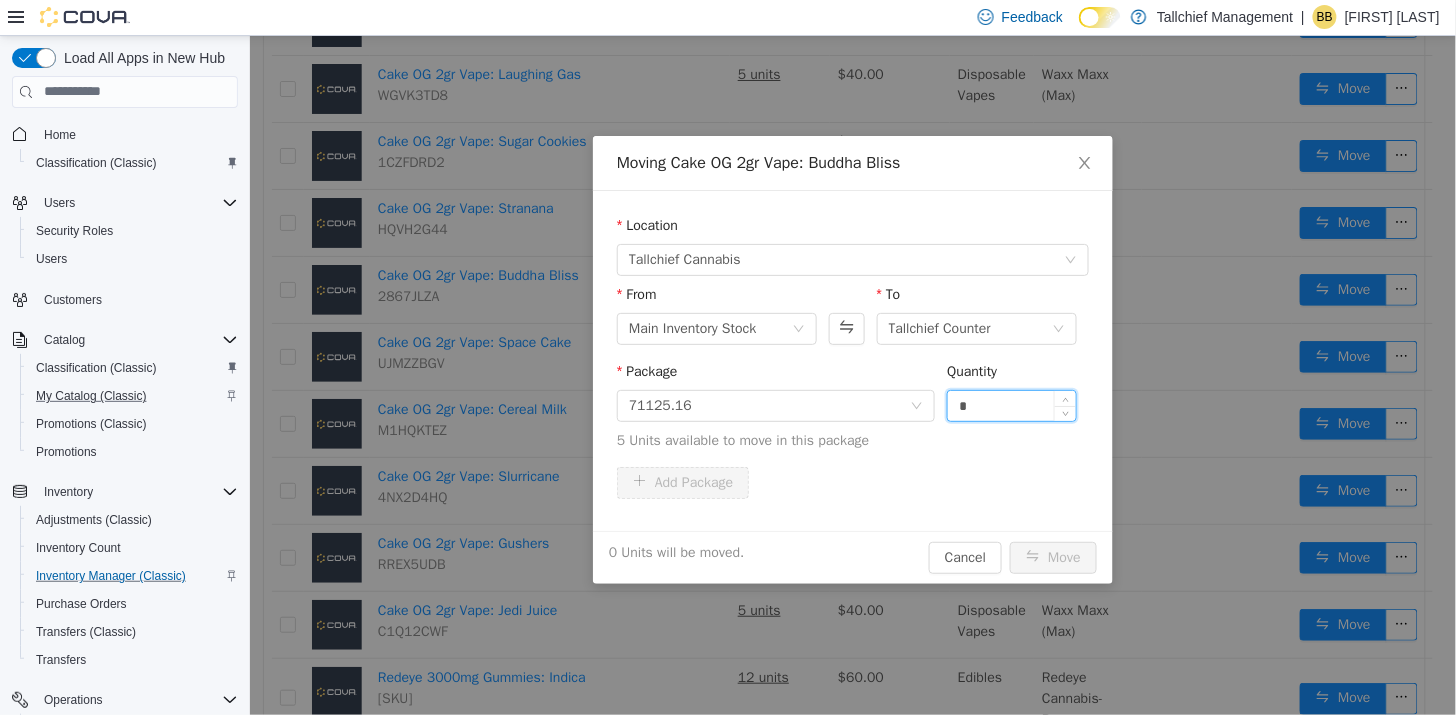 click on "*" at bounding box center [1011, 405] 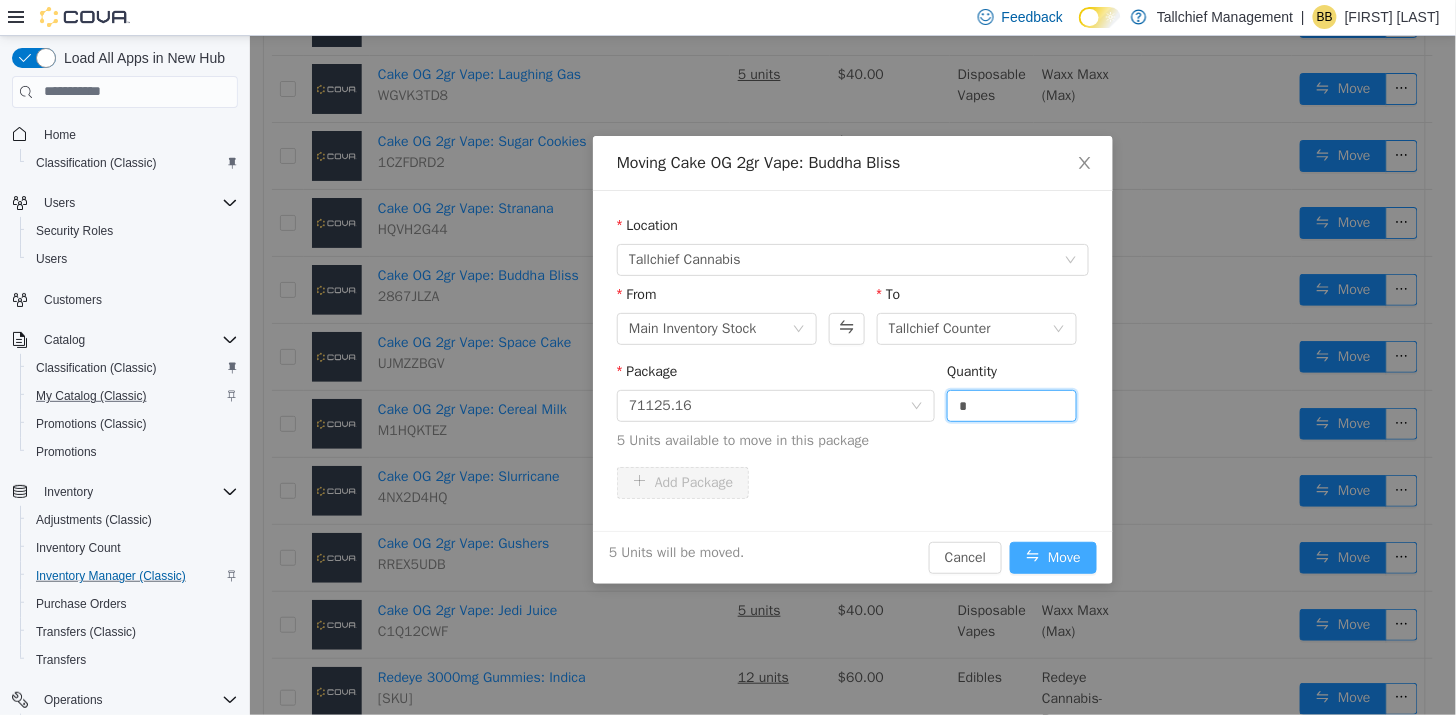 type on "*" 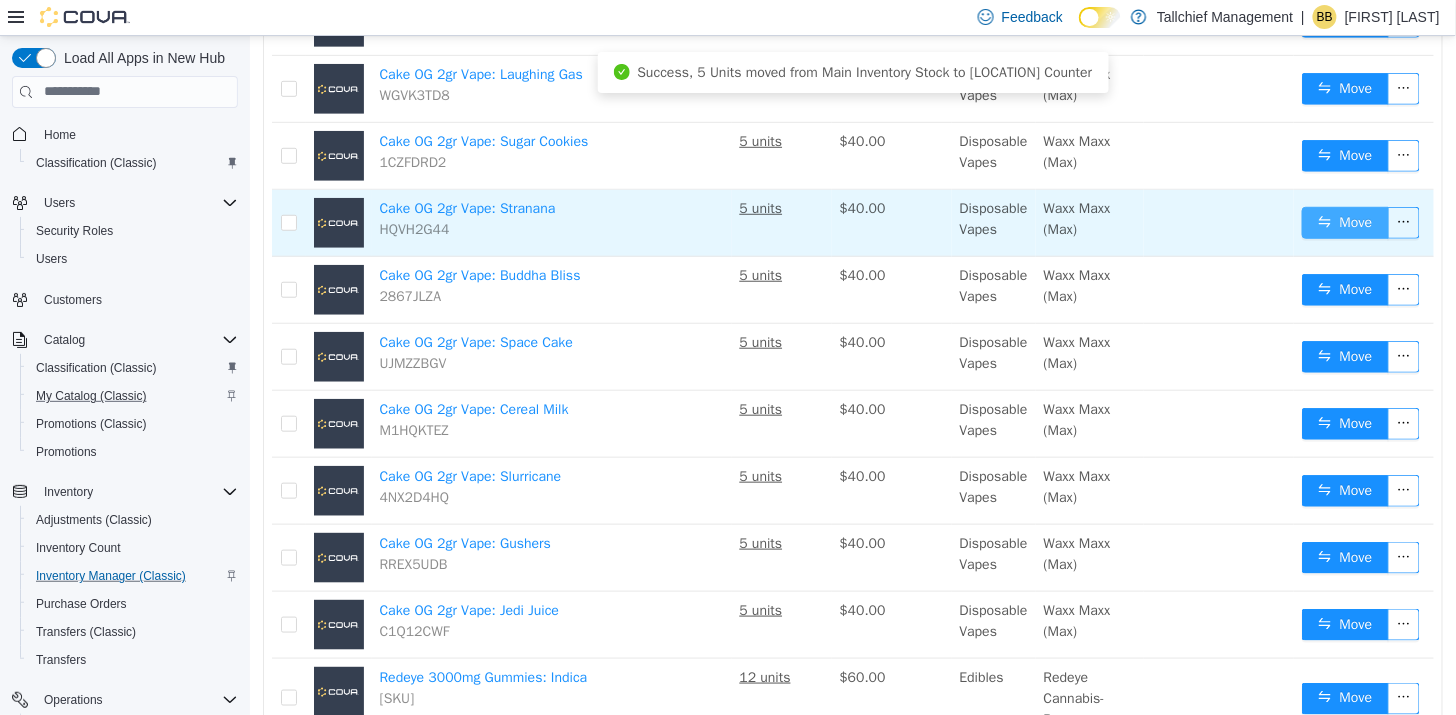click on "Move" at bounding box center [1344, 222] 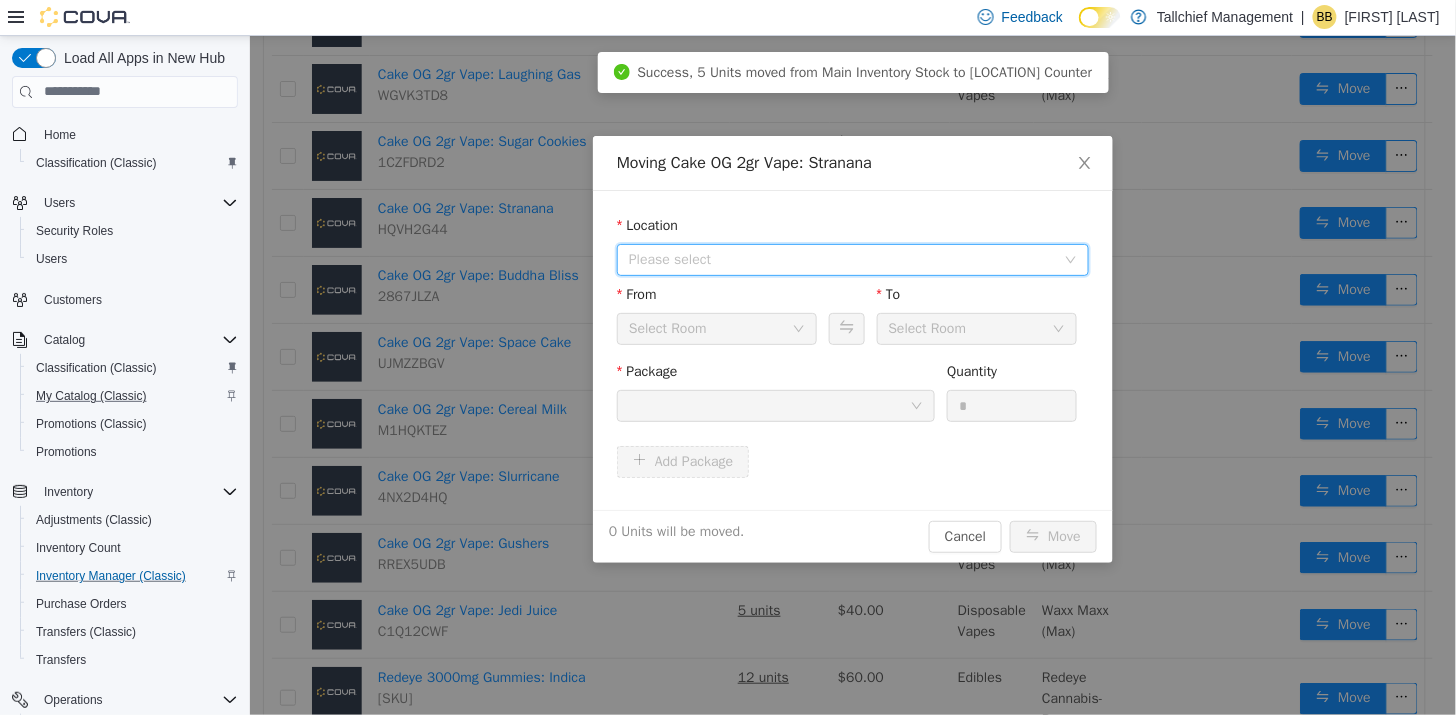 click on "Please select" at bounding box center (841, 259) 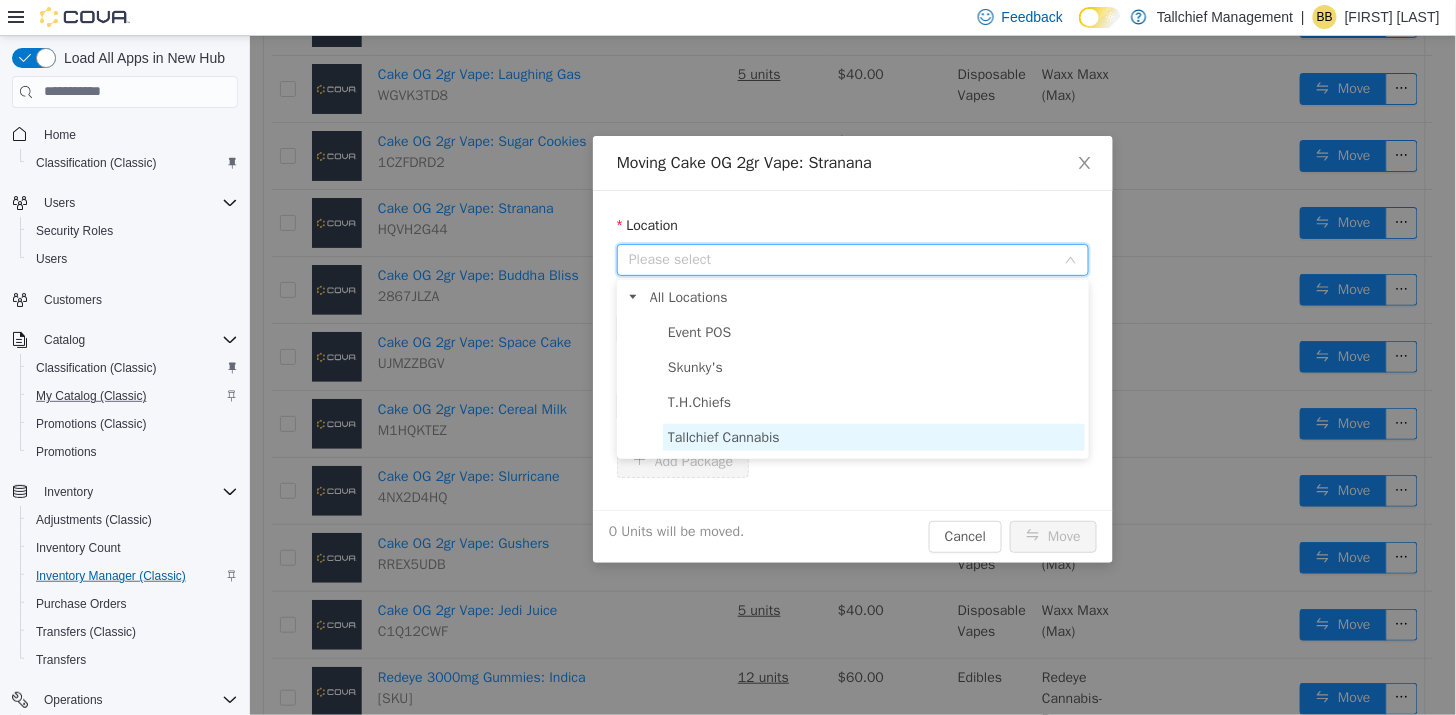 click on "Tallchief Cannabis" at bounding box center [723, 436] 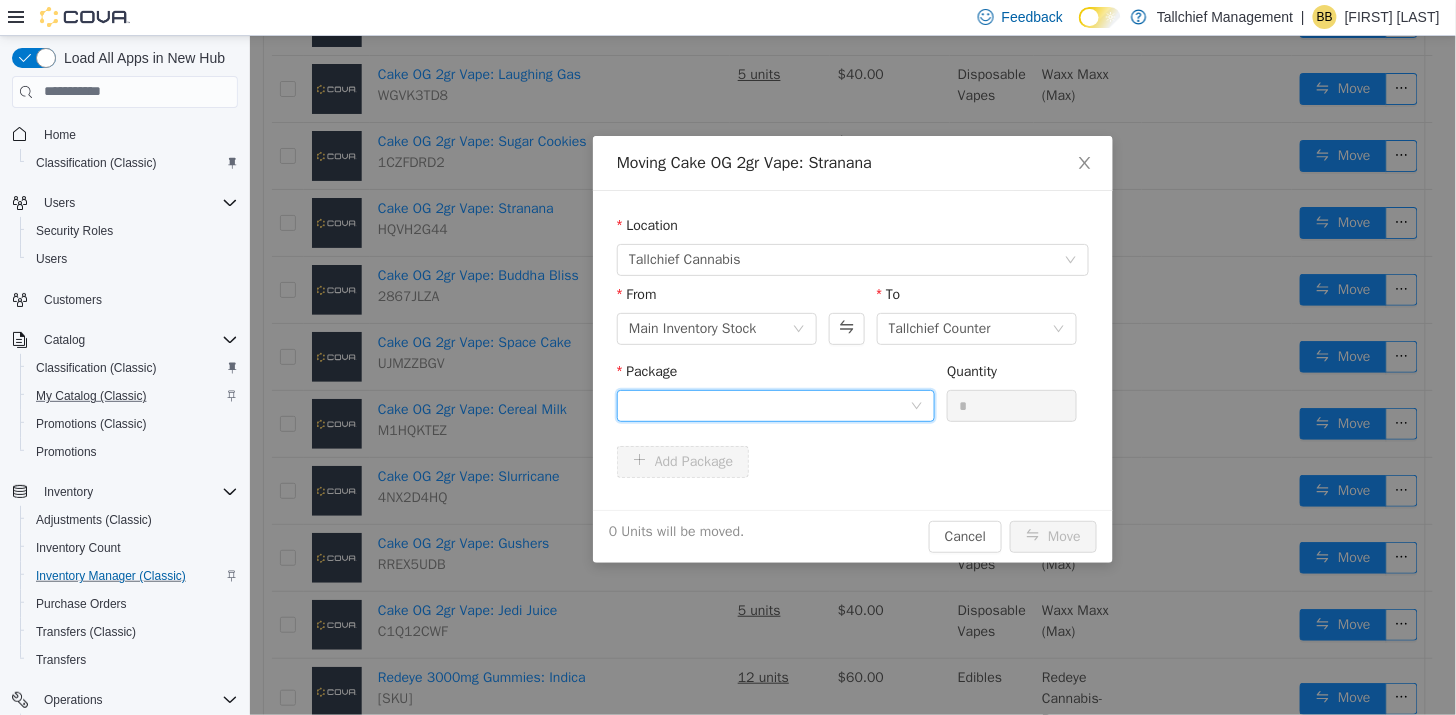 click at bounding box center (768, 405) 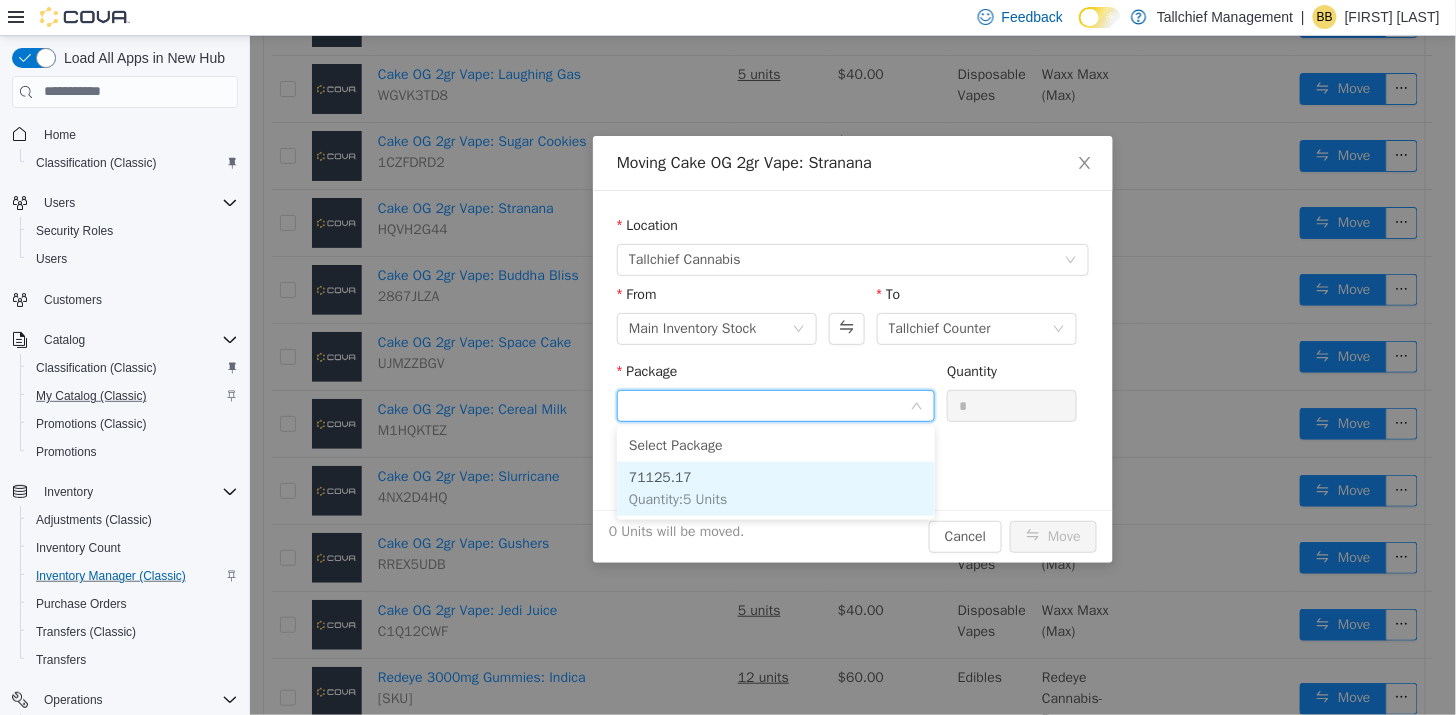 click on "Quantity :  5 Units" at bounding box center [677, 498] 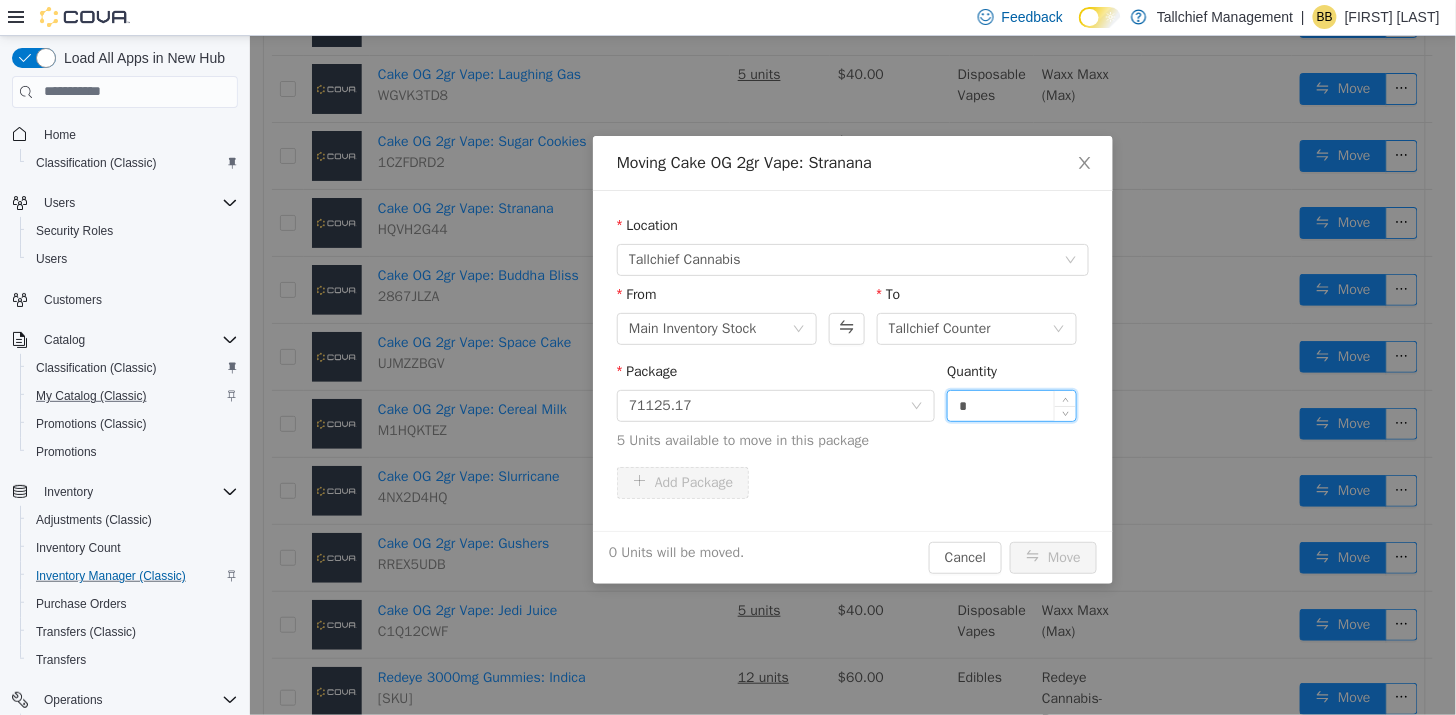 click on "*" at bounding box center [1011, 405] 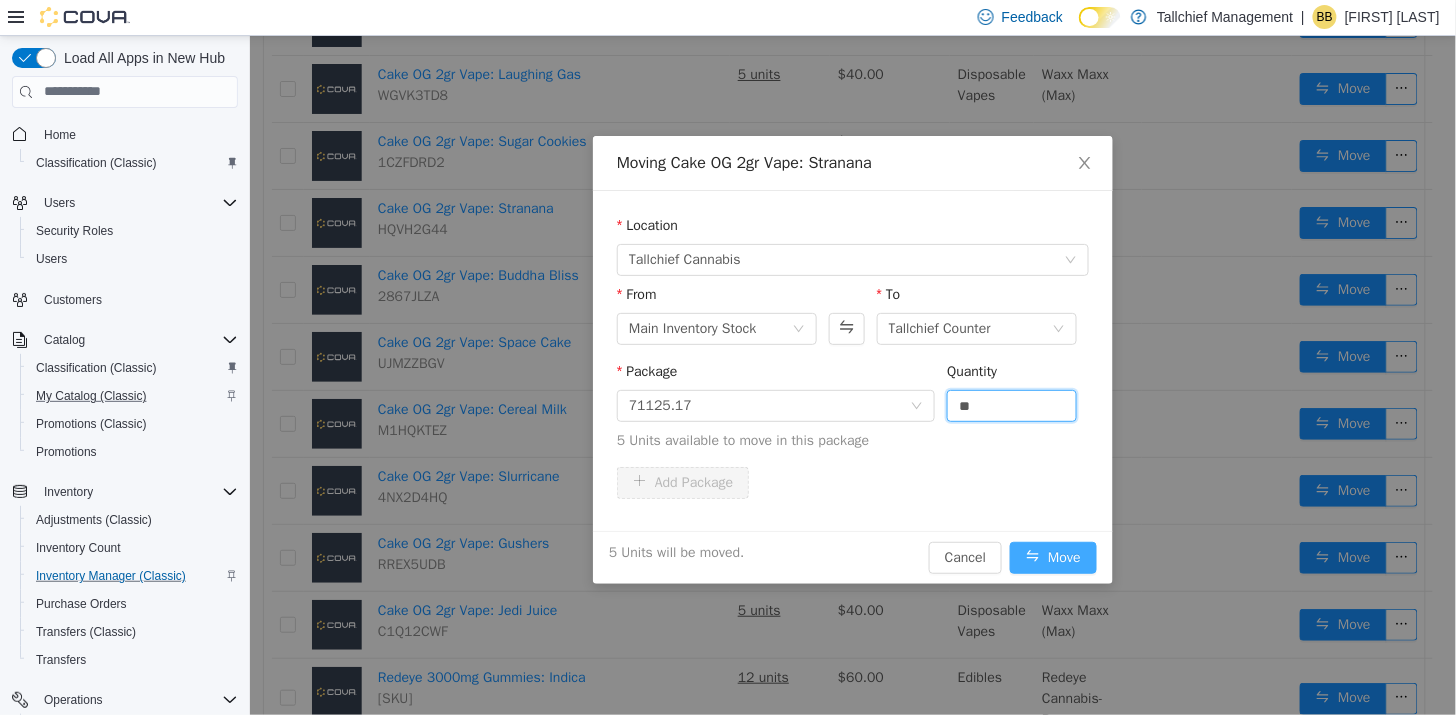 type on "*" 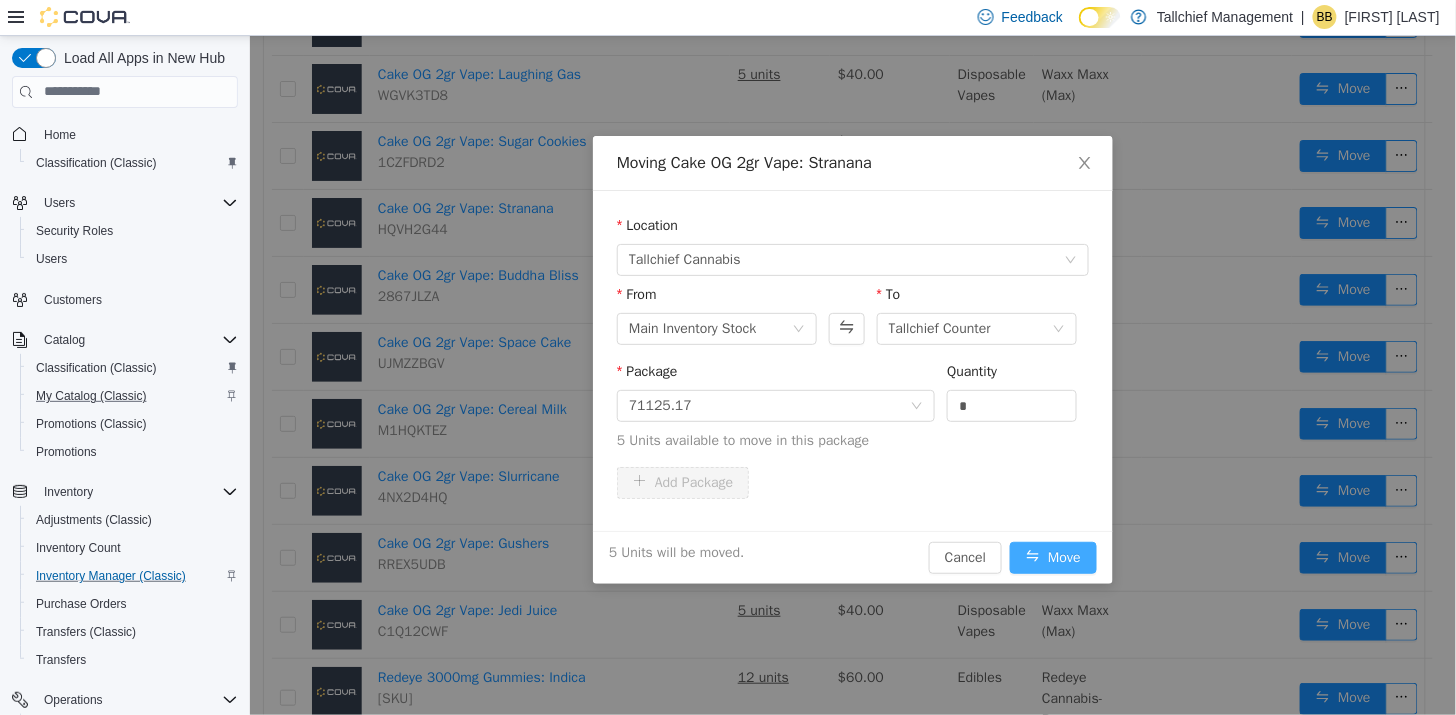 click on "Move" at bounding box center (1052, 557) 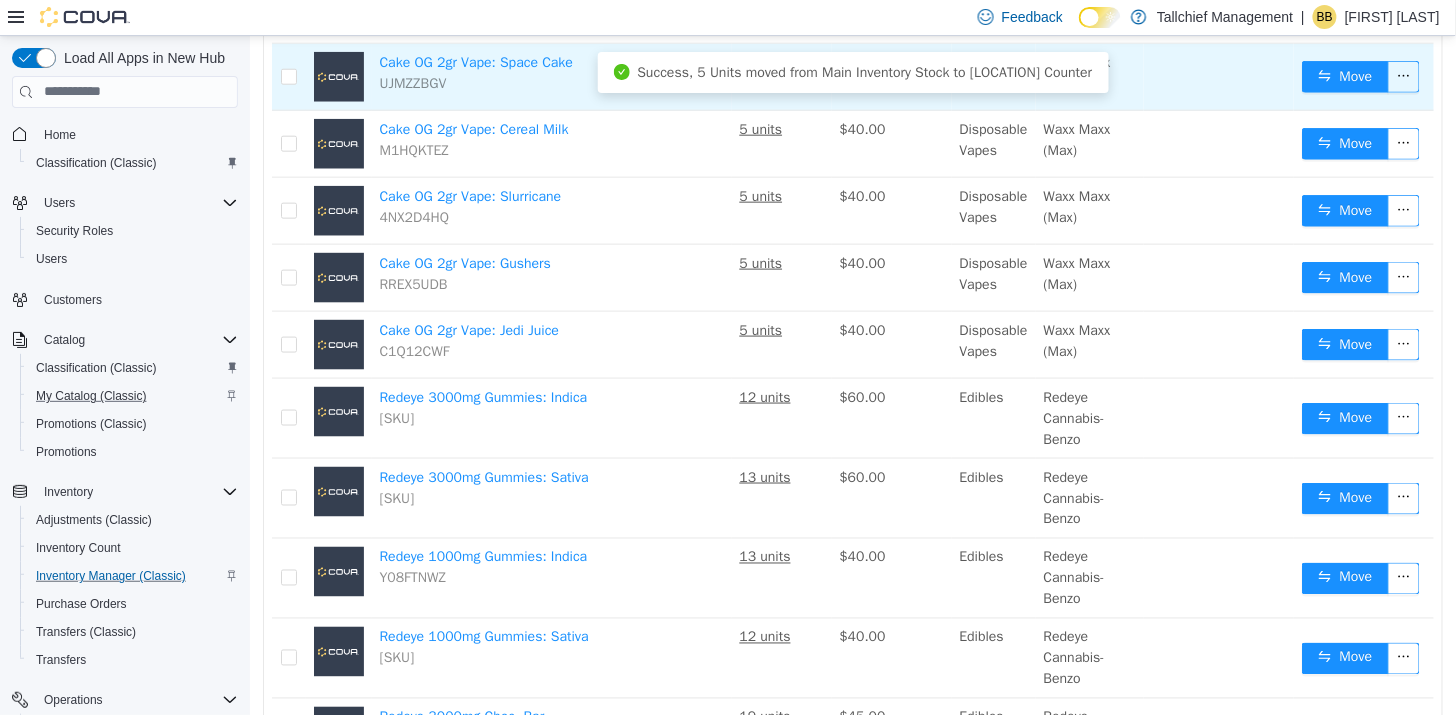 scroll, scrollTop: 625, scrollLeft: 0, axis: vertical 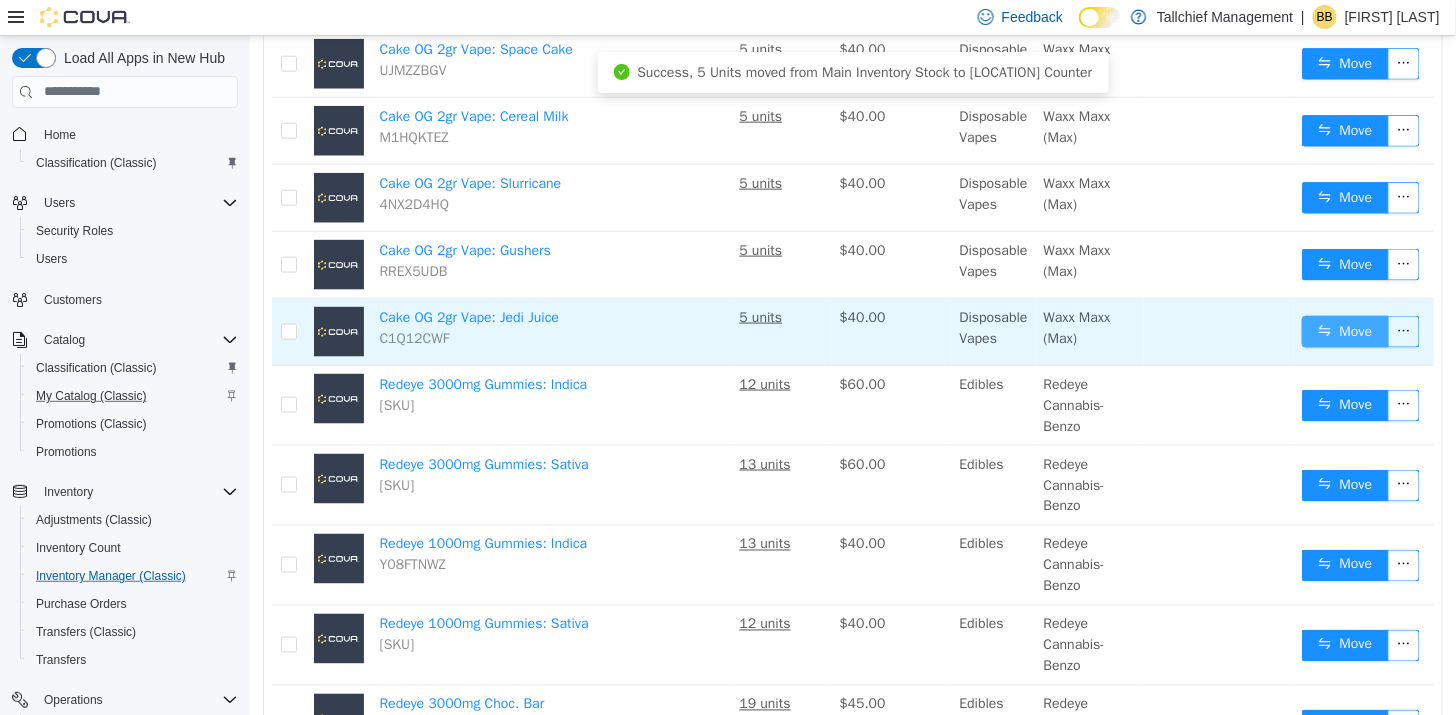 click on "Move" at bounding box center [1344, 331] 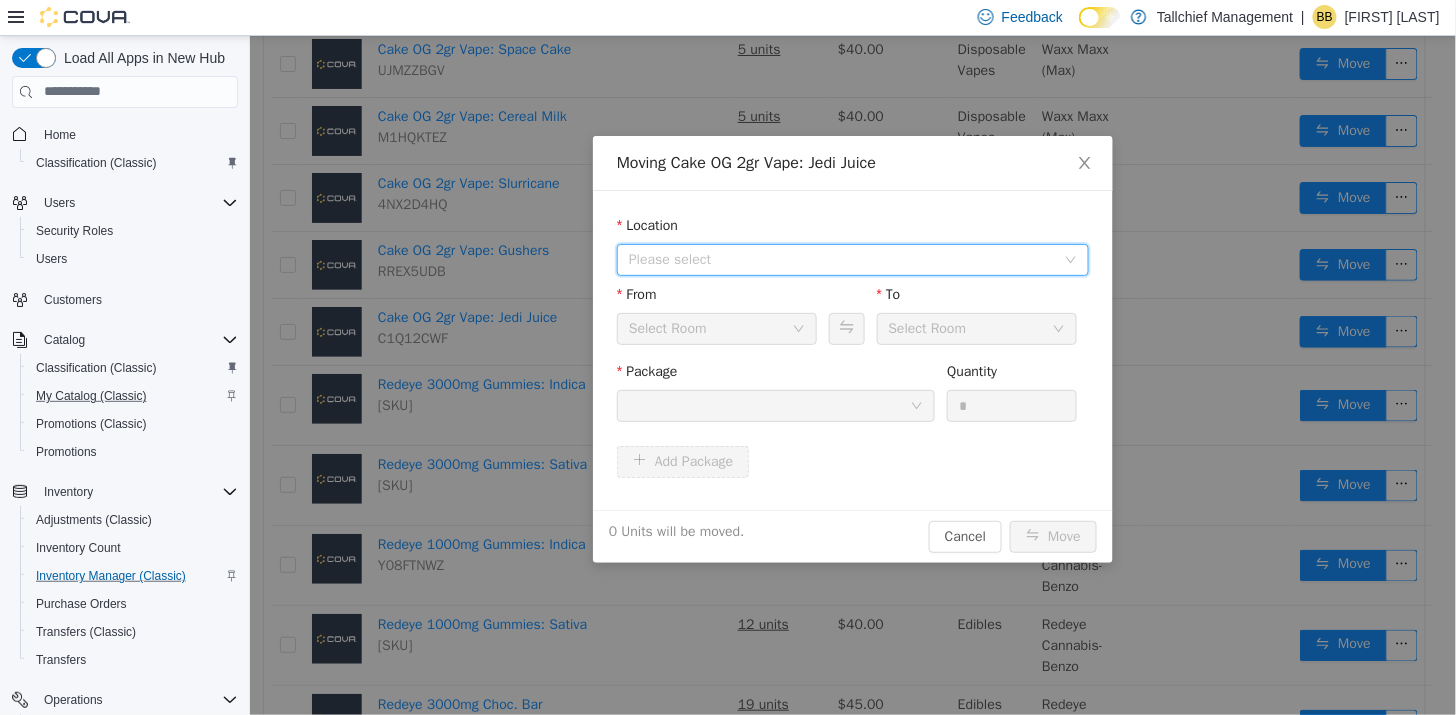 click on "Please select" at bounding box center (841, 259) 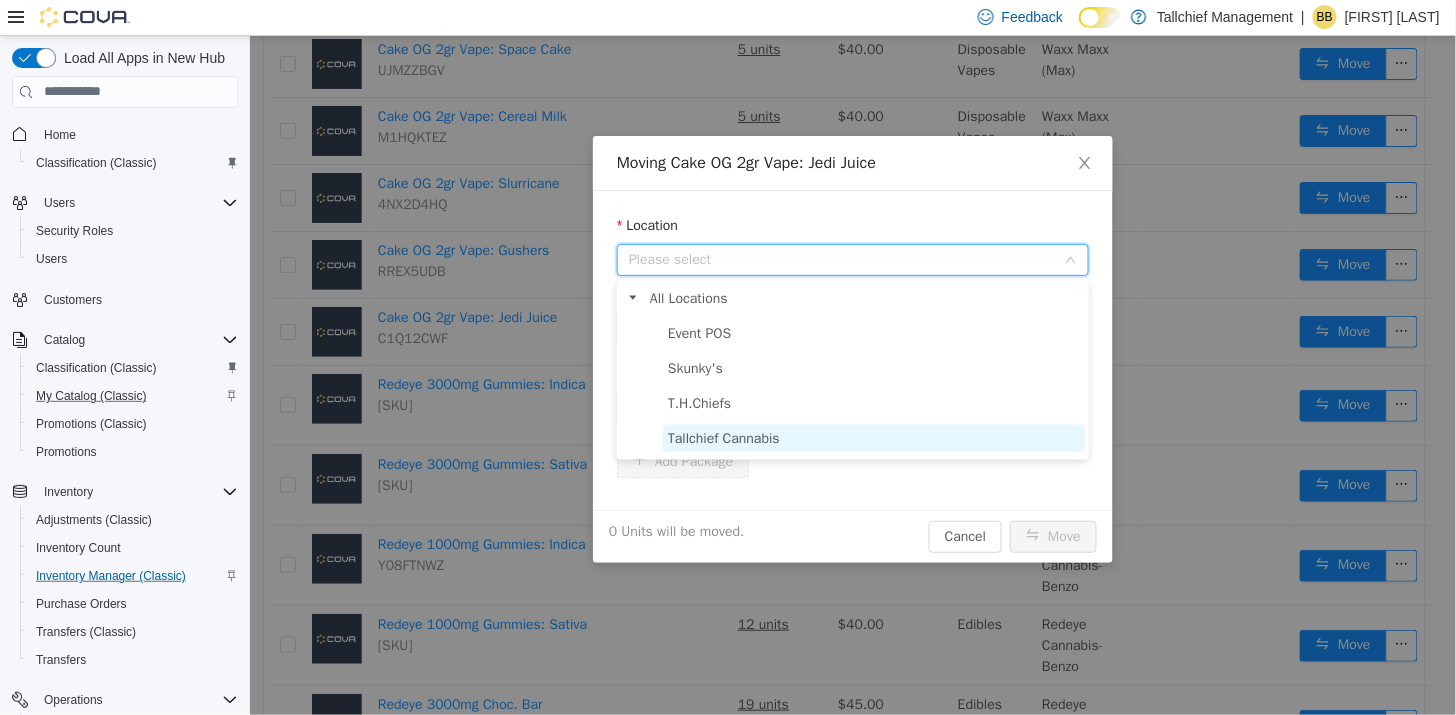 click on "Tallchief Cannabis" at bounding box center (723, 437) 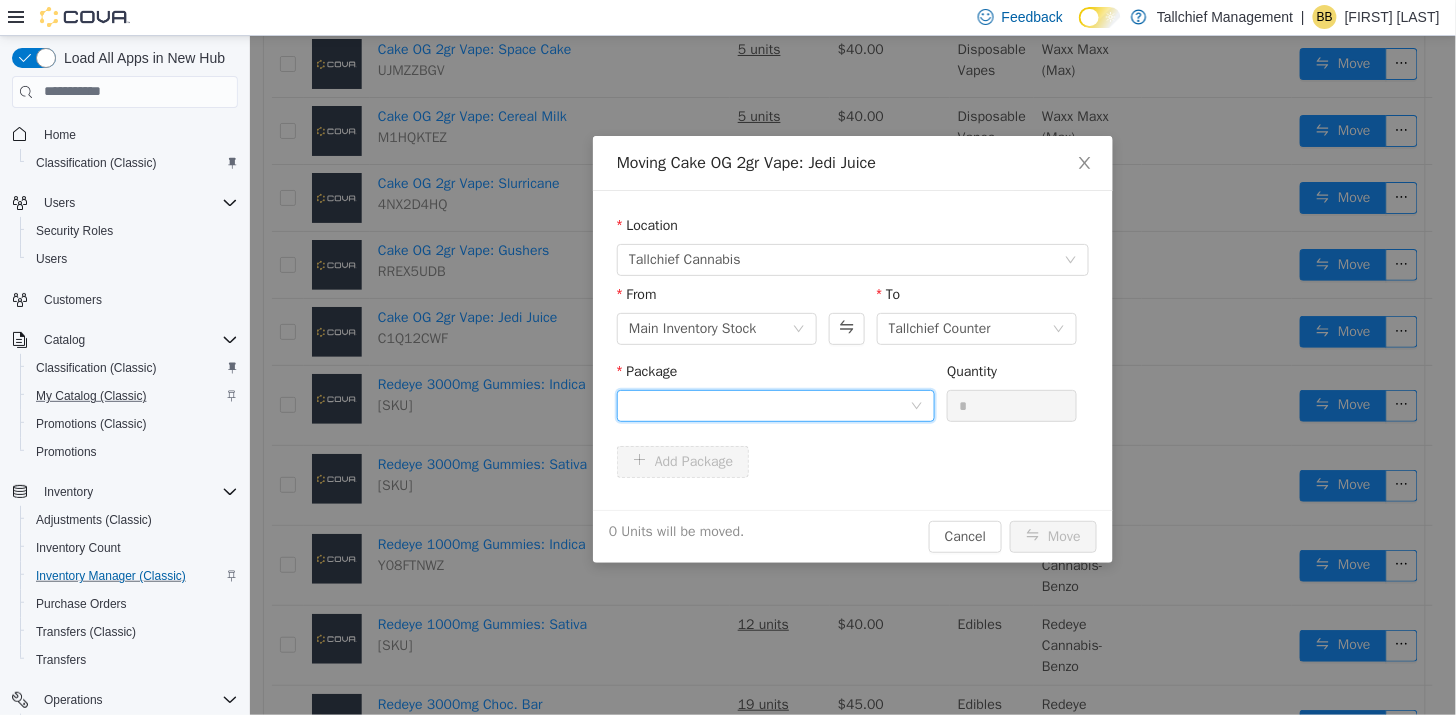 click at bounding box center [768, 405] 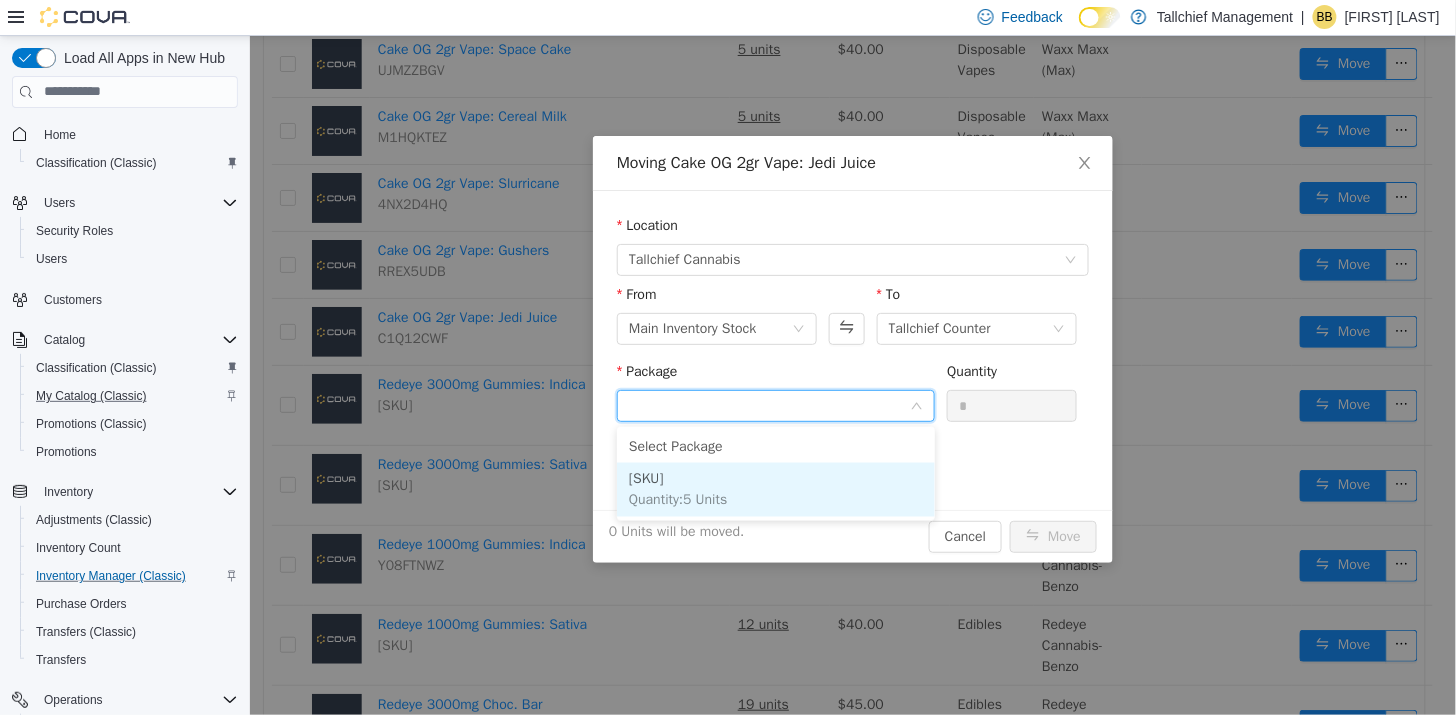 click on "71125.11 Quantity :  5 Units" at bounding box center (775, 489) 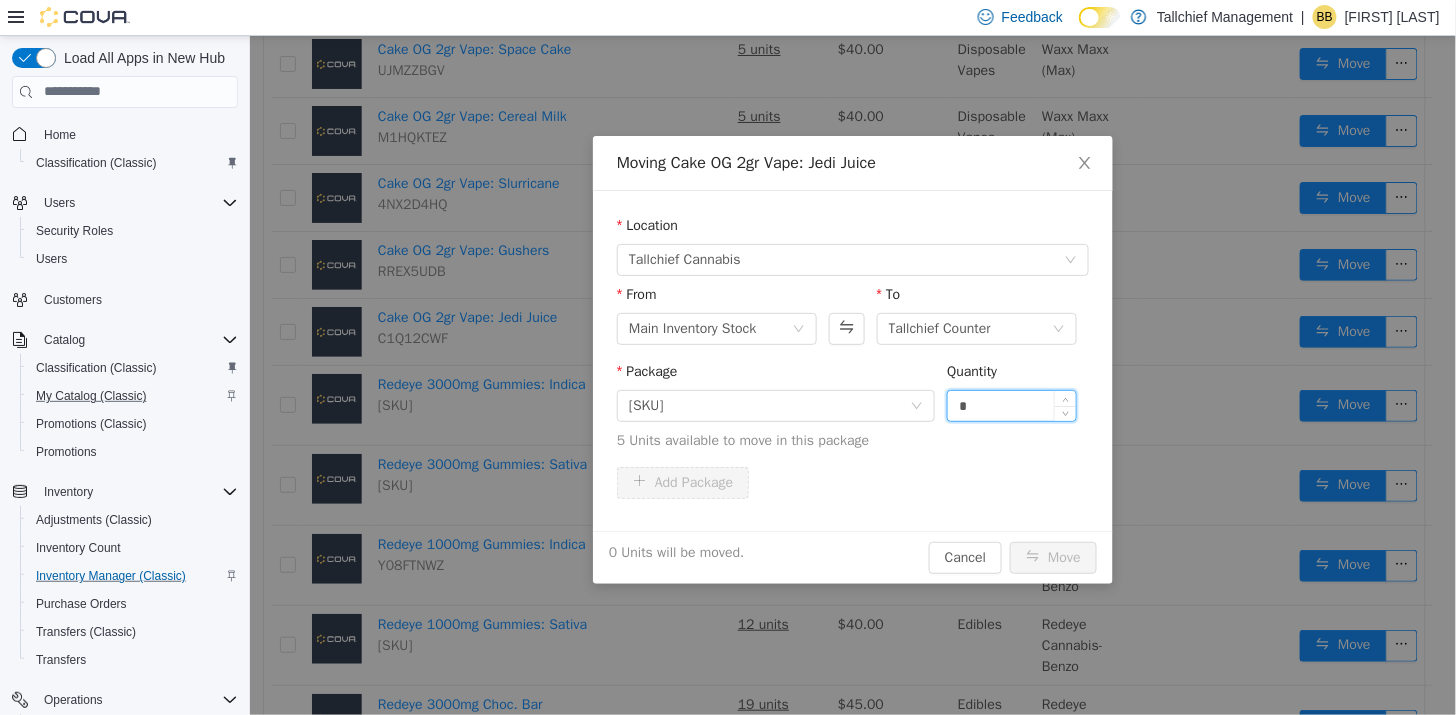 click on "*" at bounding box center [1011, 405] 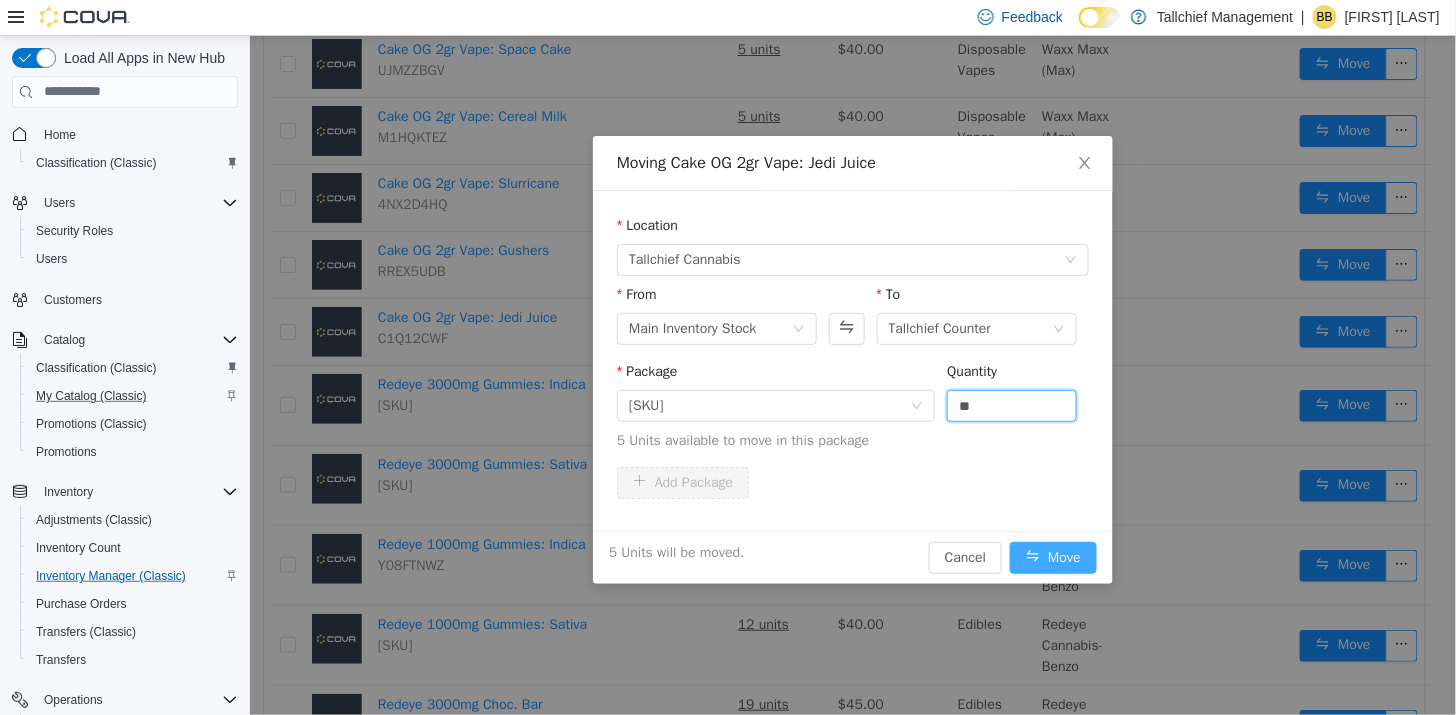 type on "*" 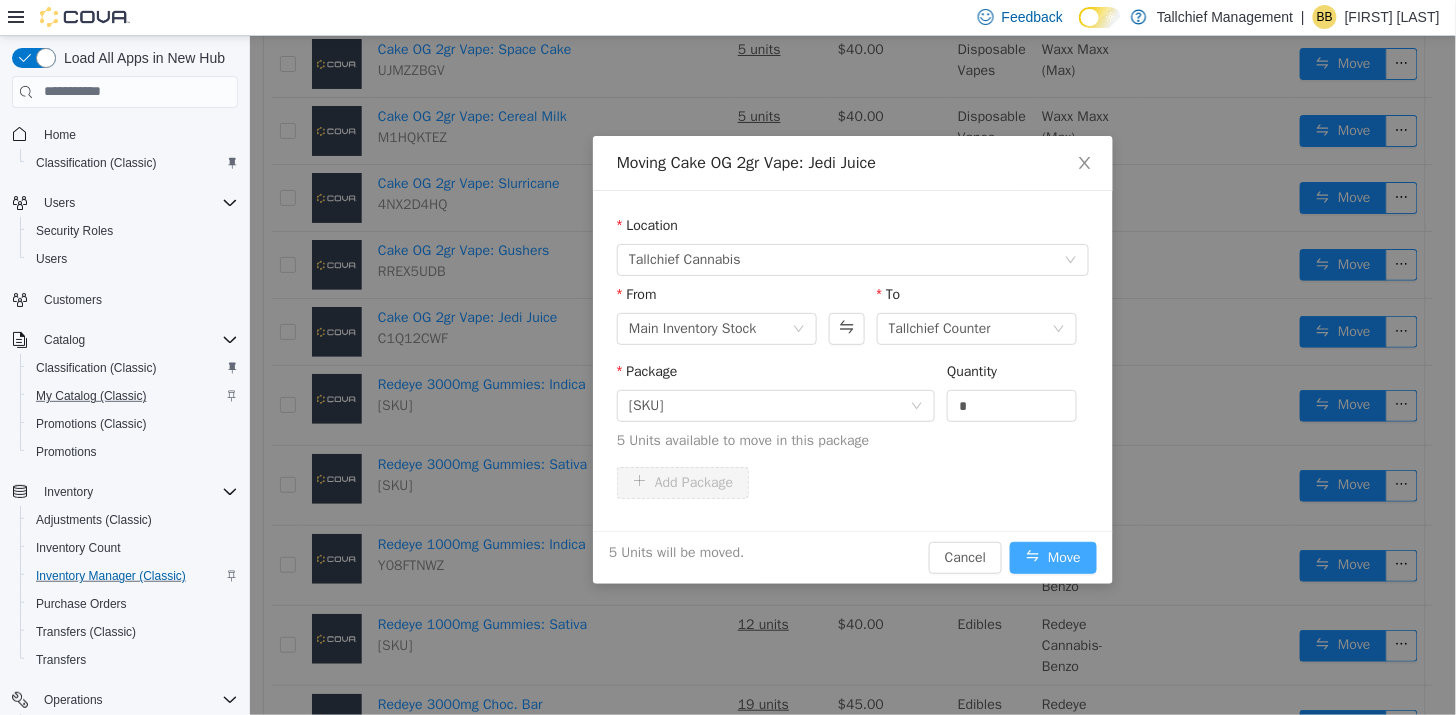 click on "Move" at bounding box center (1052, 557) 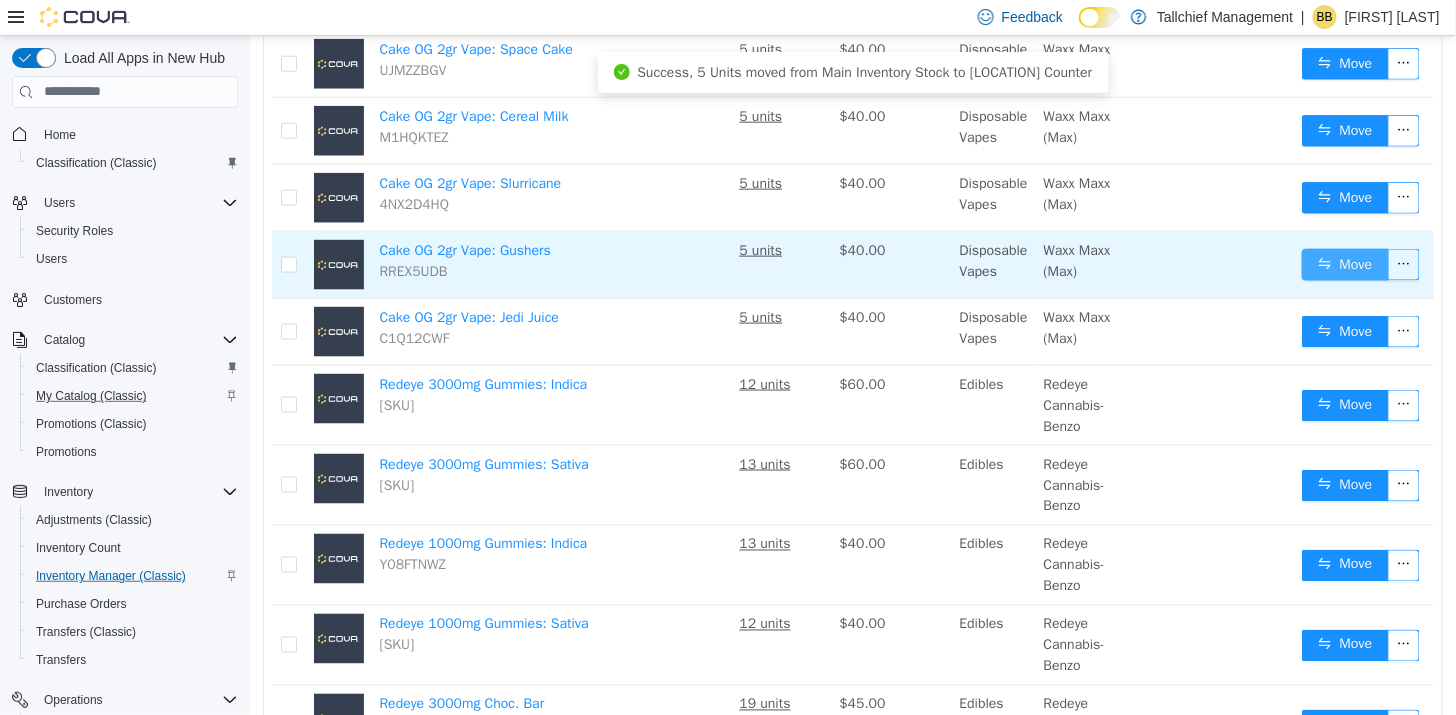 click on "Move" at bounding box center (1344, 264) 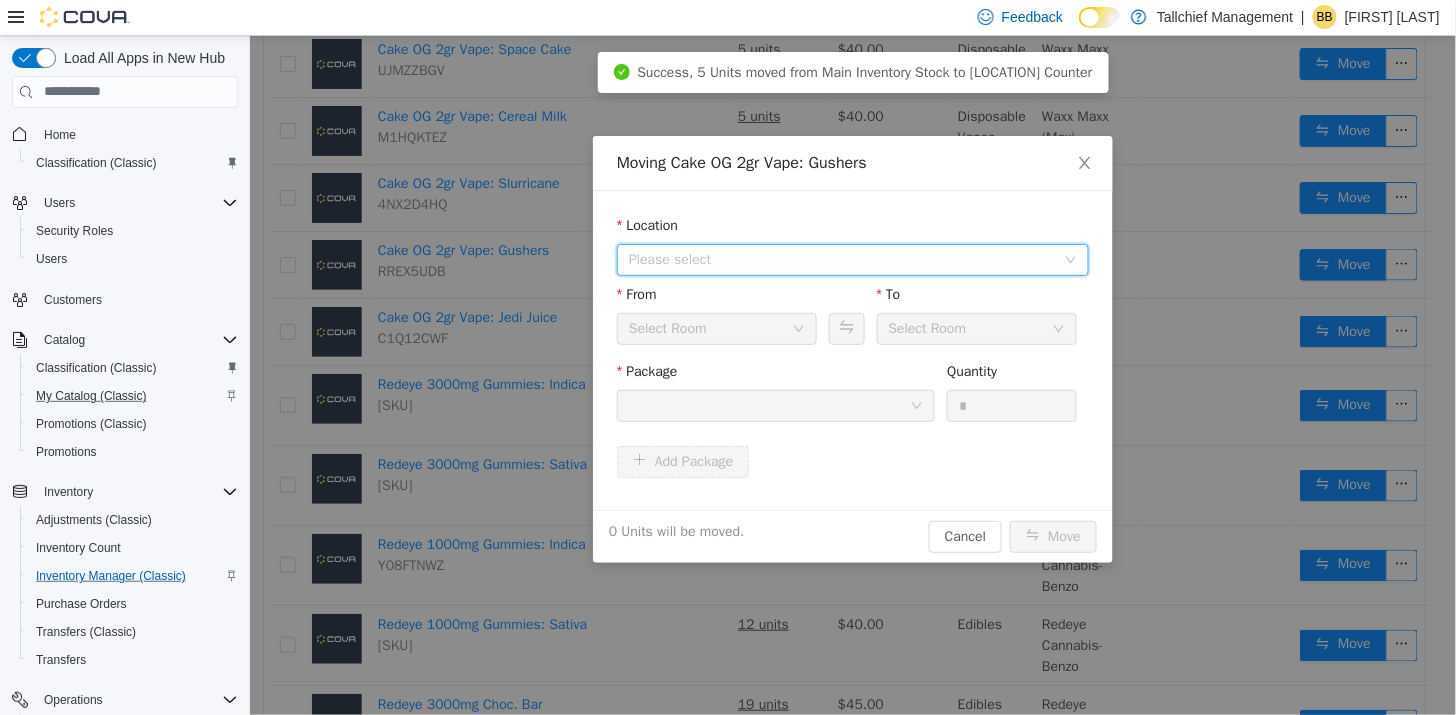 click on "Please select" at bounding box center (841, 259) 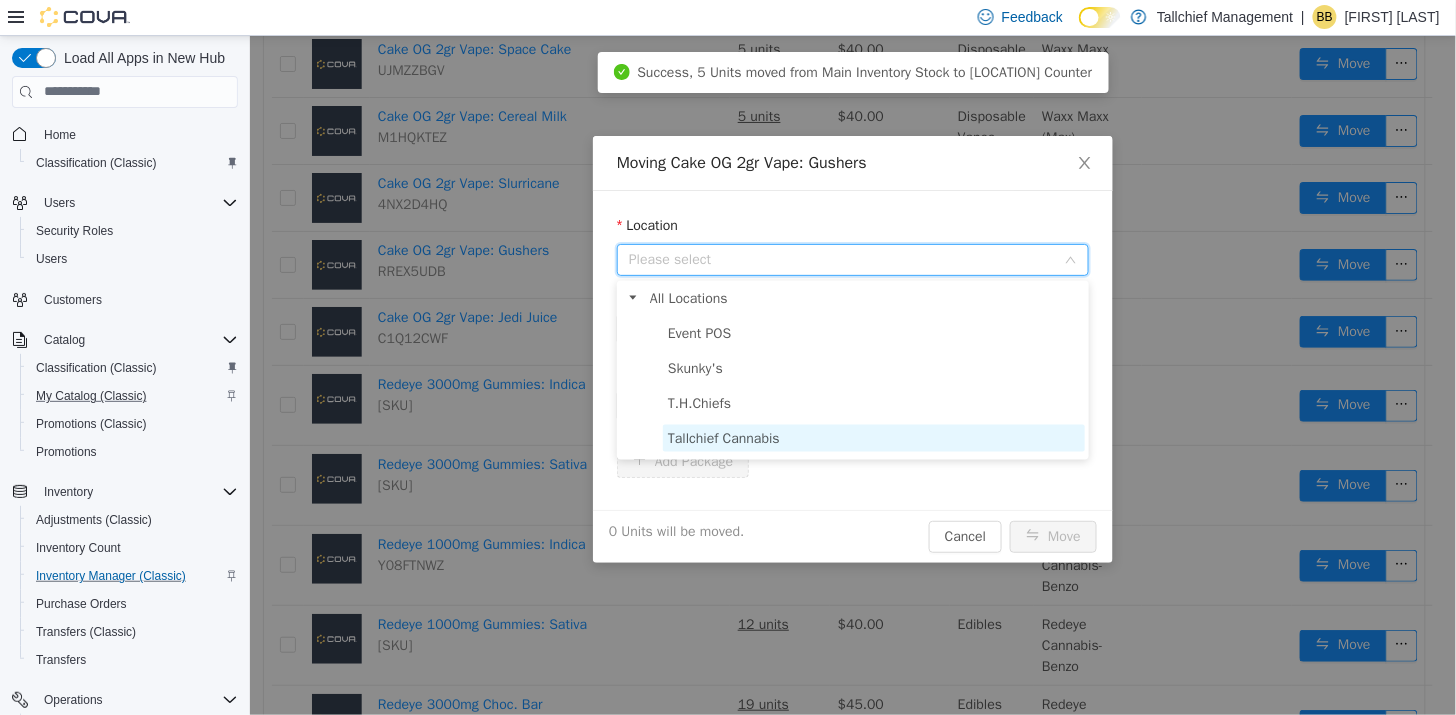 click on "Tallchief Cannabis" at bounding box center [723, 437] 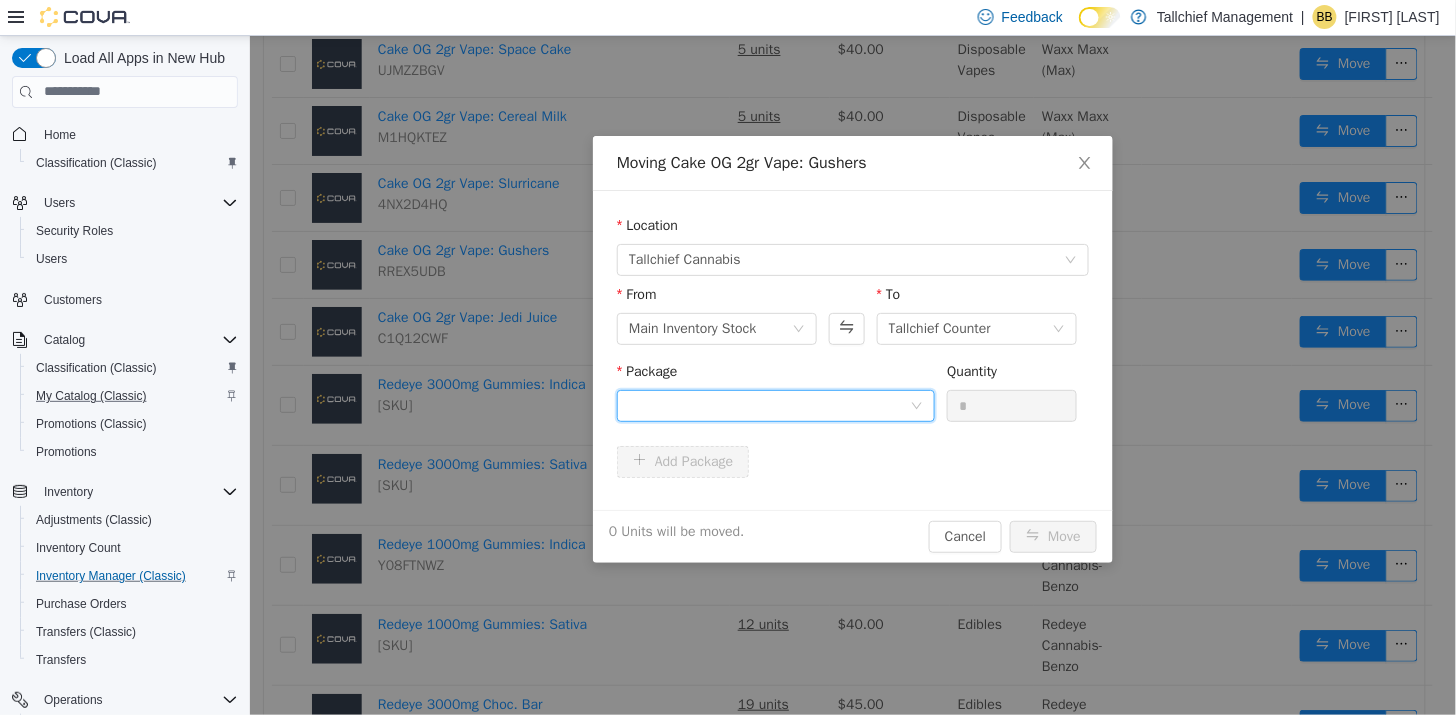 click at bounding box center (768, 405) 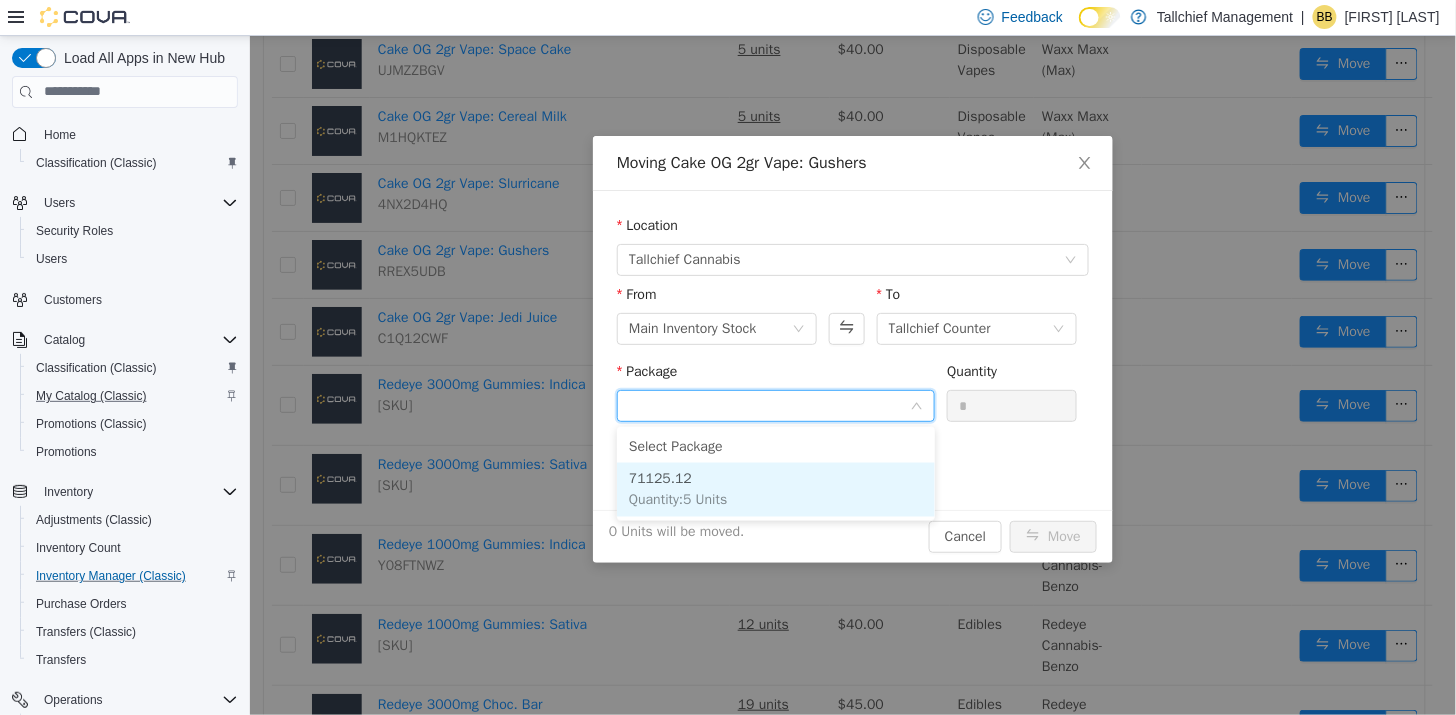 click on "Quantity :  5 Units" at bounding box center (677, 499) 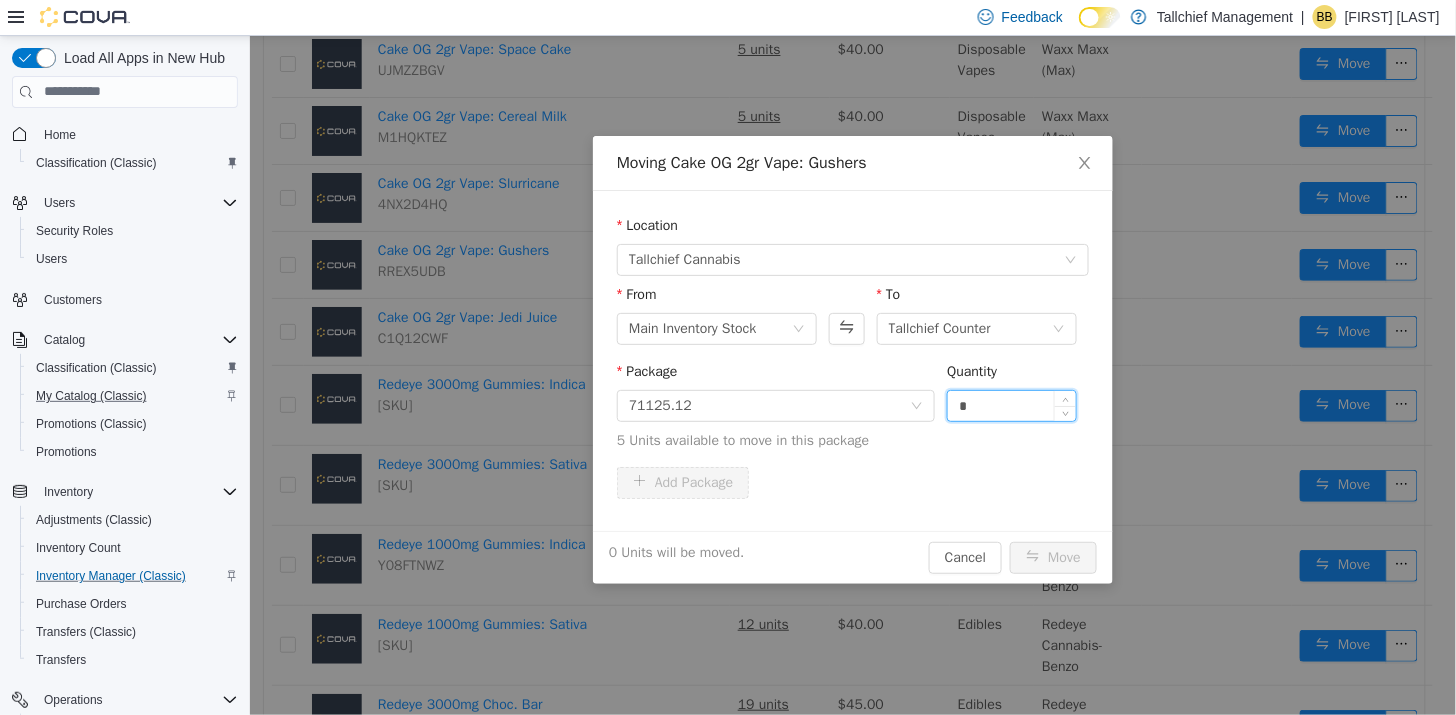 click on "*" at bounding box center (1011, 405) 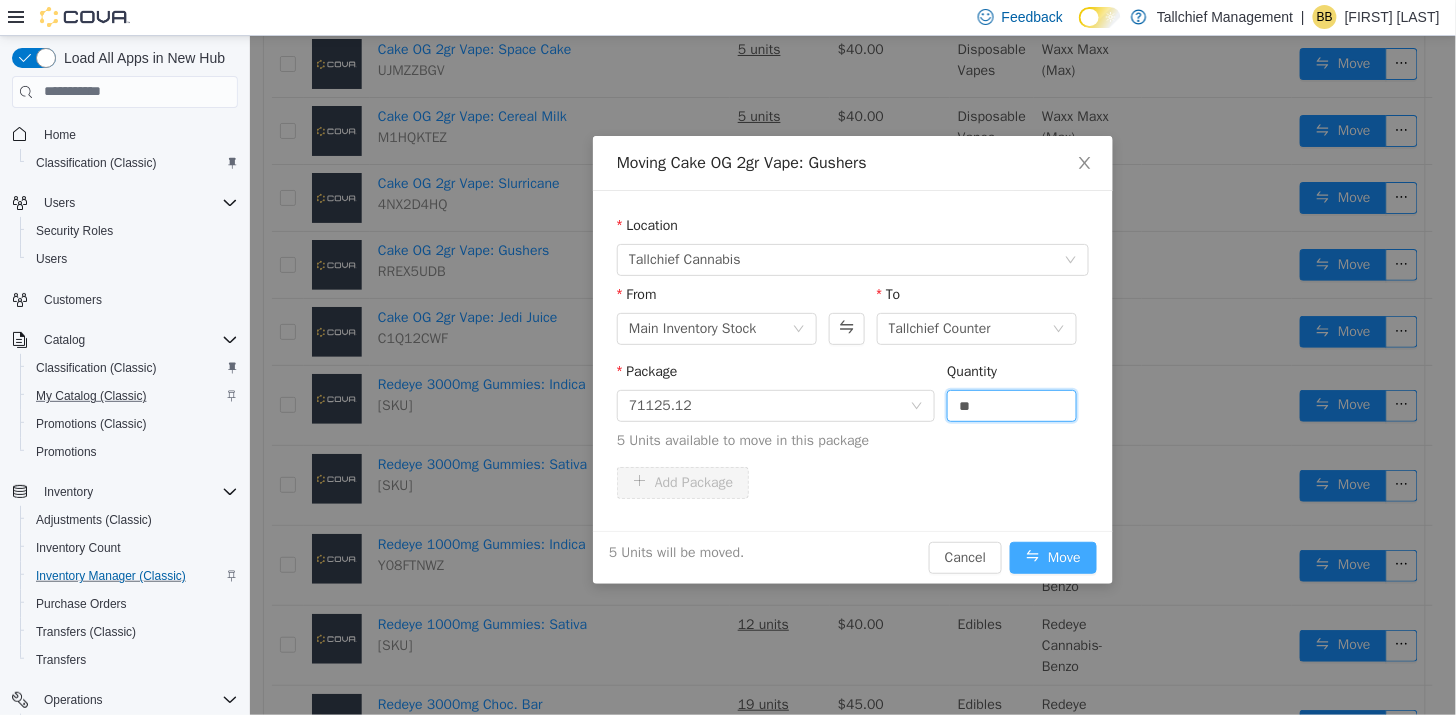 type on "*" 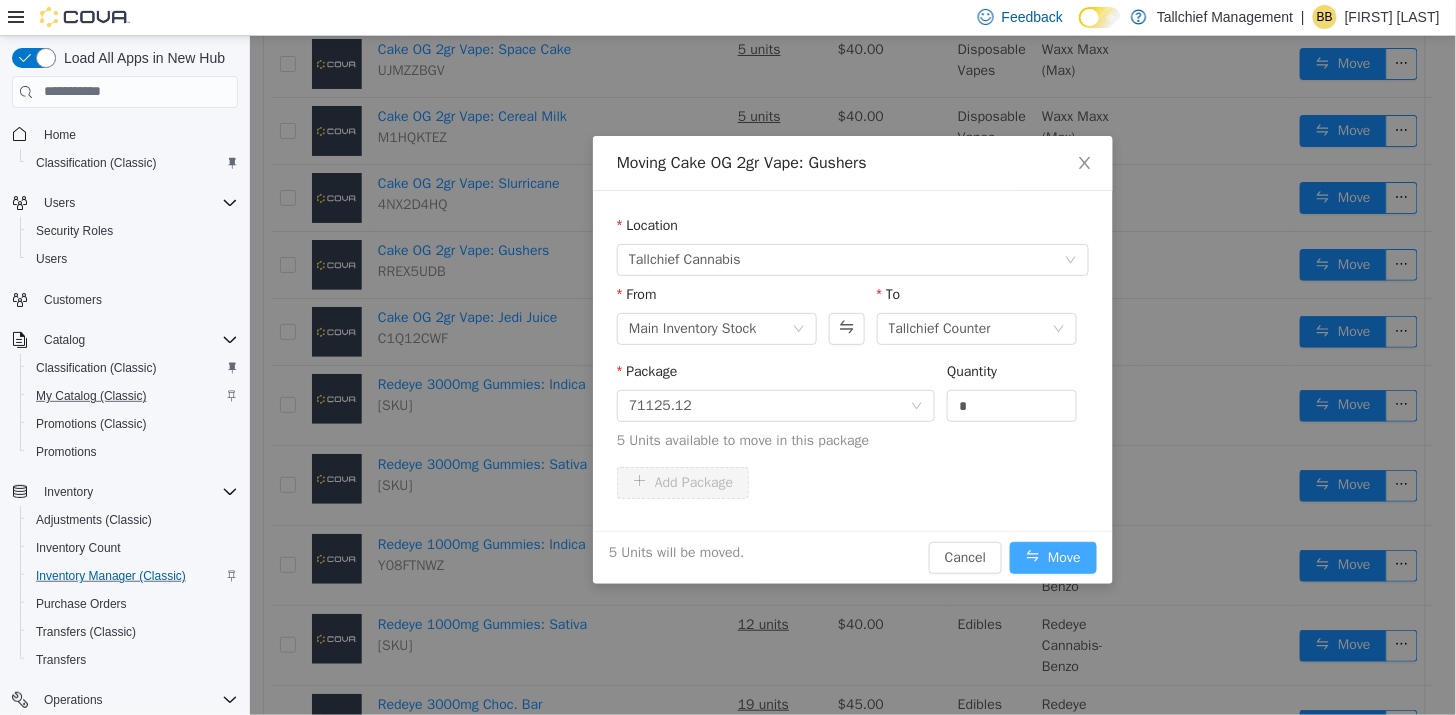 click on "Move" at bounding box center [1052, 557] 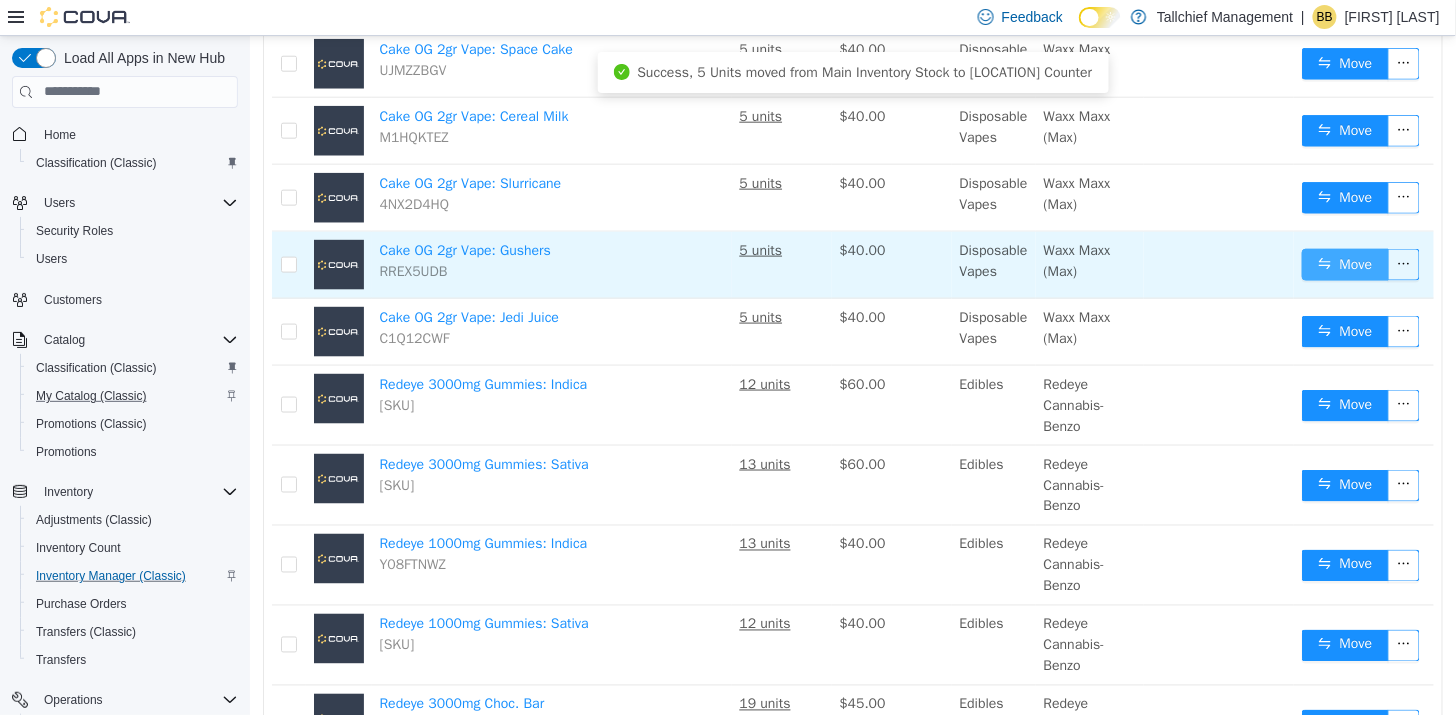 click on "Move" at bounding box center [1344, 264] 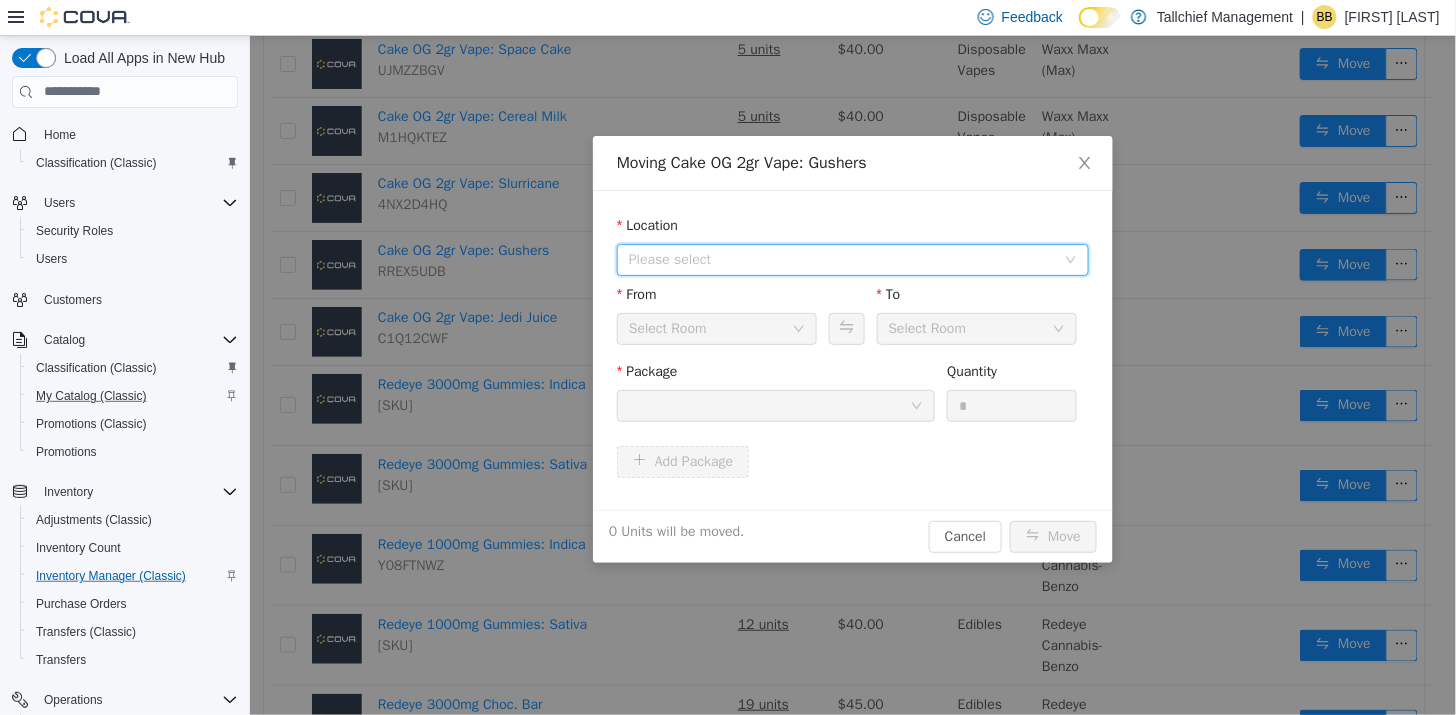 click on "Please select" at bounding box center (841, 259) 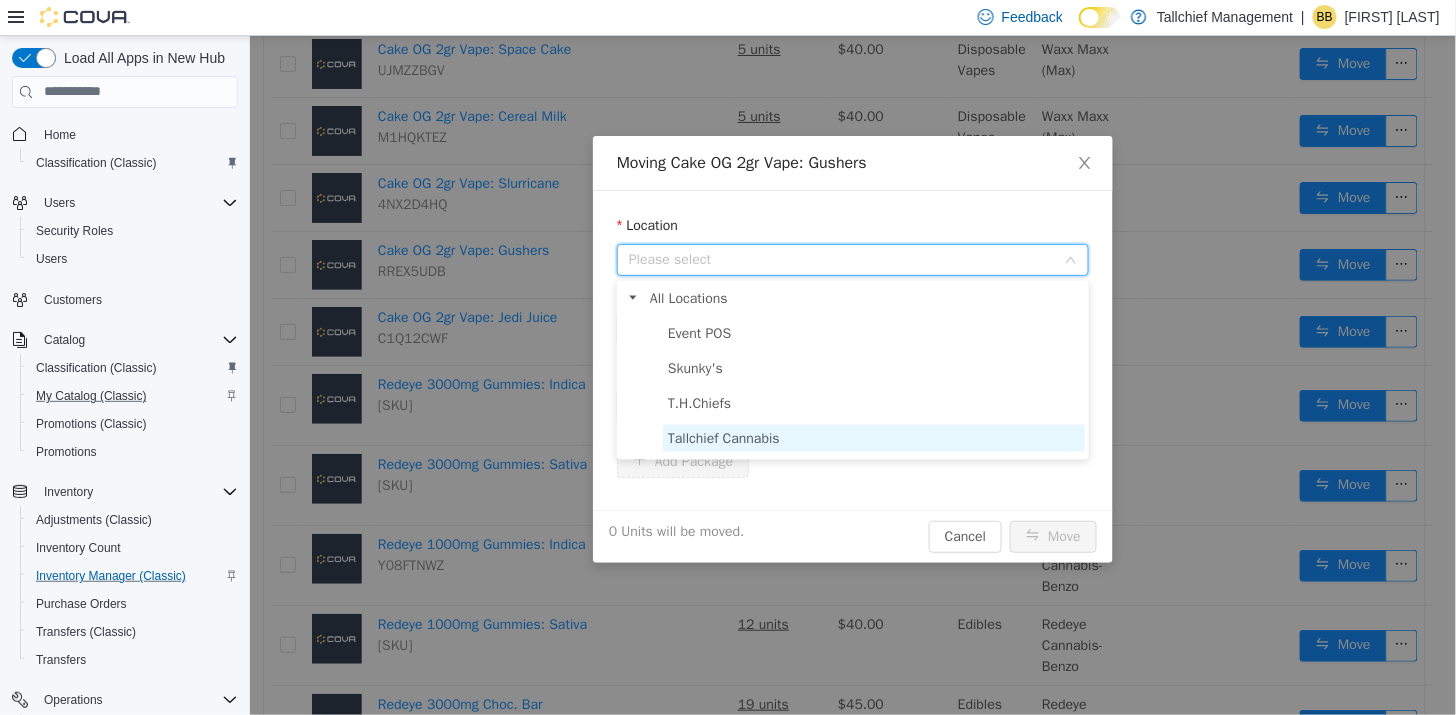 click on "Tallchief Cannabis" at bounding box center [723, 437] 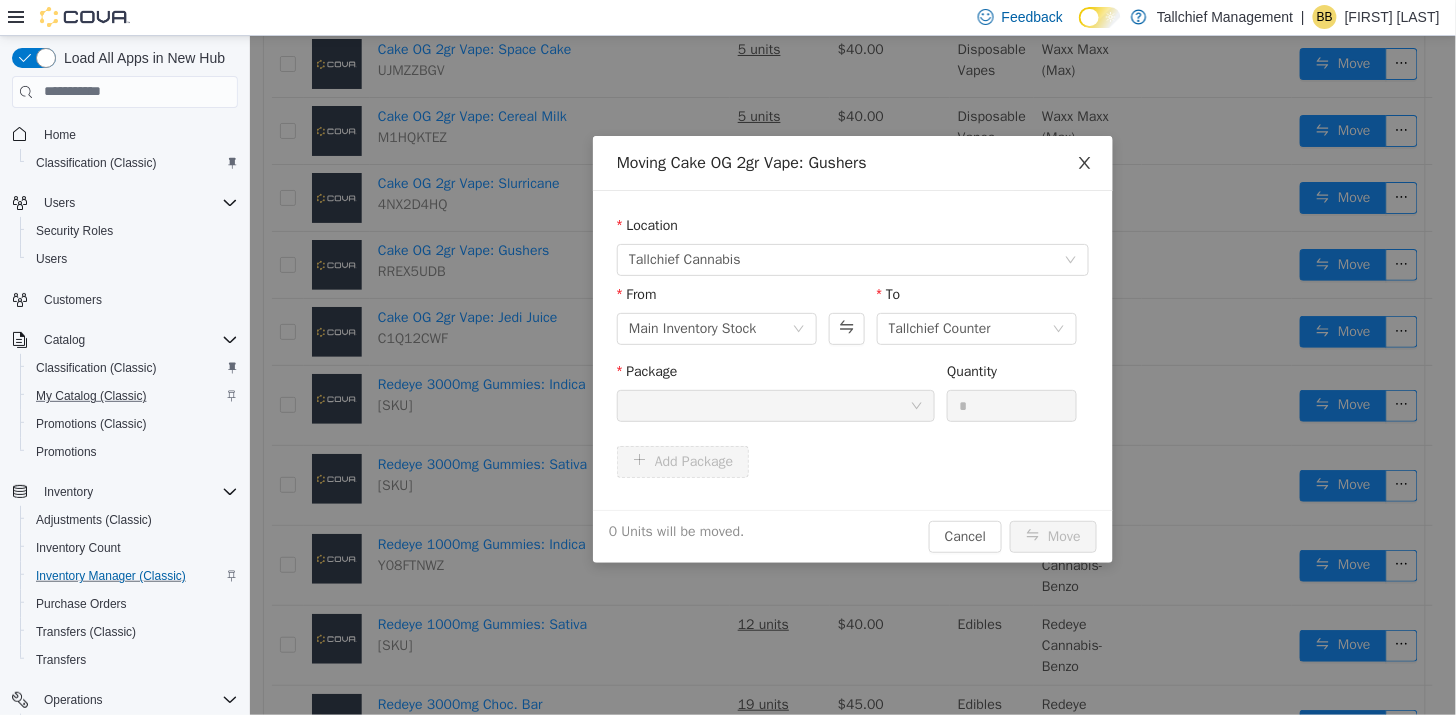 click 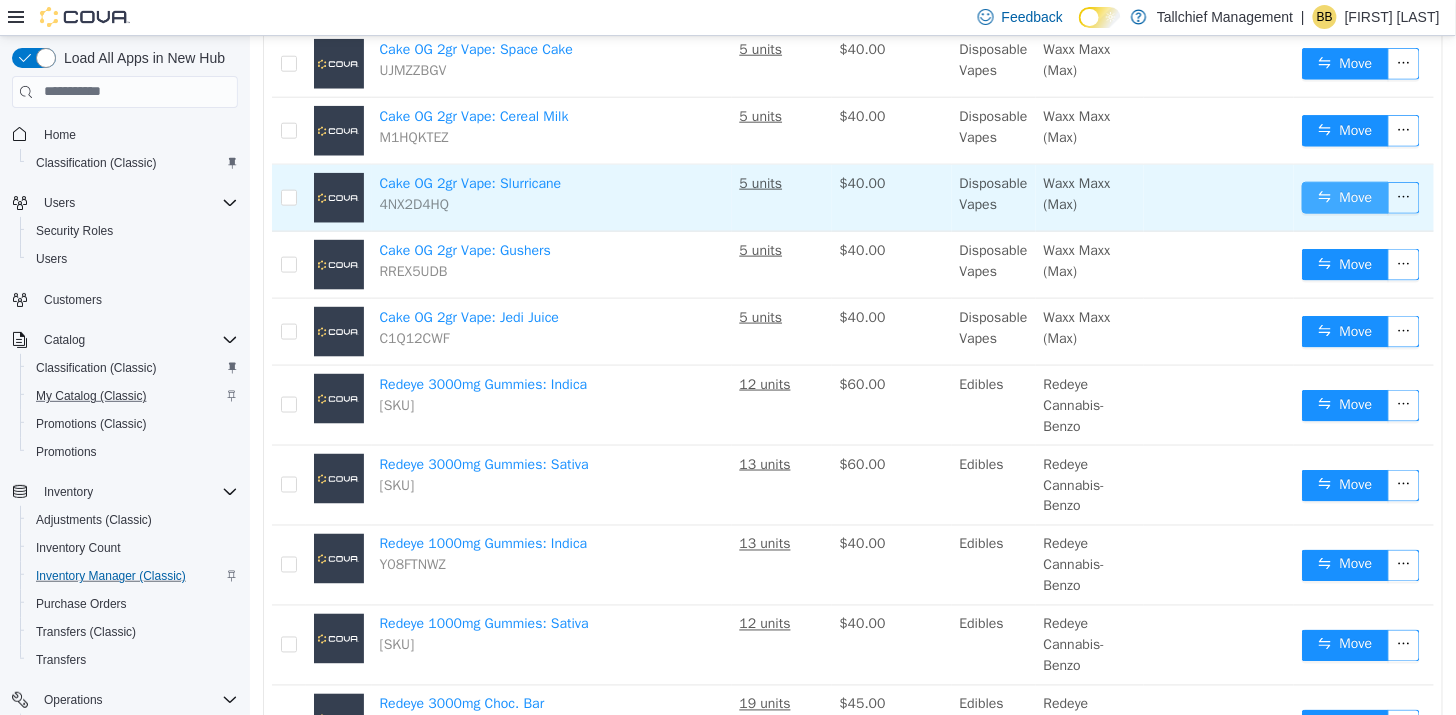click on "Move" at bounding box center (1344, 197) 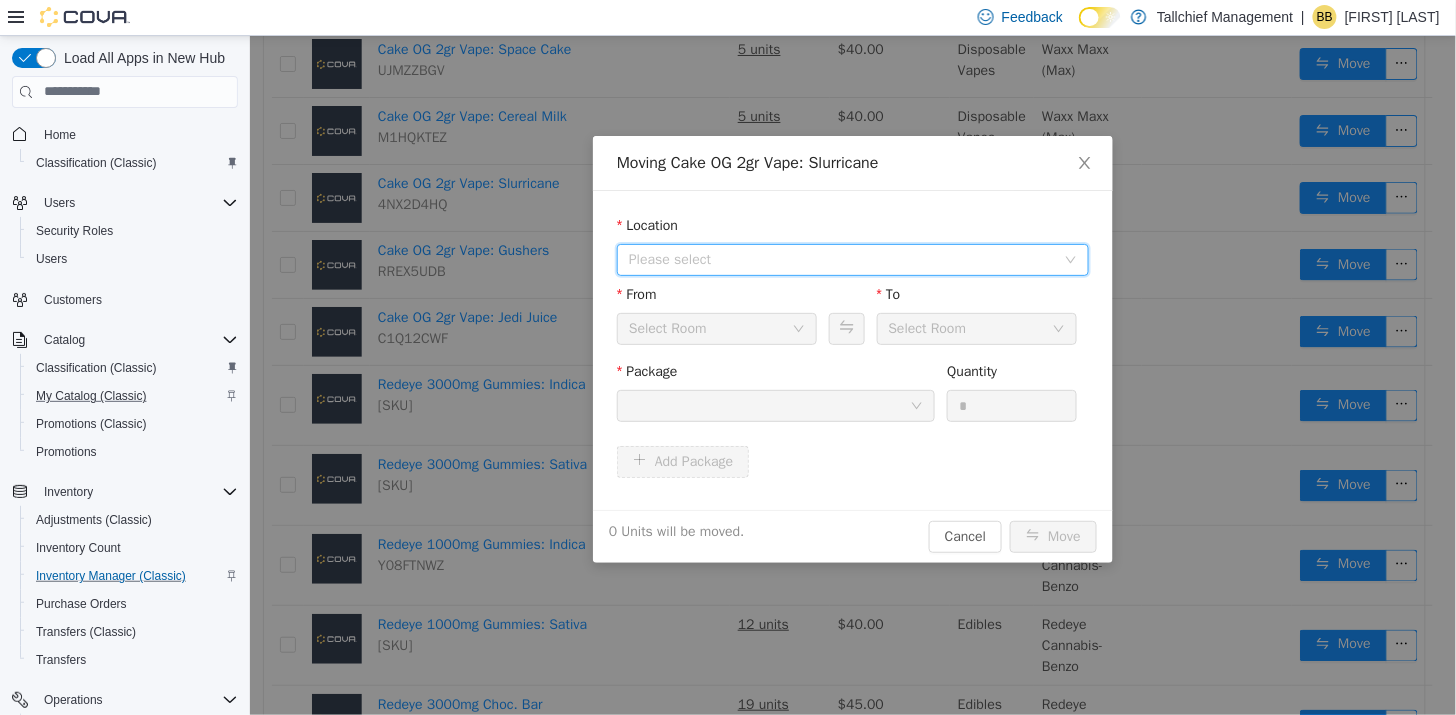 click on "Please select" at bounding box center [841, 259] 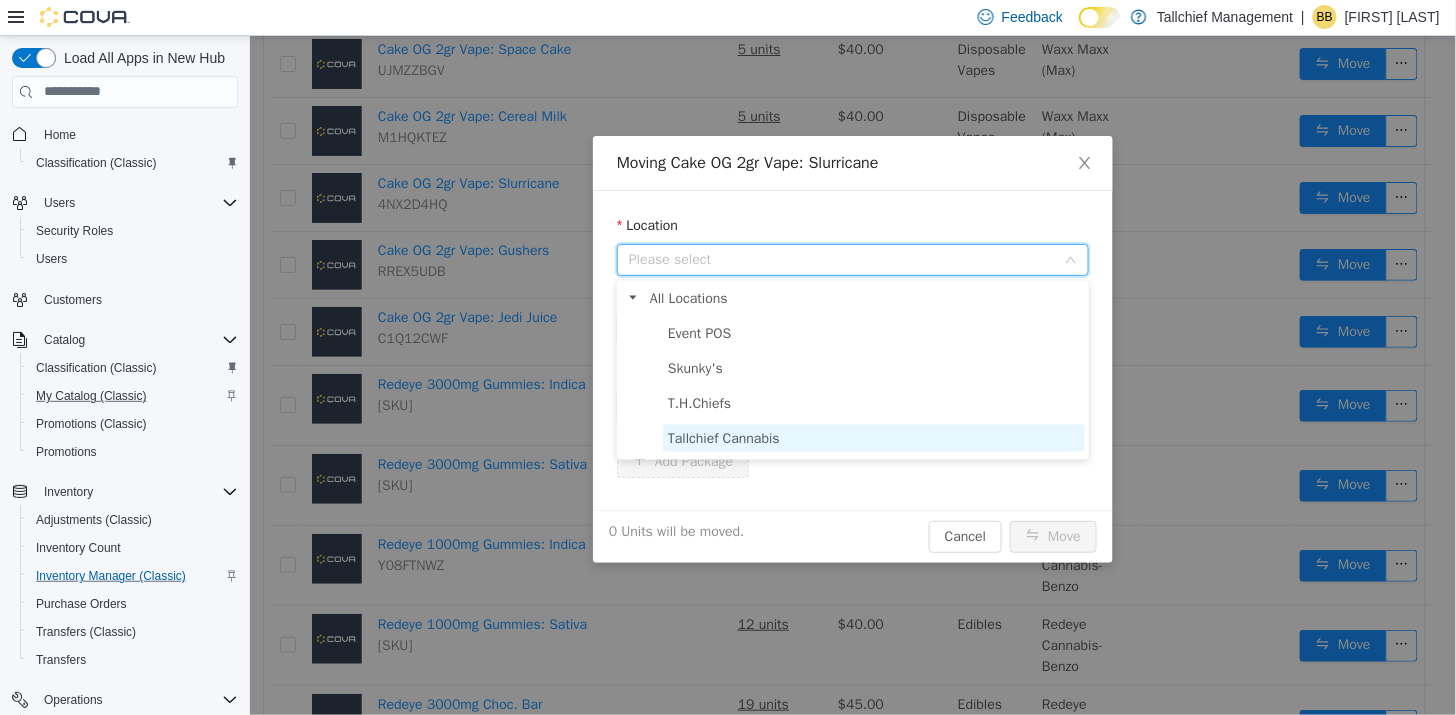 click on "Tallchief Cannabis" at bounding box center (723, 437) 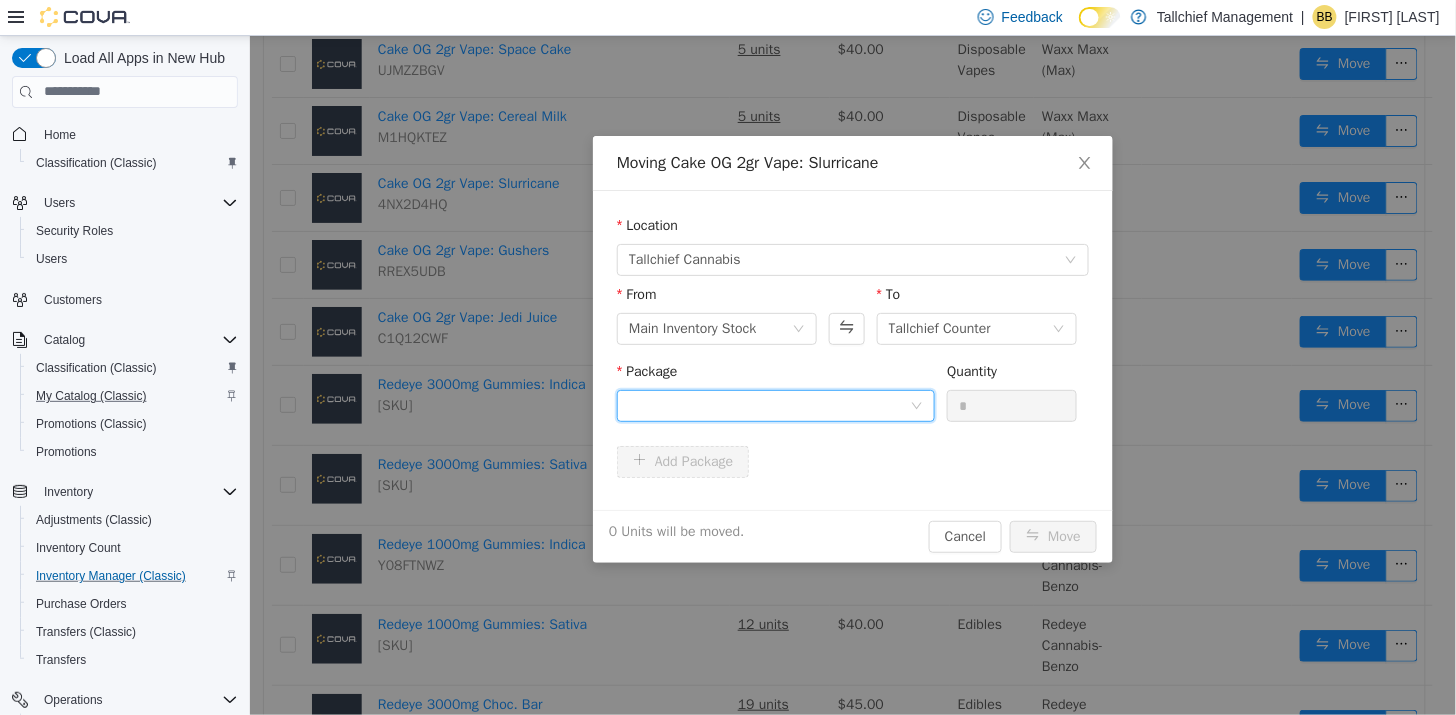click at bounding box center [768, 405] 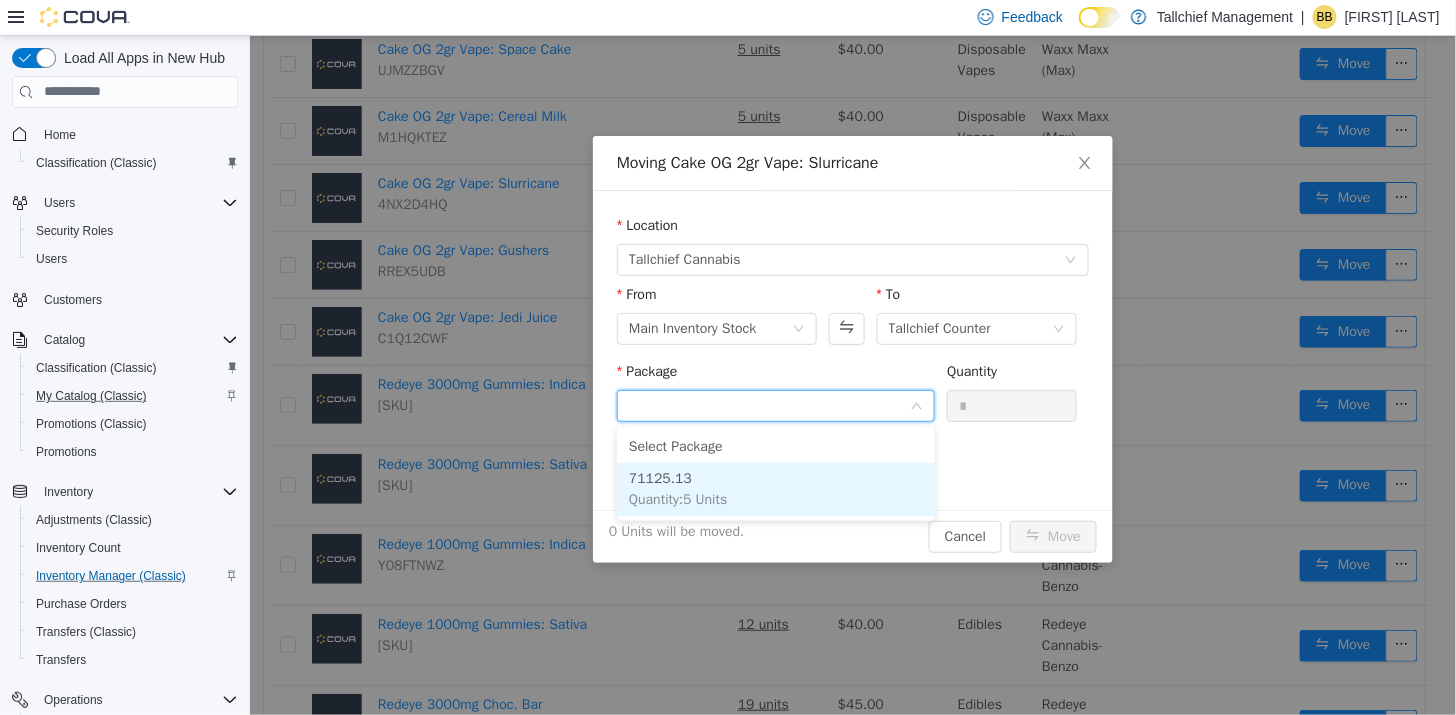 click on "71125.13 Quantity :  5 Units" at bounding box center [775, 489] 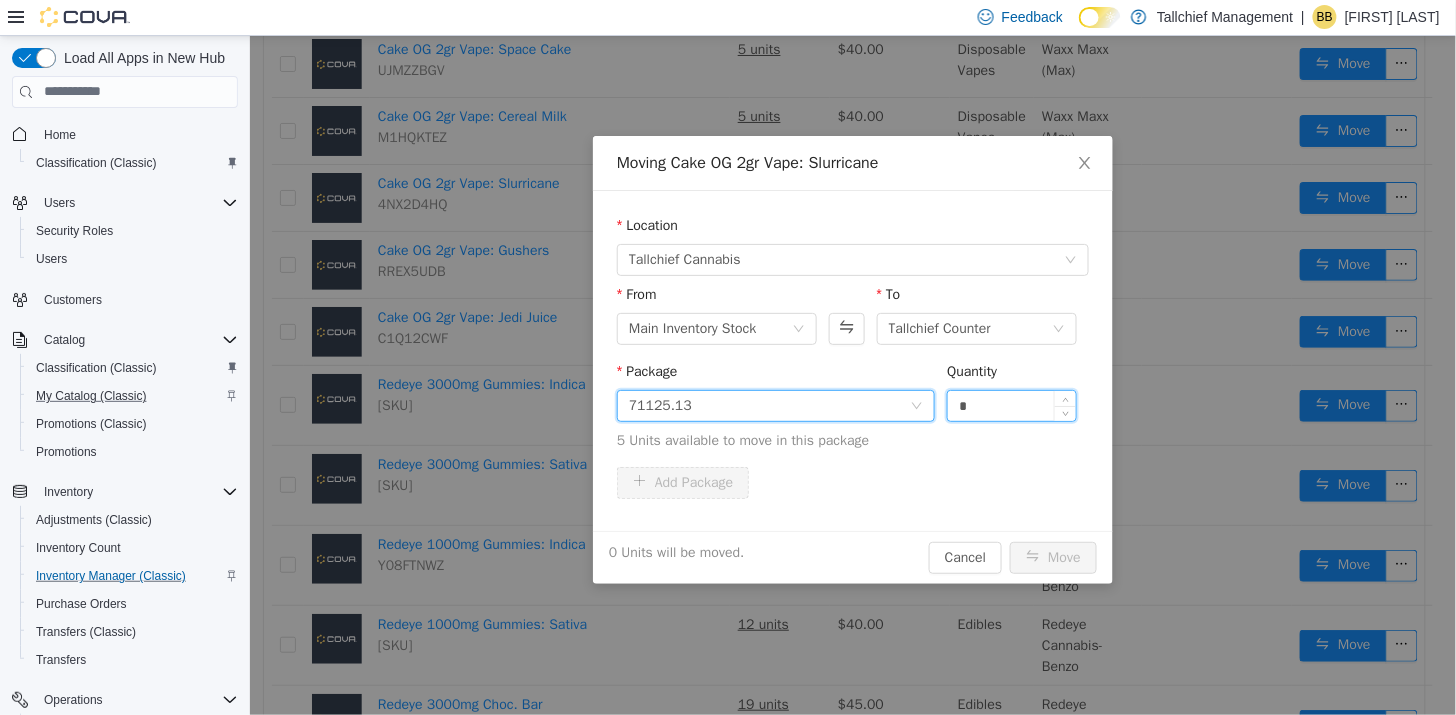 click on "*" at bounding box center (1011, 405) 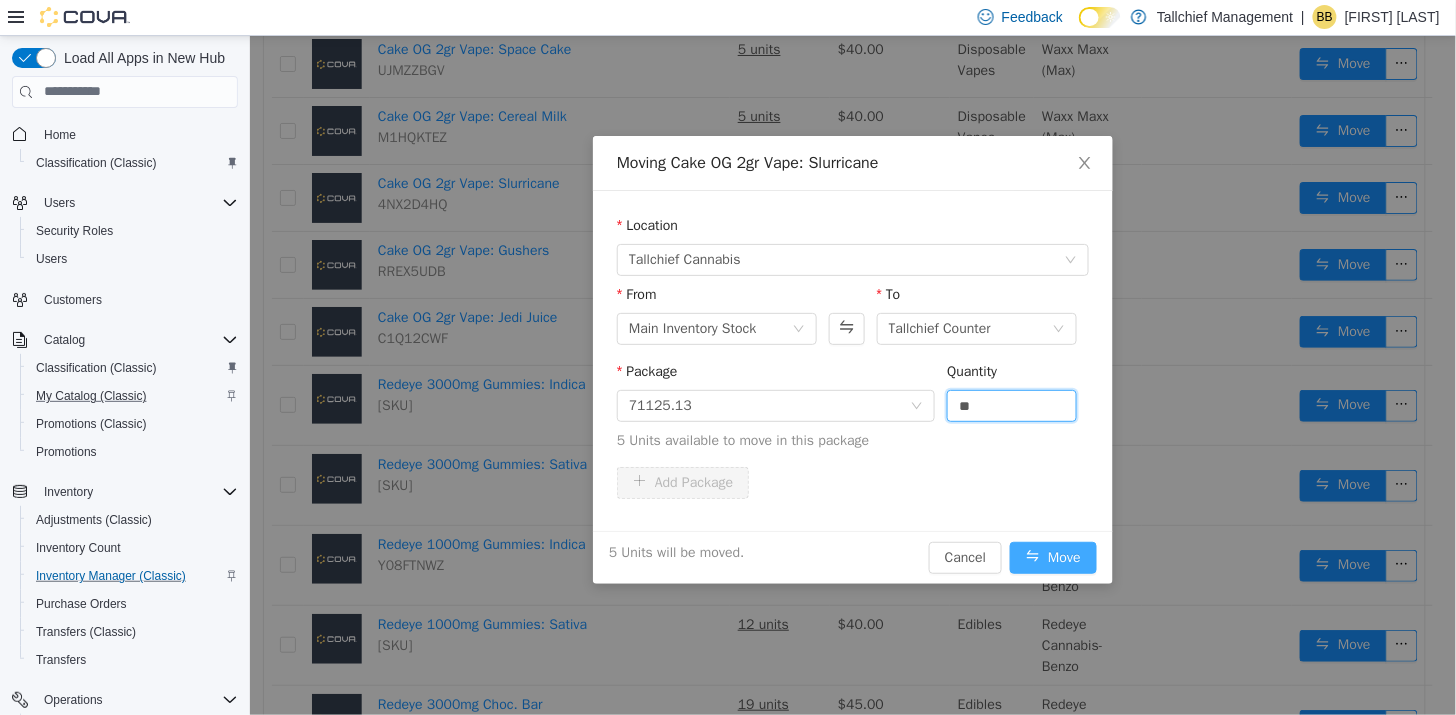 type on "*" 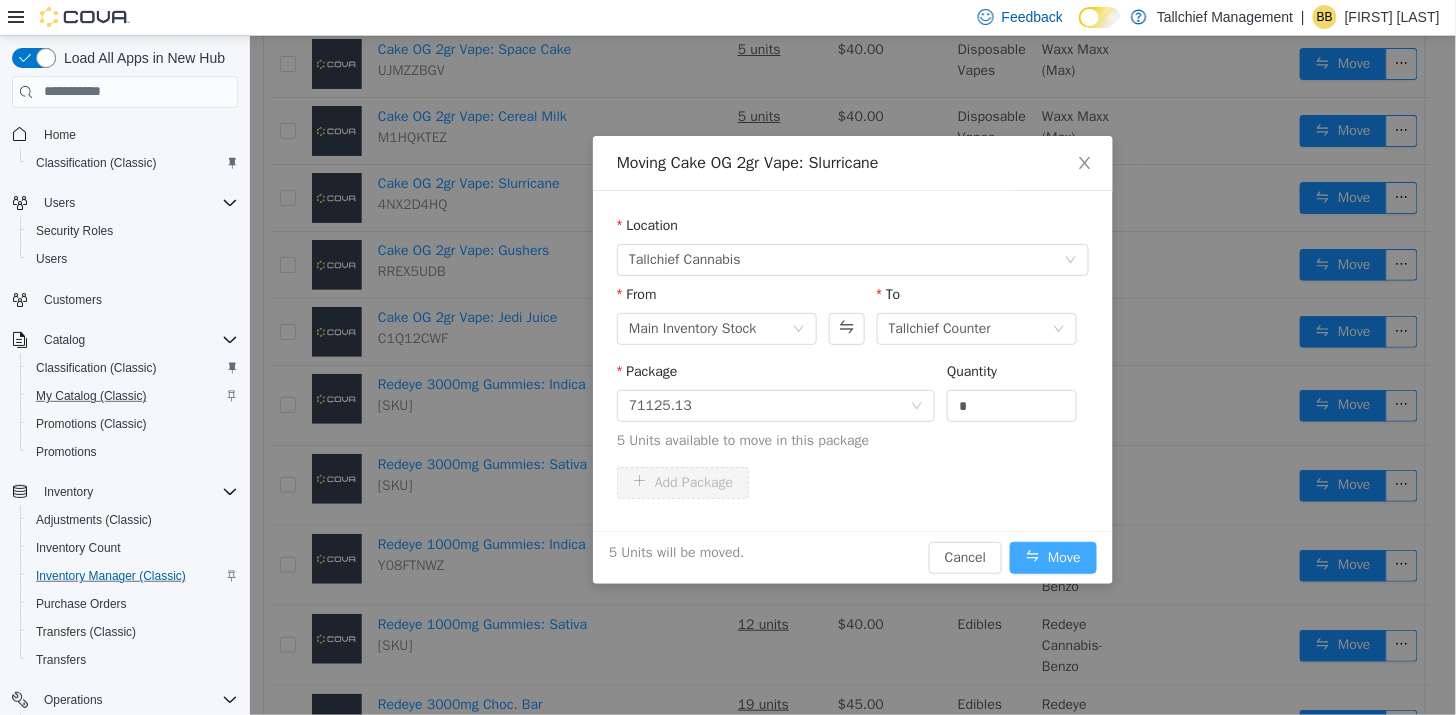 click on "Move" at bounding box center (1052, 557) 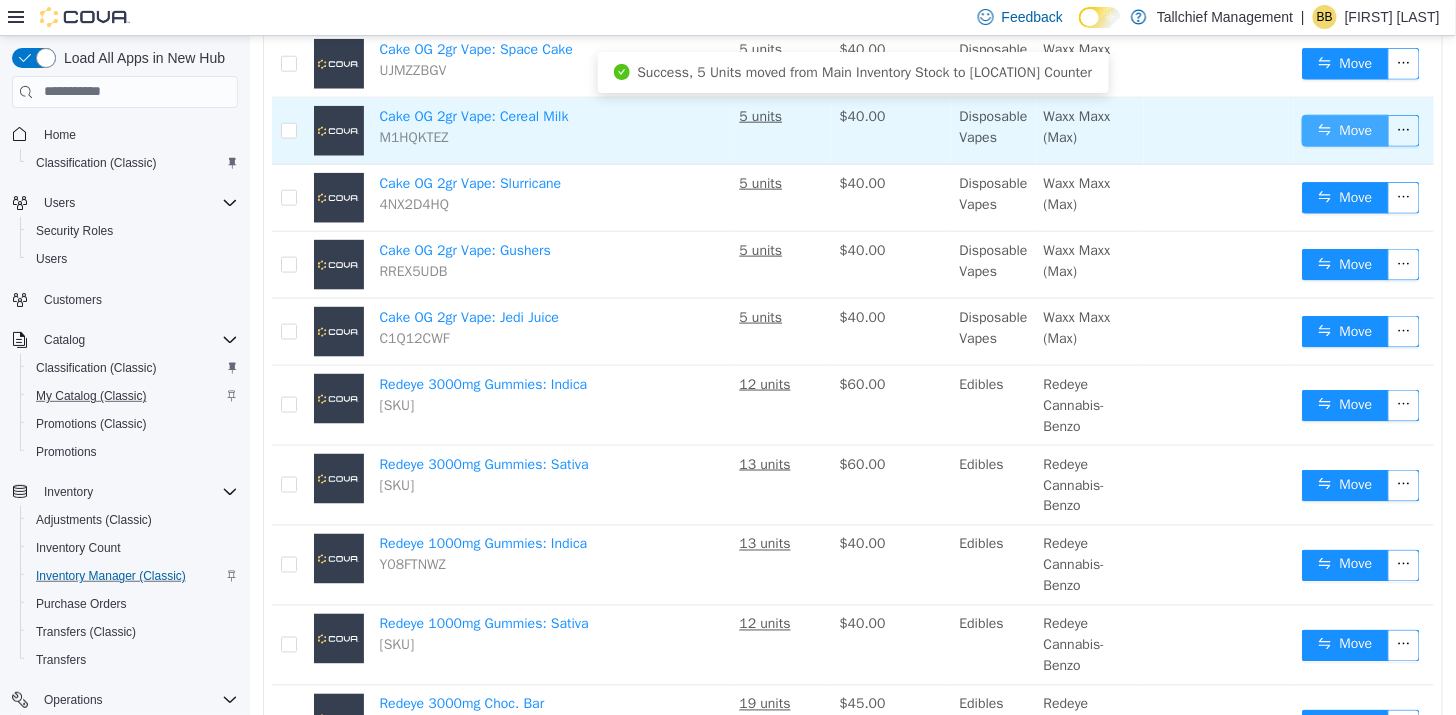 click on "Move" at bounding box center [1344, 130] 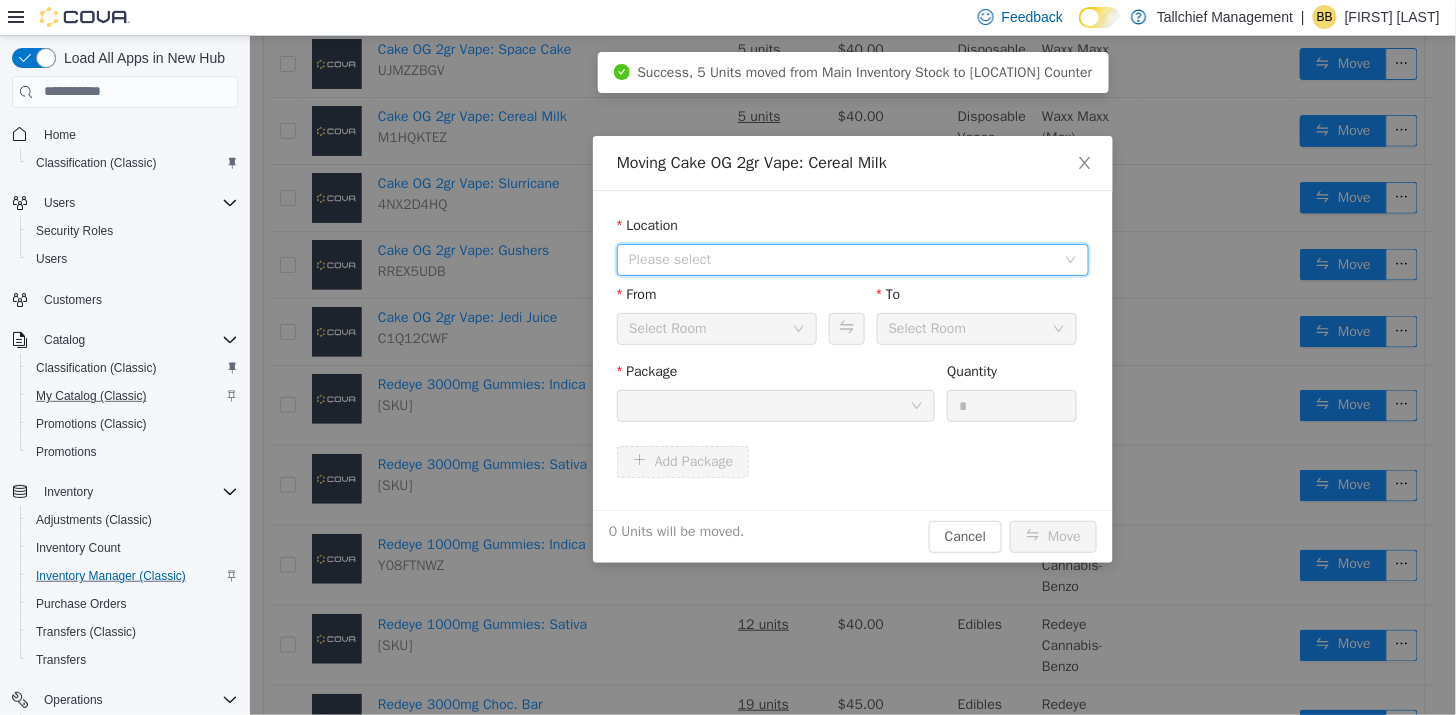 click on "Please select" at bounding box center (845, 259) 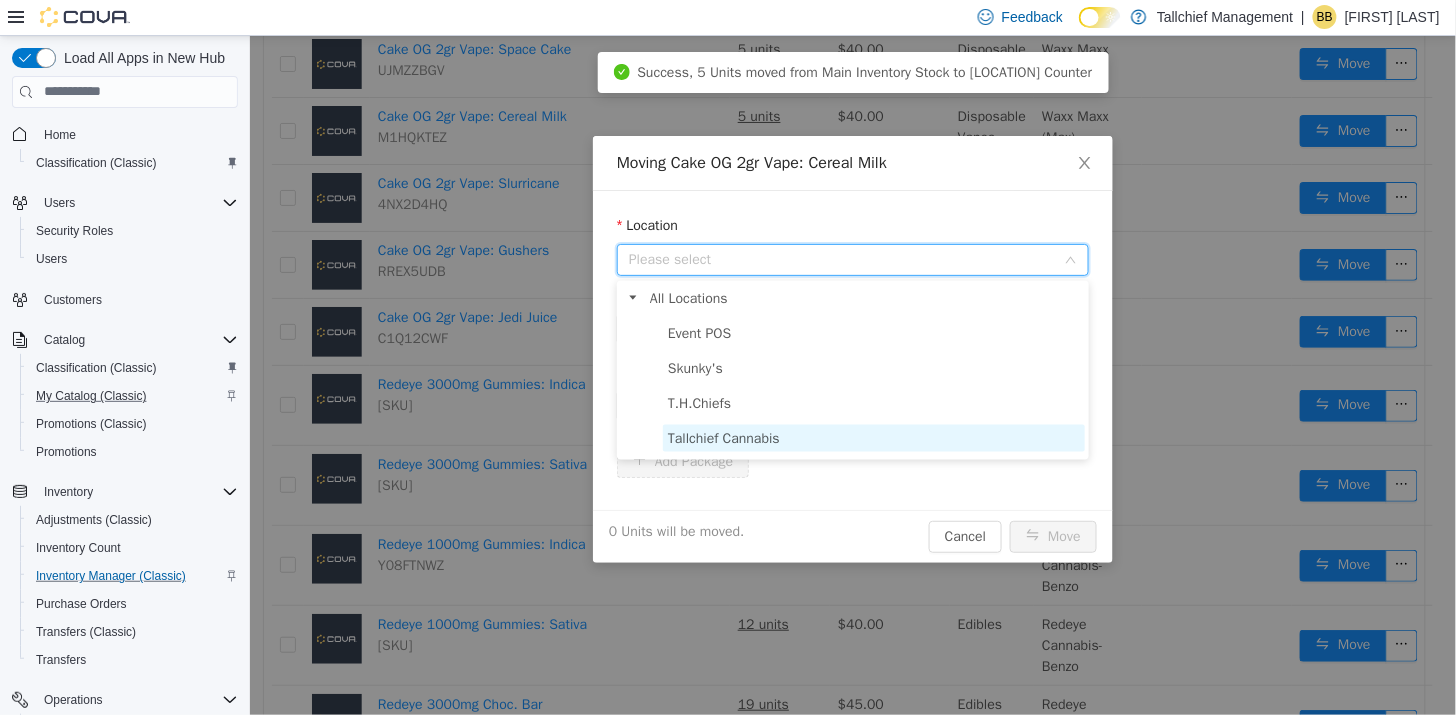 click on "Tallchief Cannabis" at bounding box center (723, 437) 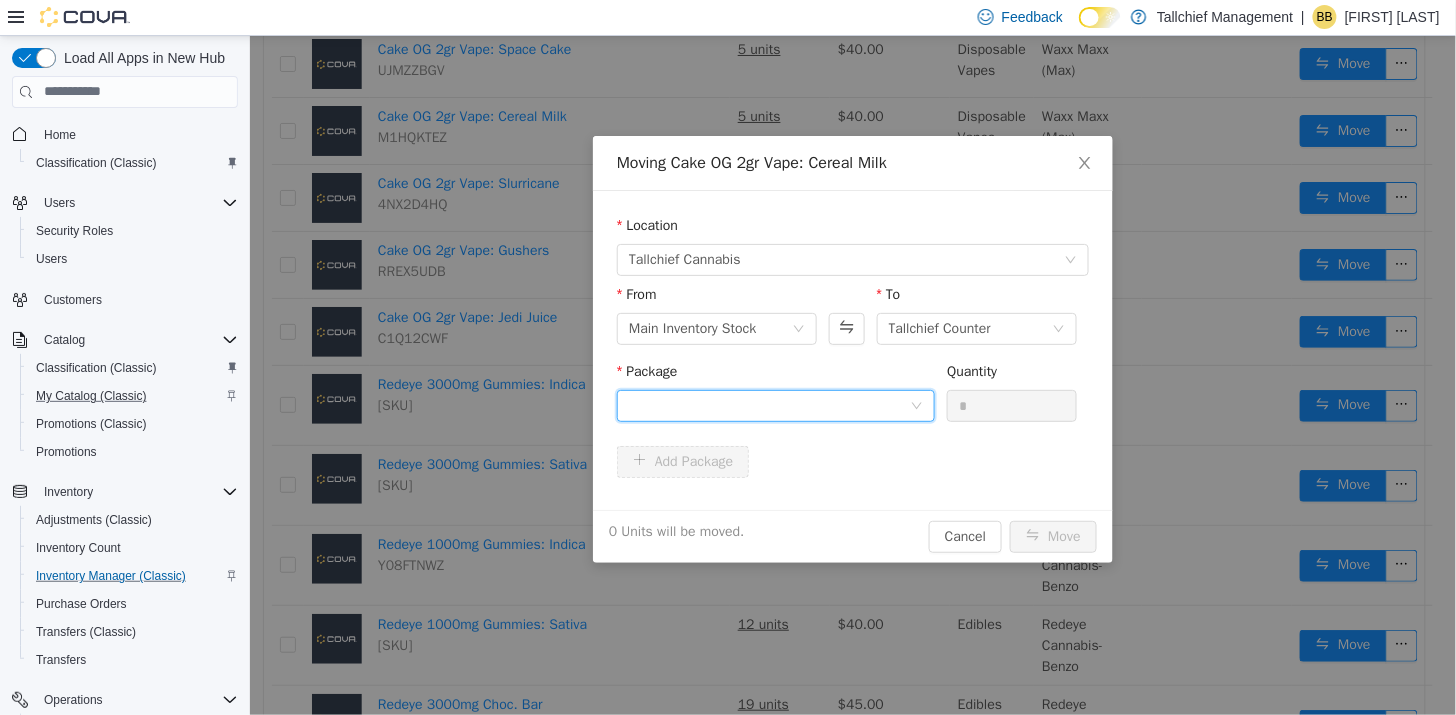 click at bounding box center (768, 405) 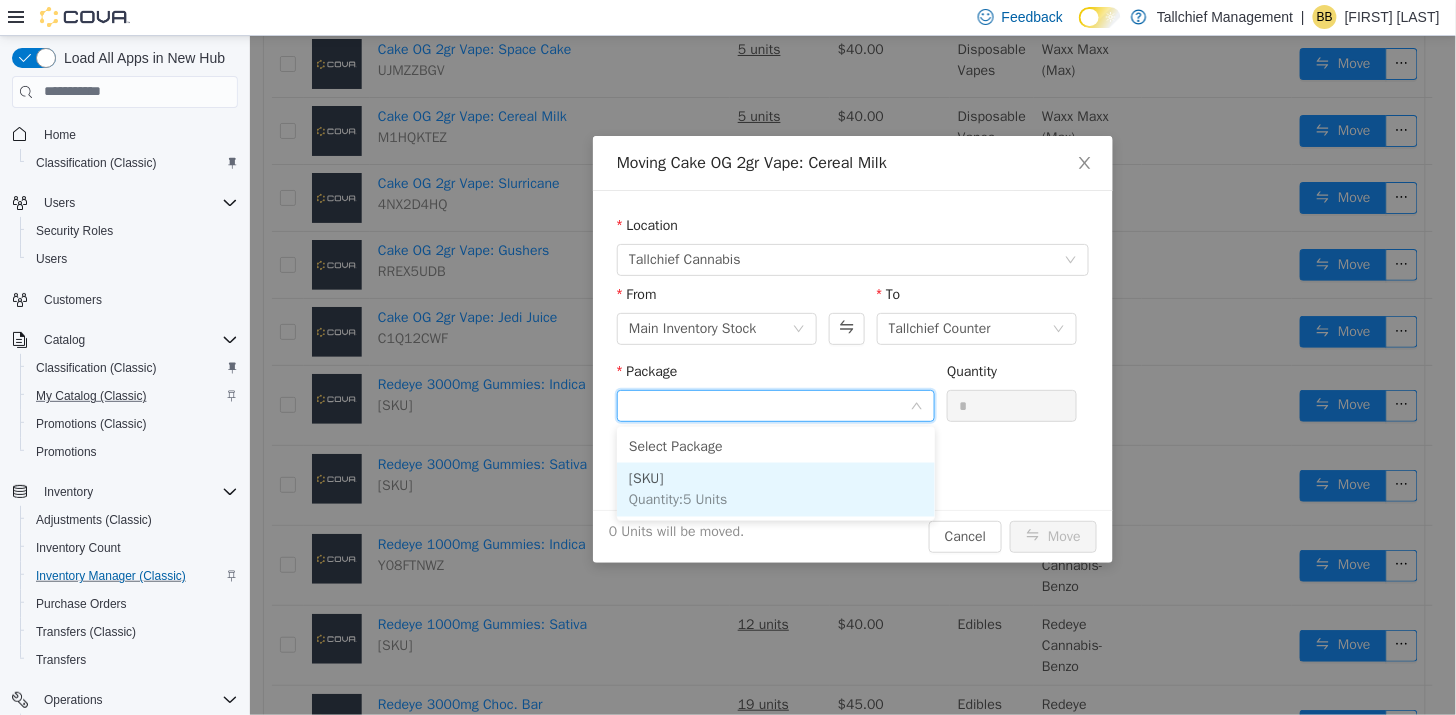 click on "Quantity :  5 Units" at bounding box center [677, 499] 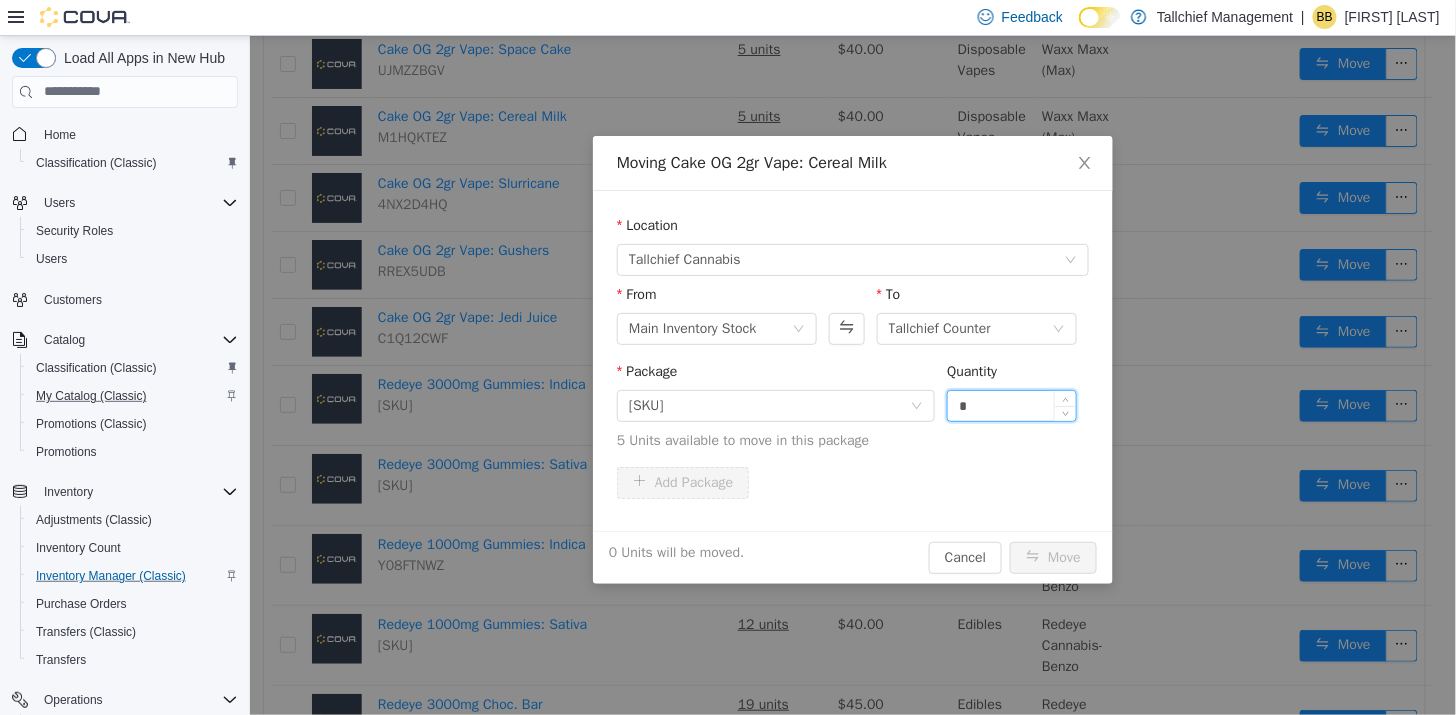 click on "*" at bounding box center (1011, 405) 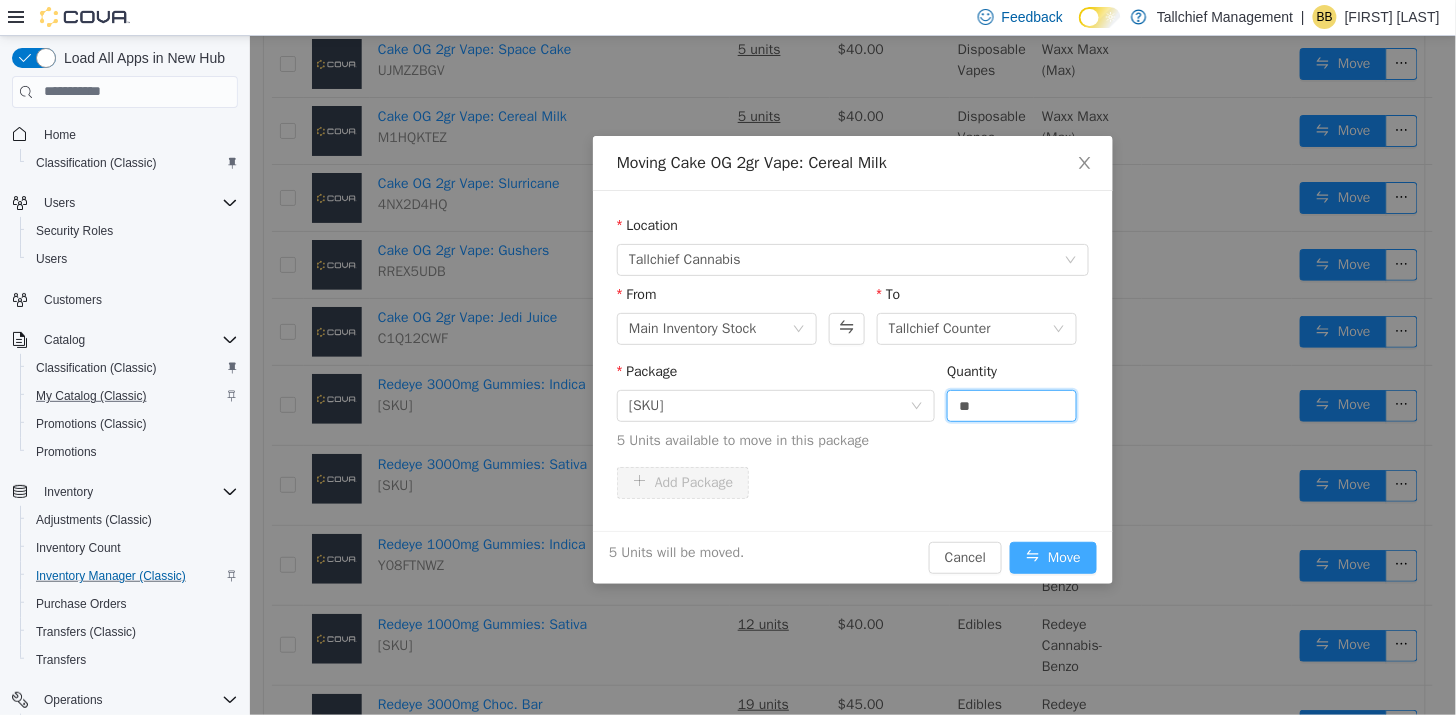 type on "*" 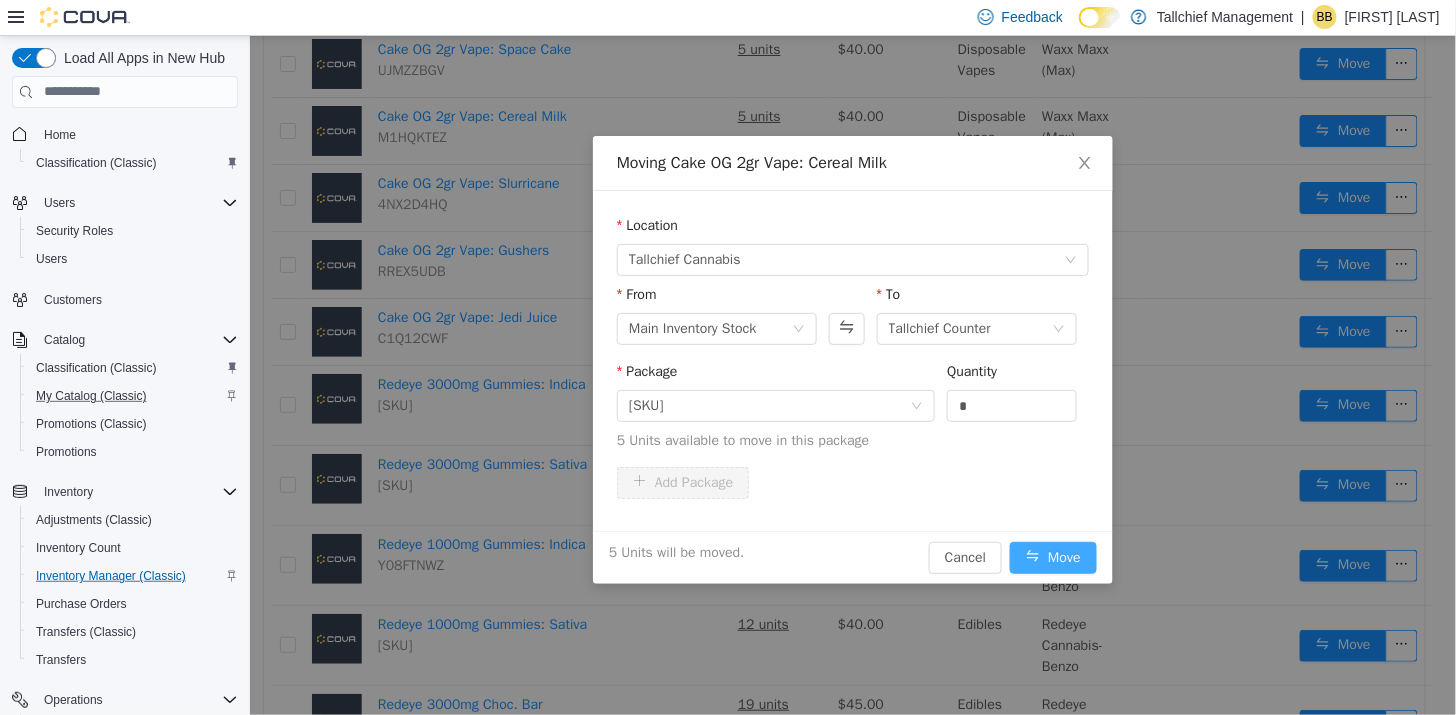 click on "Move" at bounding box center (1052, 557) 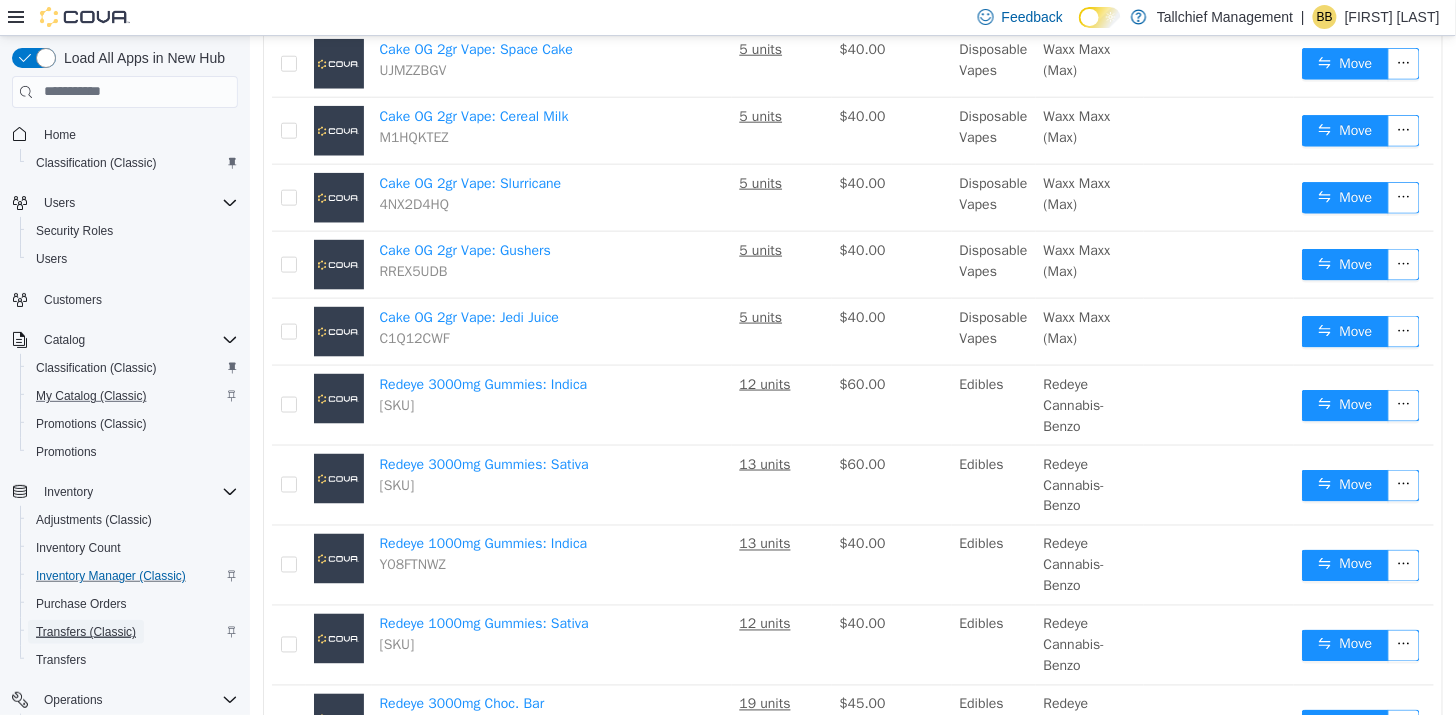 click on "Transfers (Classic)" at bounding box center [86, 632] 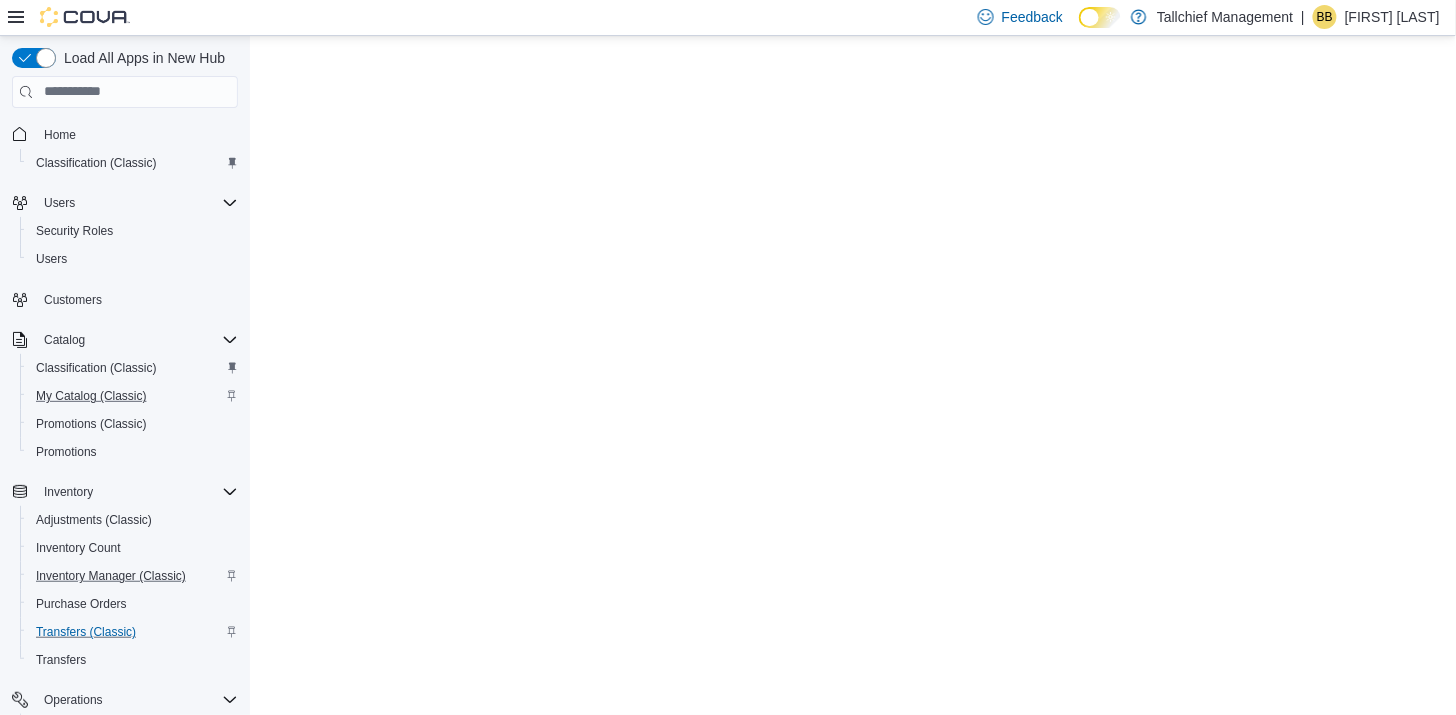scroll, scrollTop: 0, scrollLeft: 0, axis: both 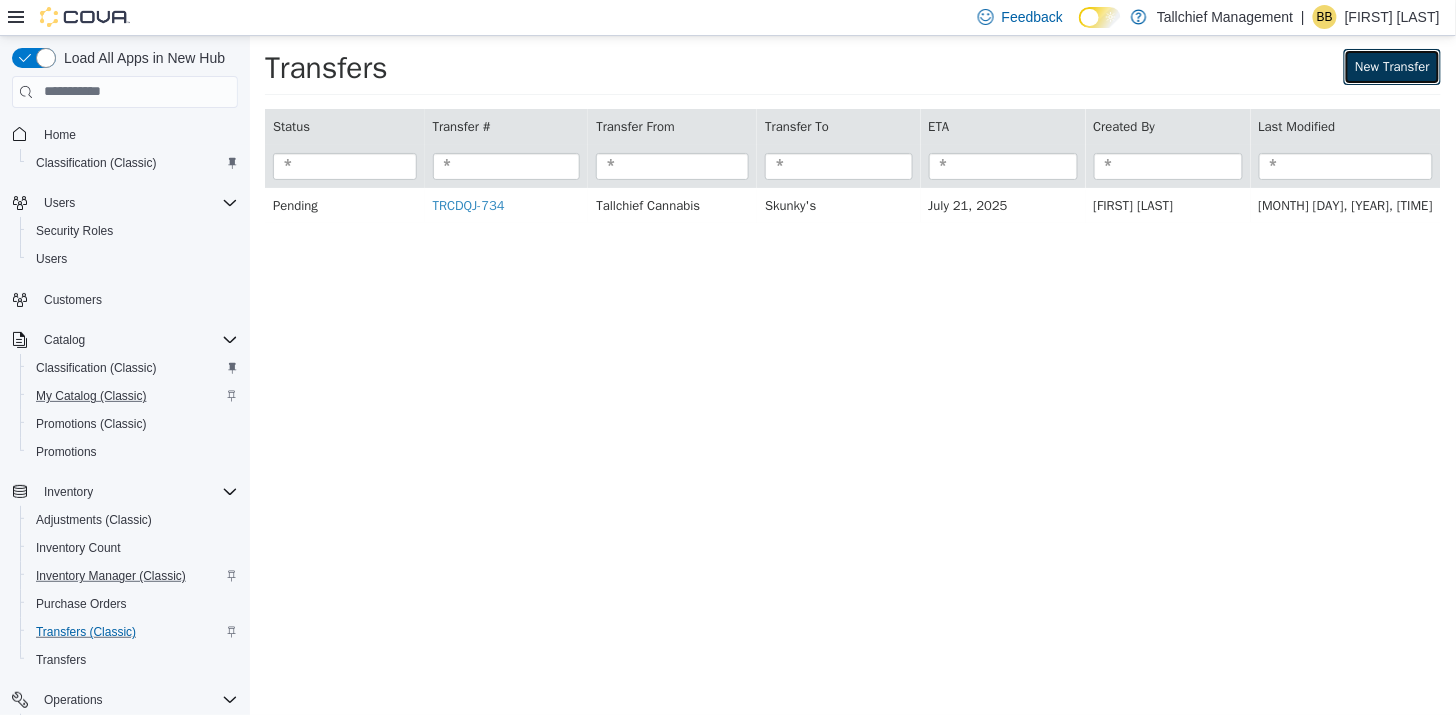 click on "New Transfer" at bounding box center [1391, 66] 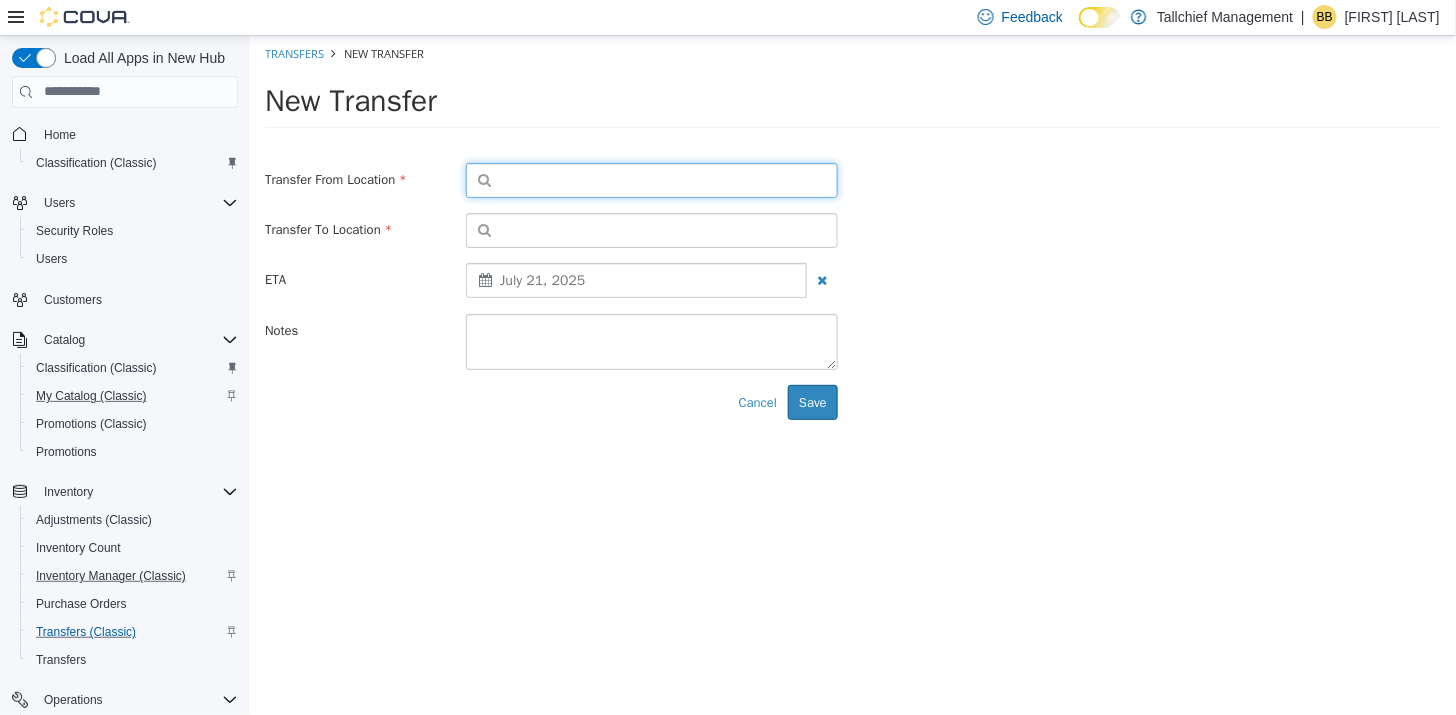 click at bounding box center (651, 179) 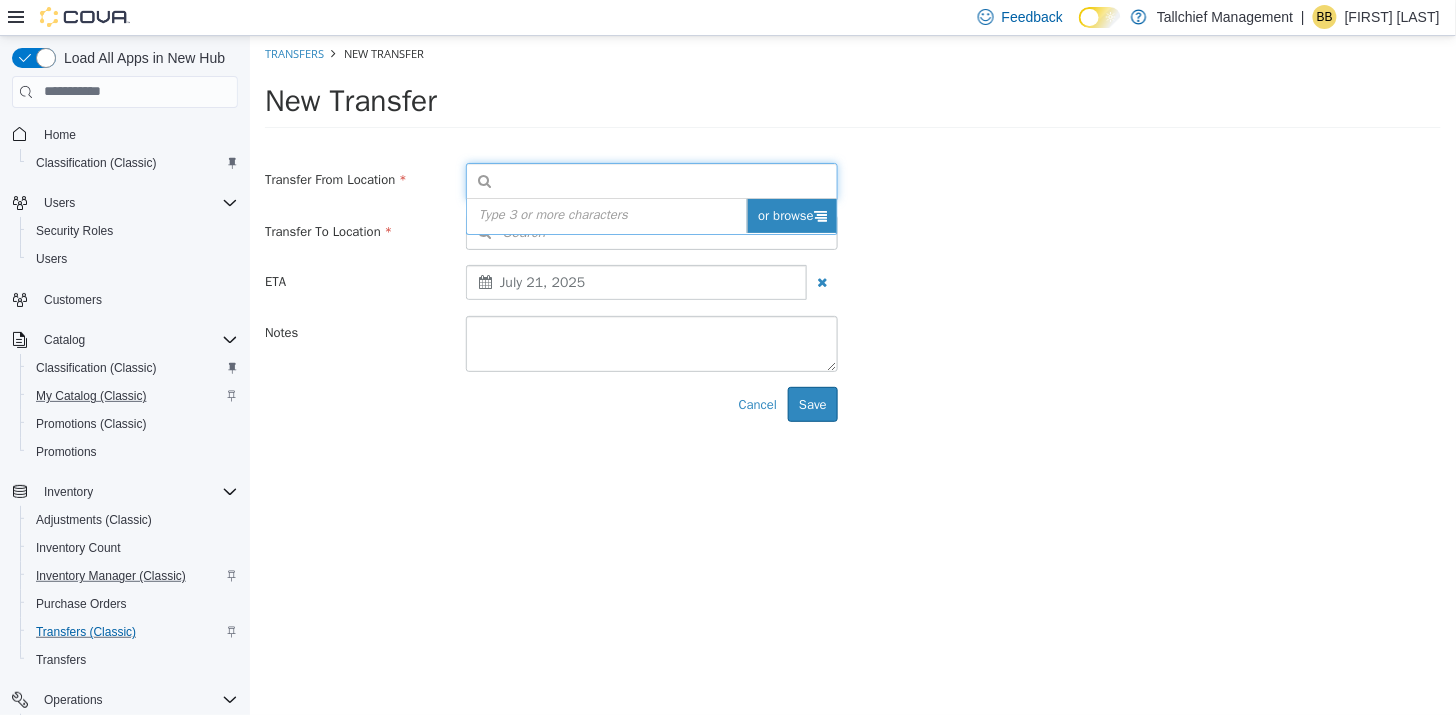 click on "or browse" at bounding box center (791, 215) 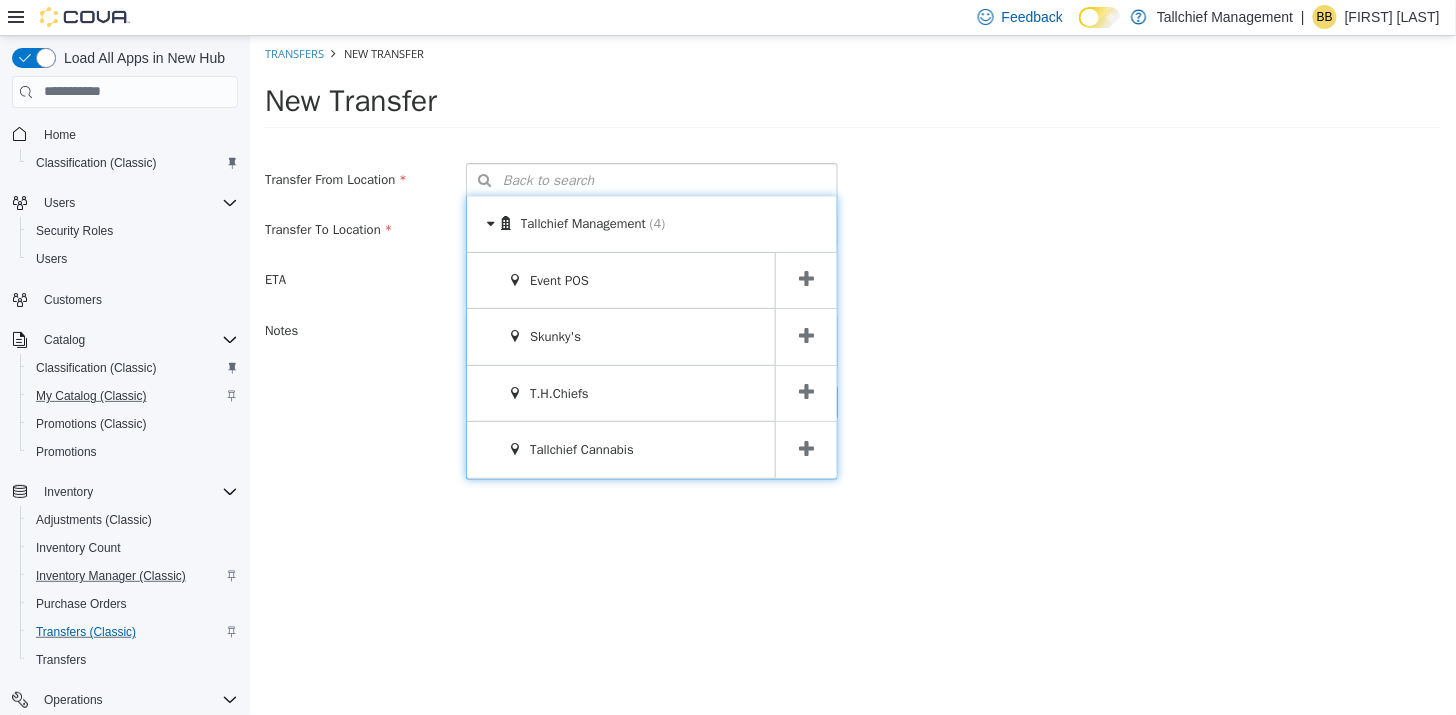 click at bounding box center [805, 448] 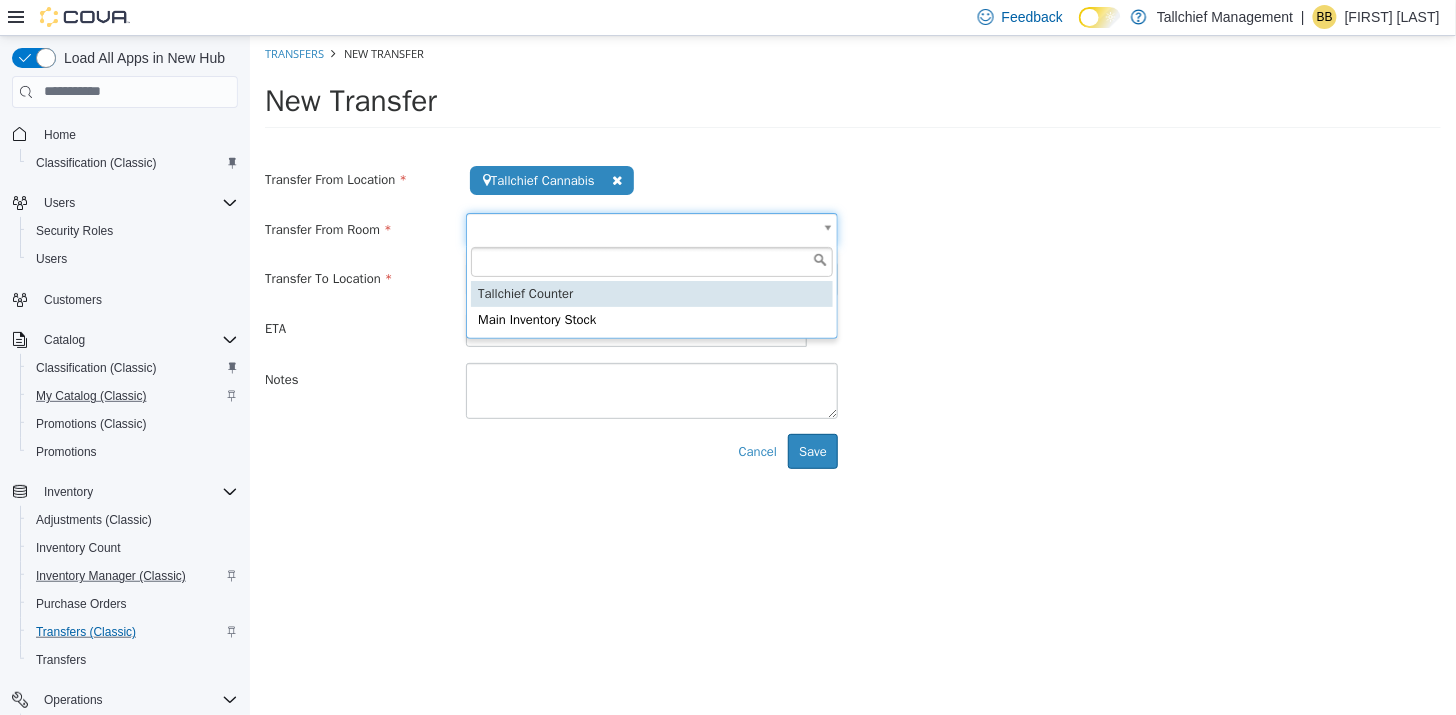 click on "**********" at bounding box center (852, 259) 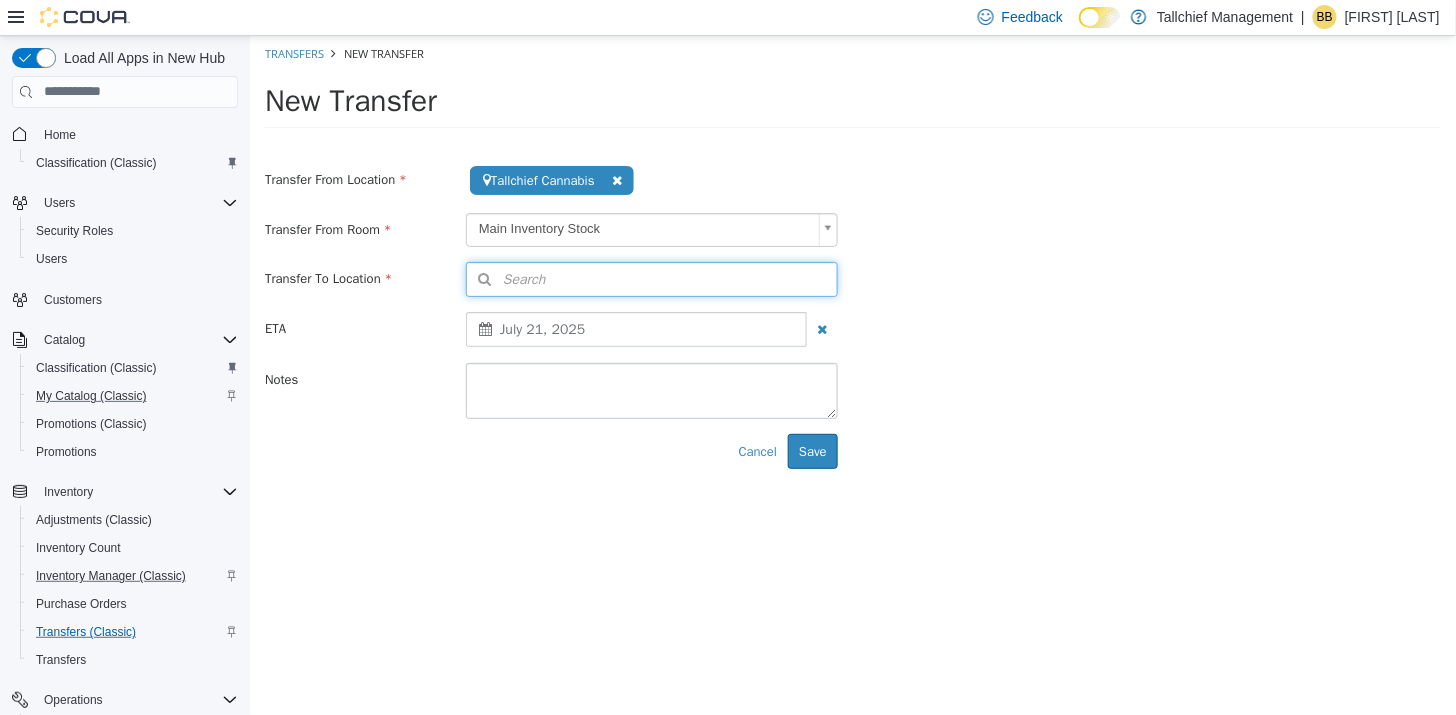 click on "Search" at bounding box center [651, 278] 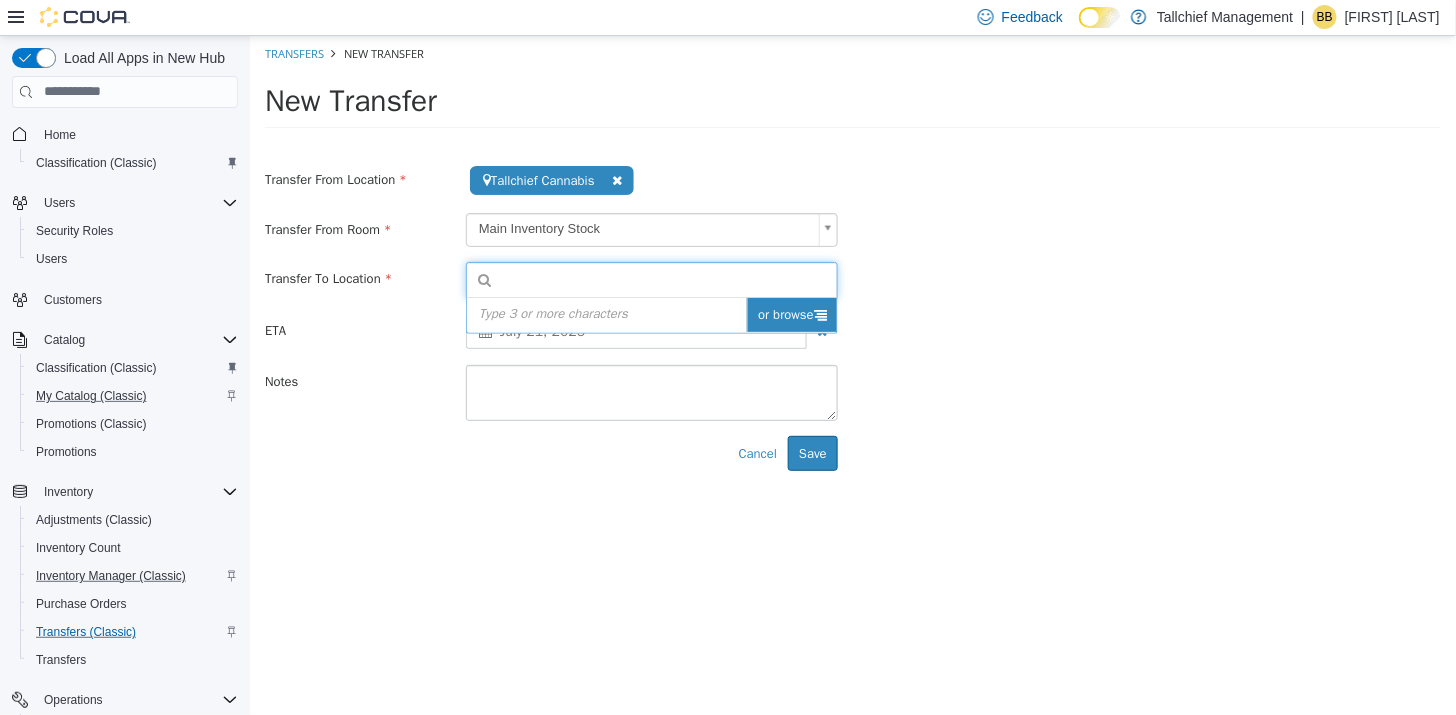 click at bounding box center (819, 313) 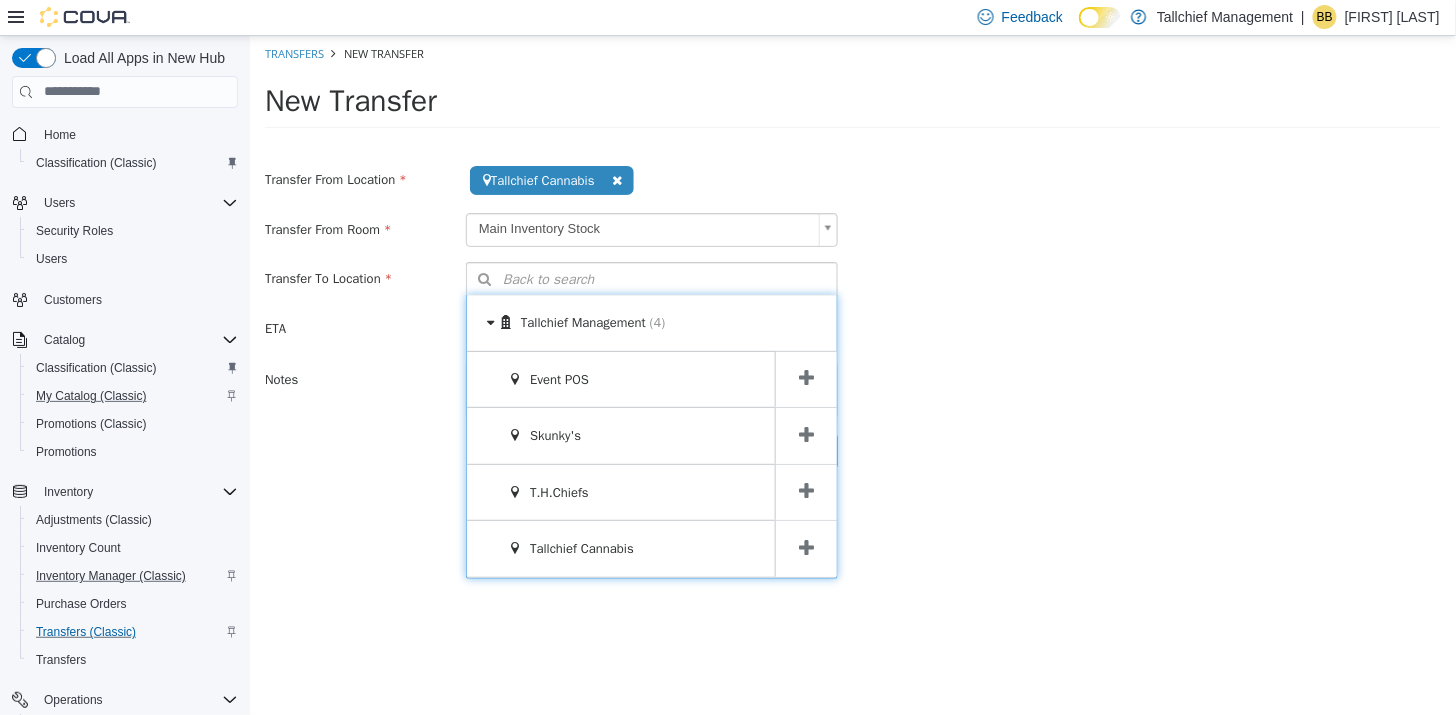 click at bounding box center (805, 434) 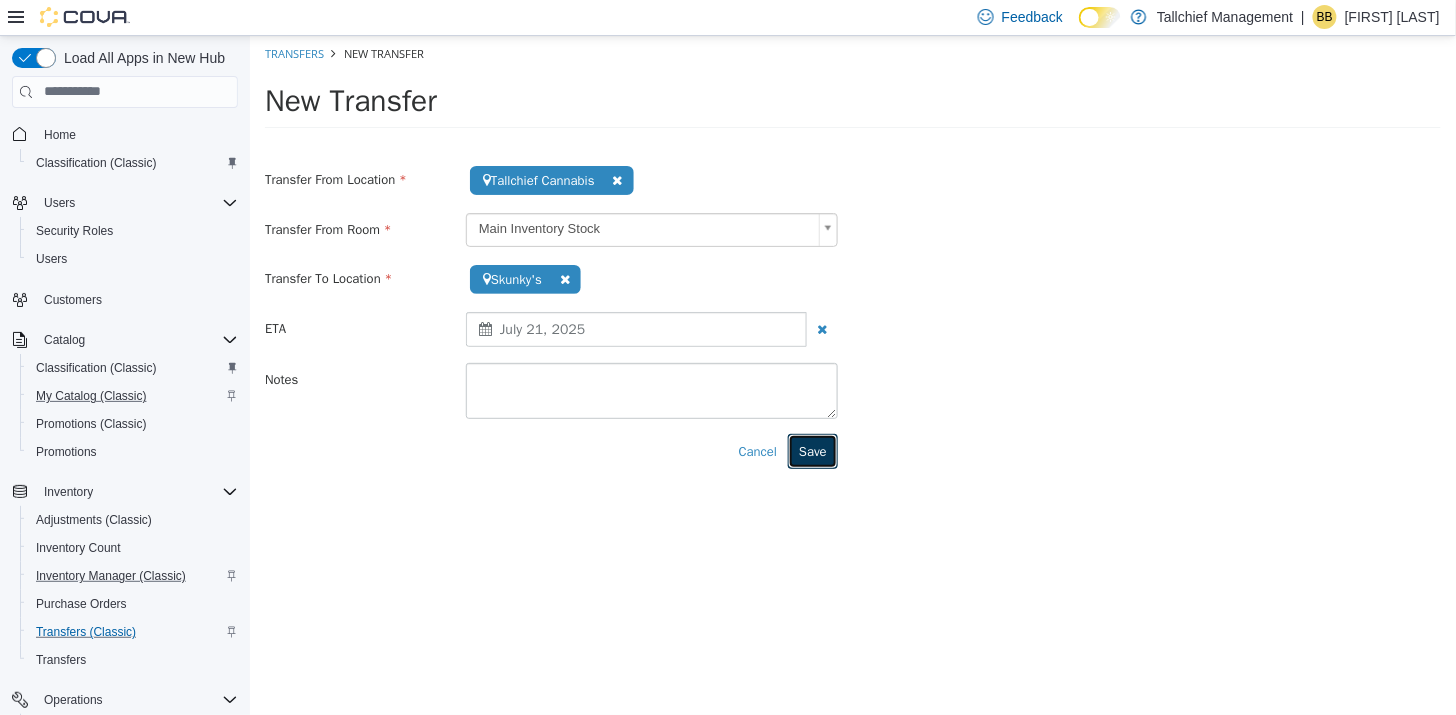click on "Save" at bounding box center [812, 451] 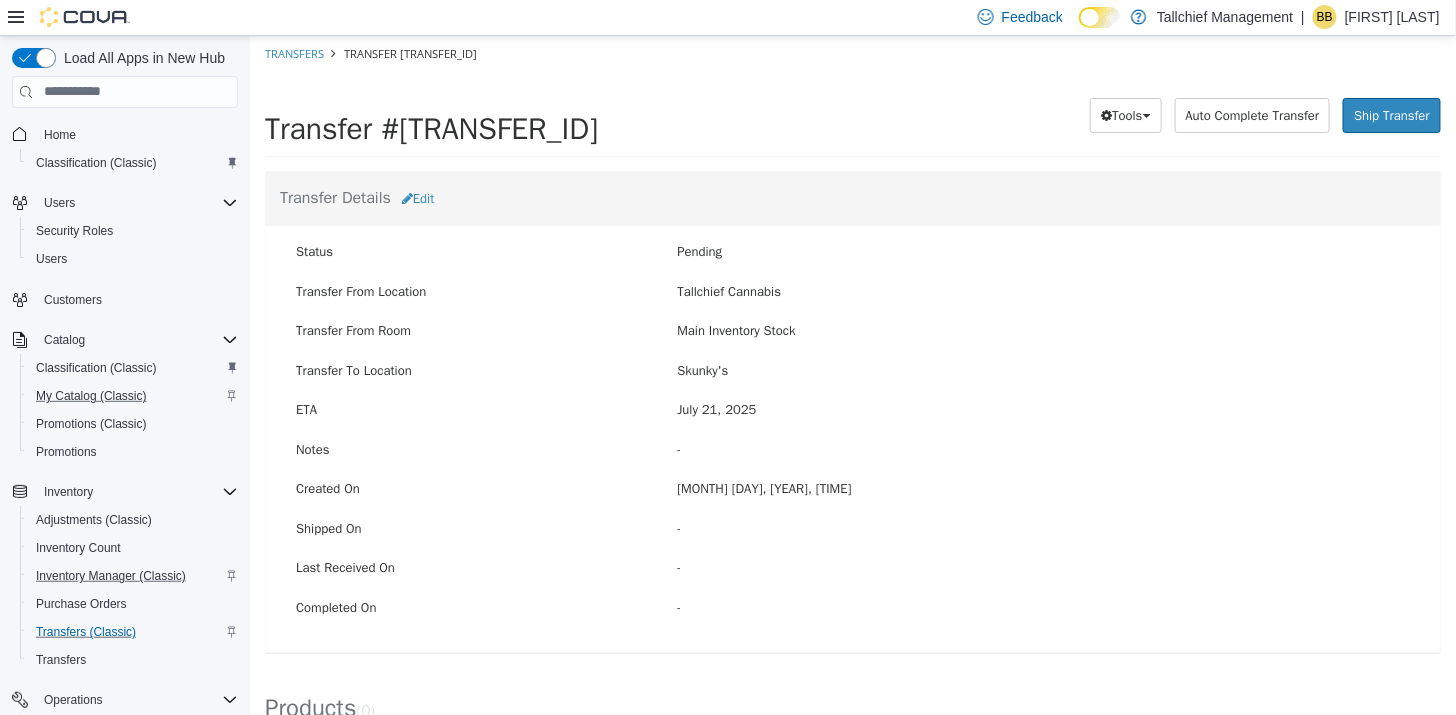 scroll, scrollTop: 160, scrollLeft: 0, axis: vertical 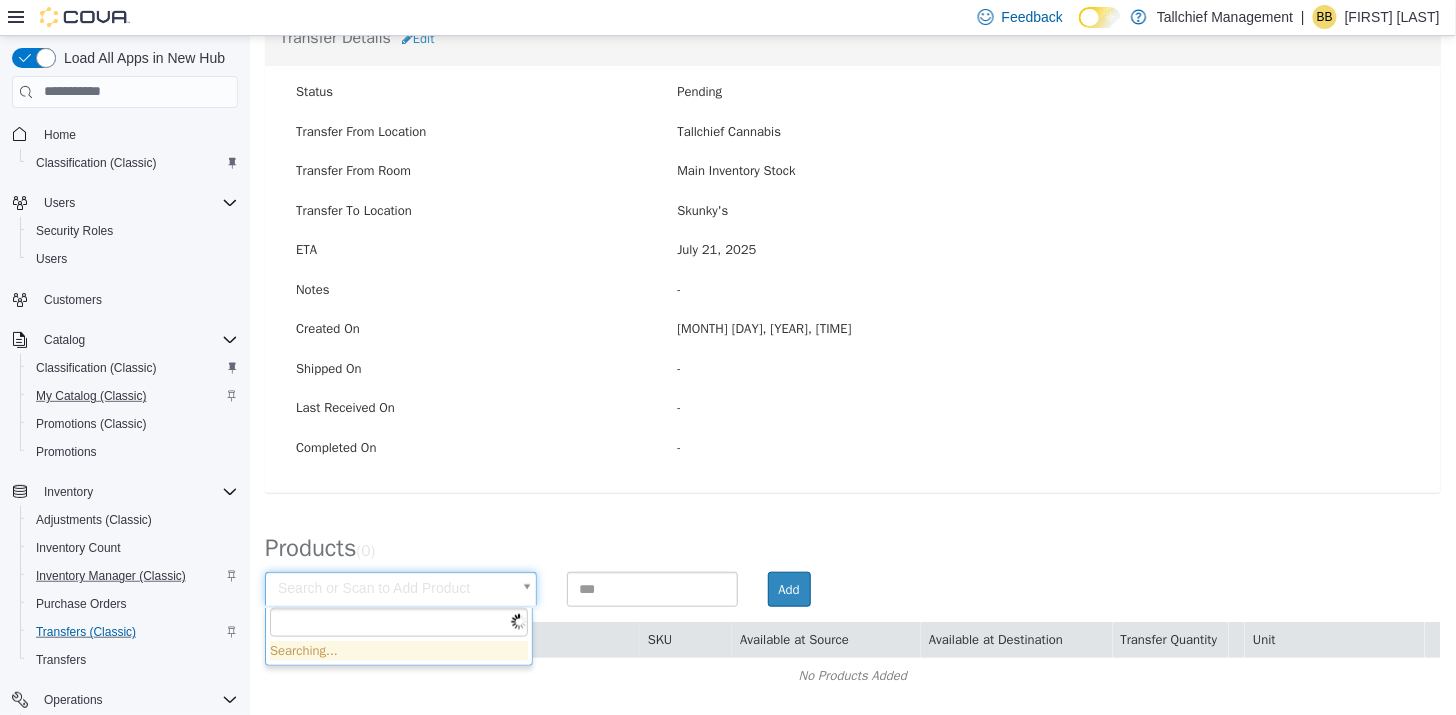 click on "×
Save successful.
Transfers
TRCDQJ-736
Transfer #TRCDQJ-736
Preparing Download...  Tools  PDF Download
Delete
Auto Complete Transfer Ship Transfer
Transfer Details  Edit Status
Pending
Transfer From Location
Tallchief Cannabis
Transfer From Room Main Inventory Stock Transfer To Location
Skunky's
ETA July 21, 2025 Notes -
Created On Jul 14, 2025, 9:02 AM Shipped On - Last Received On - Completed On - Products  ( 0 )
Search or Scan to Add Product     Add
Item SKU Available at Source Available at Destination Transfer Quantity Unit No Products Added
Cancel Apply                                           Searching..." at bounding box center [852, 294] 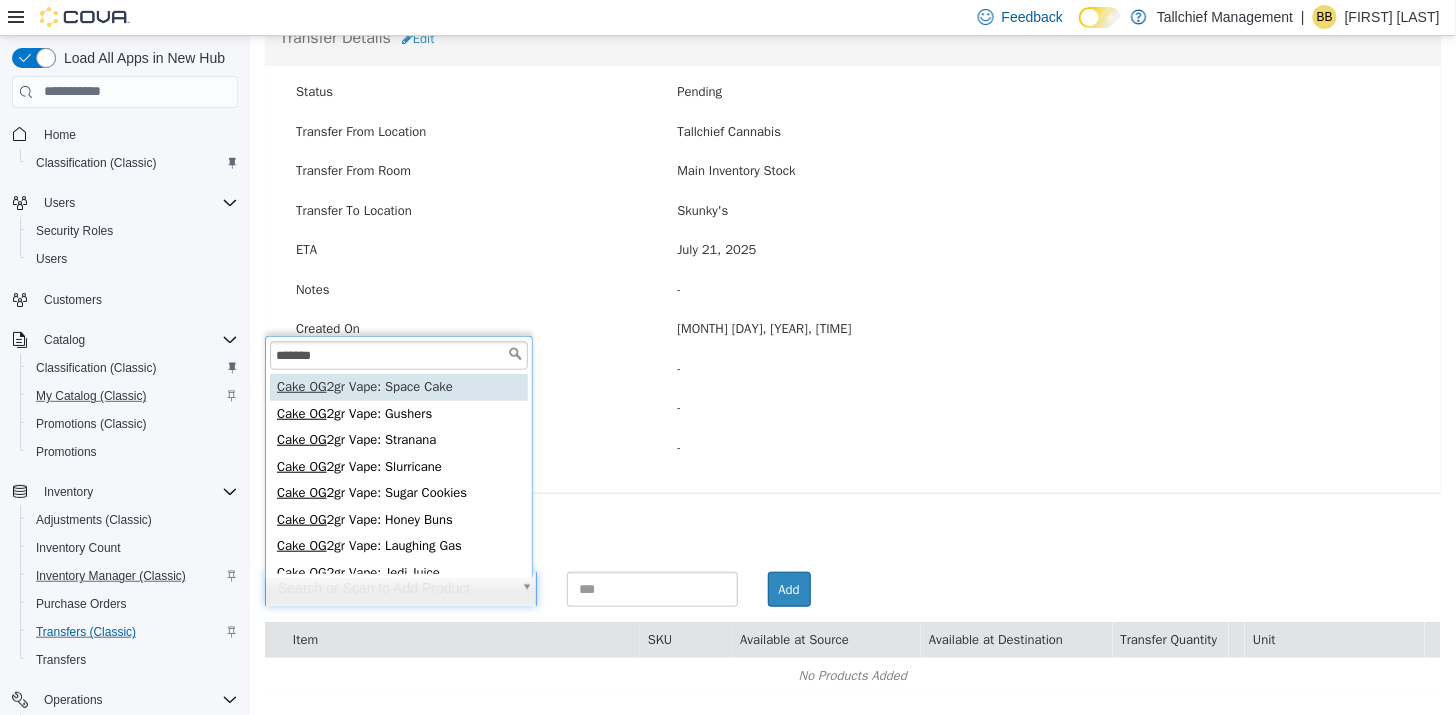scroll, scrollTop: 3, scrollLeft: 0, axis: vertical 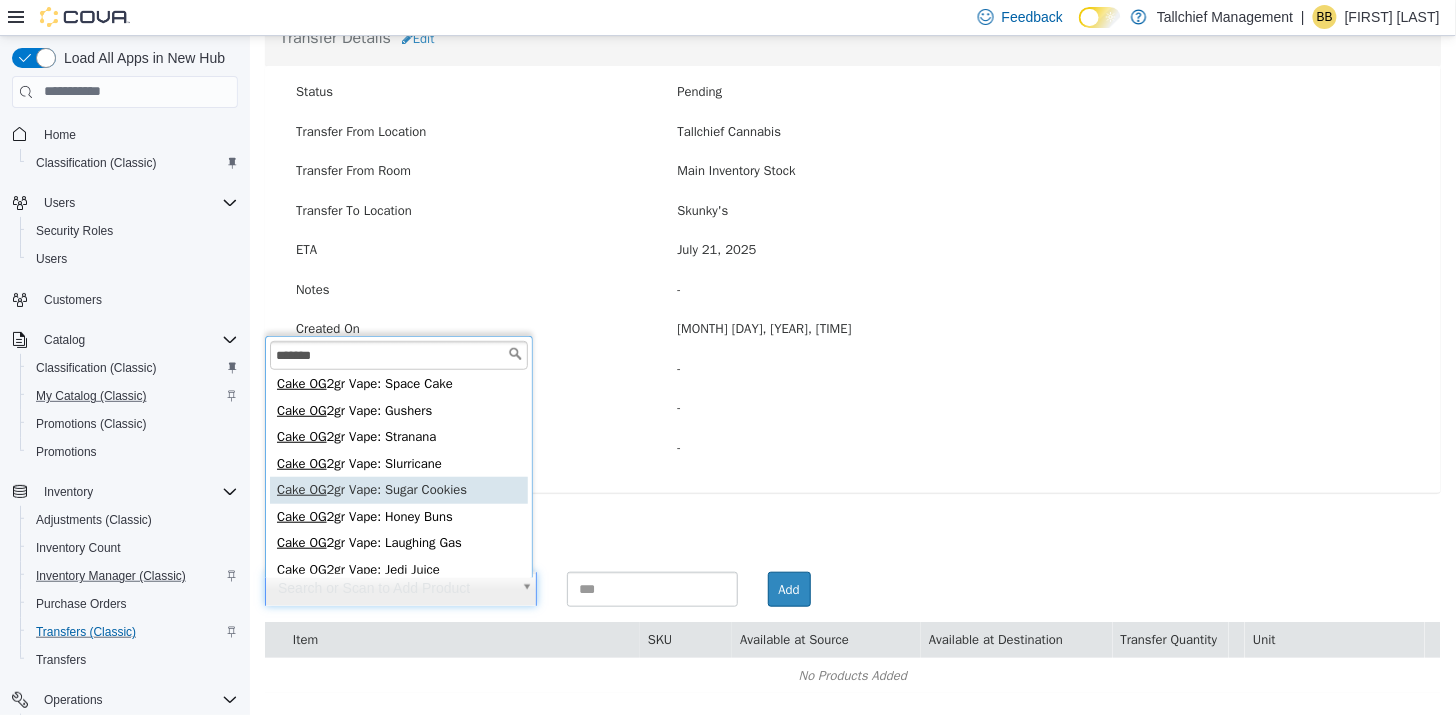 type on "*******" 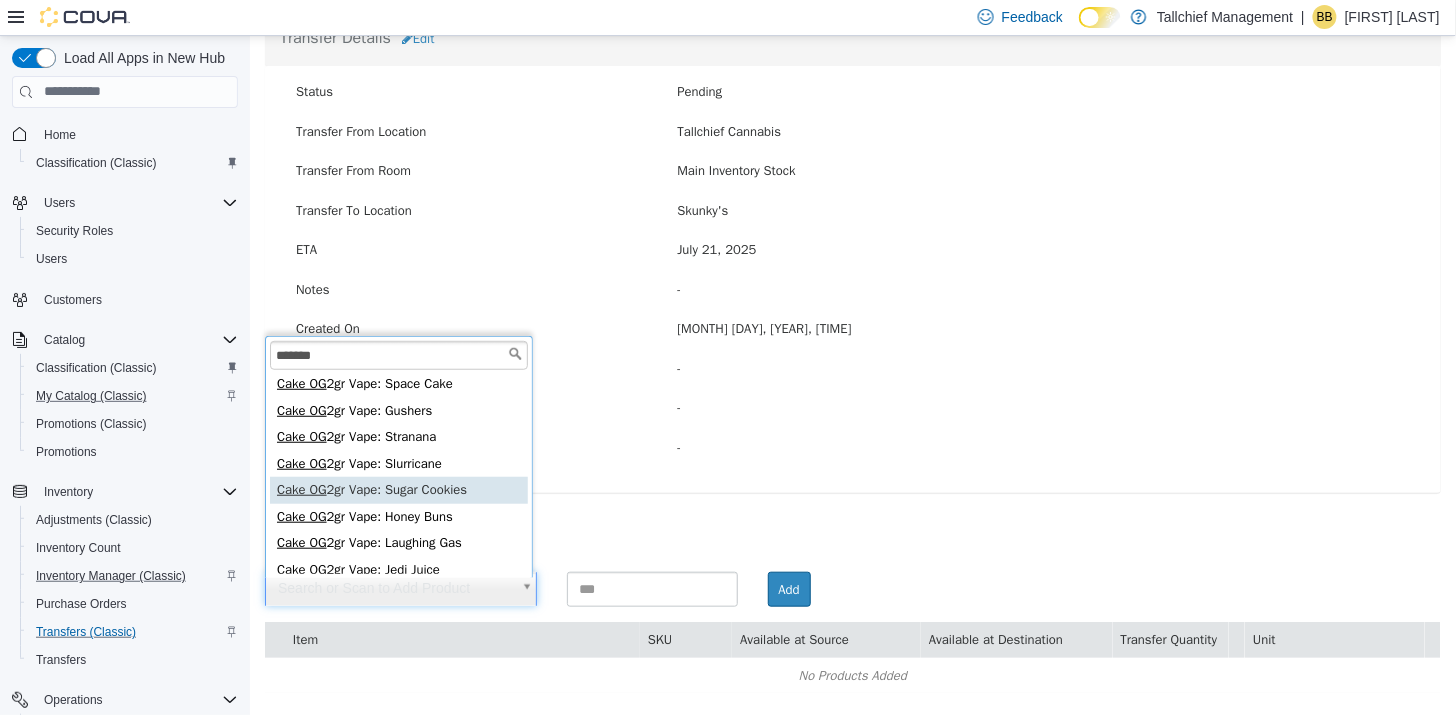 type on "**********" 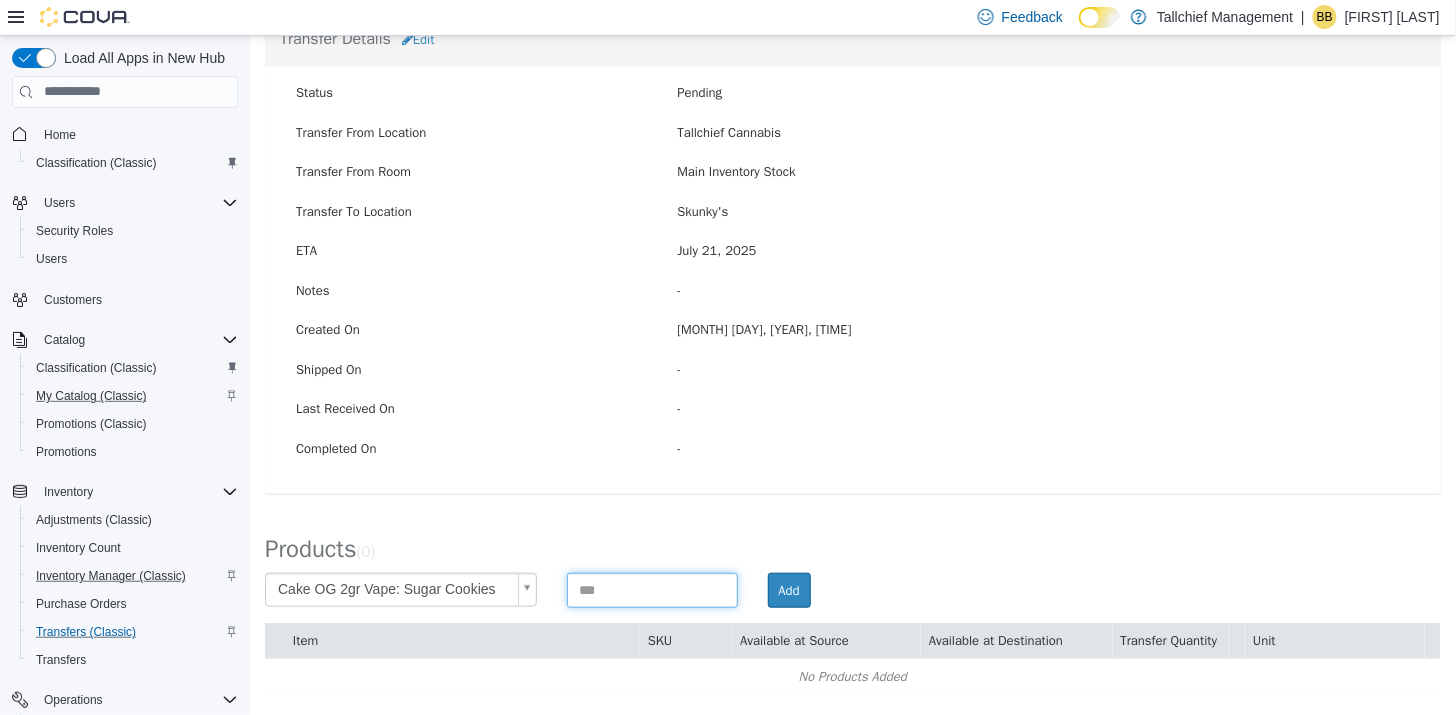 click at bounding box center [651, 589] 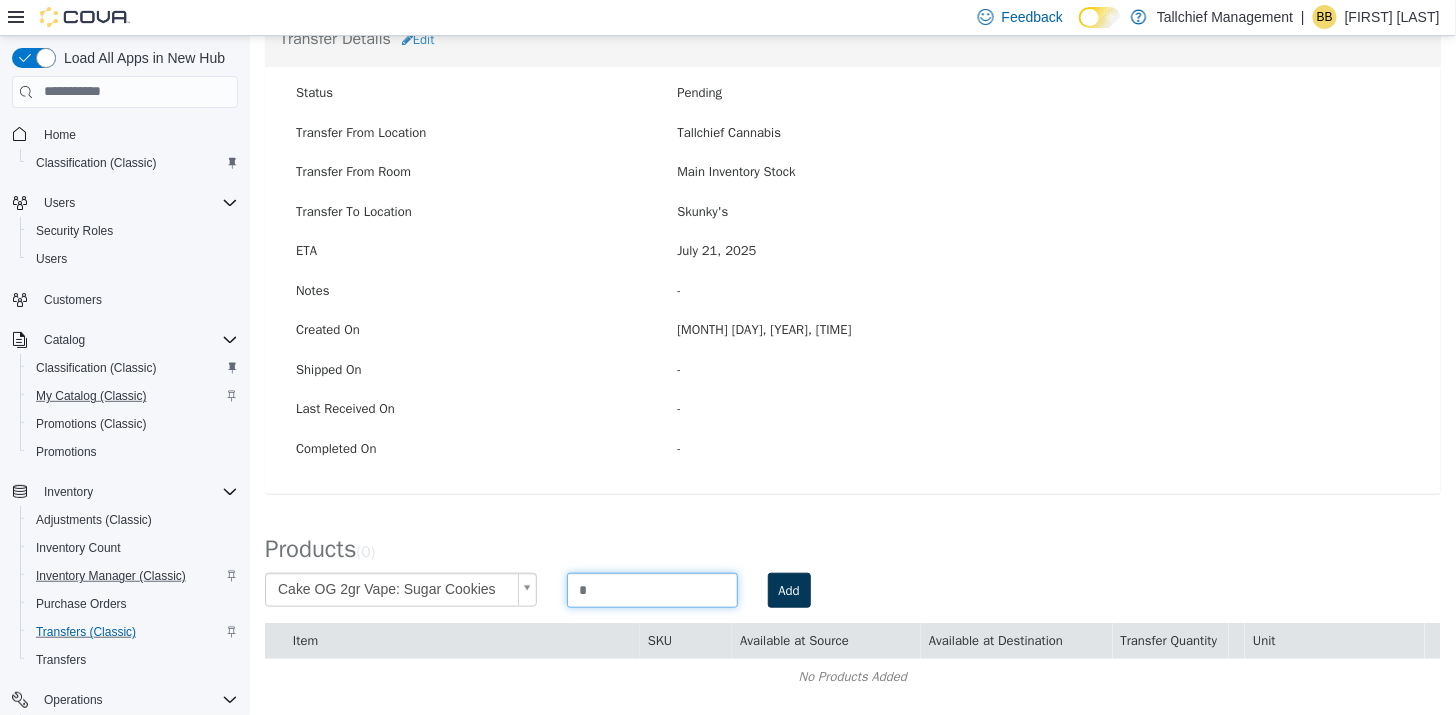 type on "*" 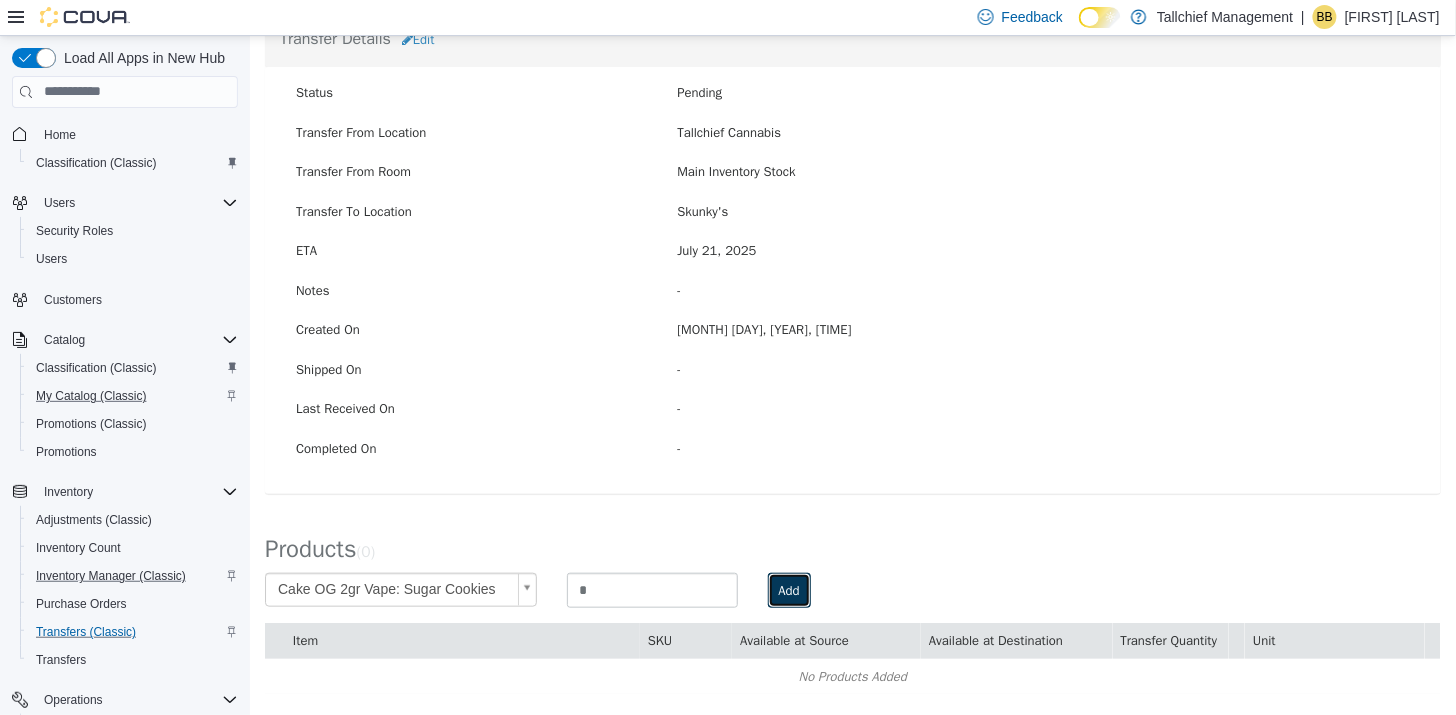 click on "Add" at bounding box center [788, 590] 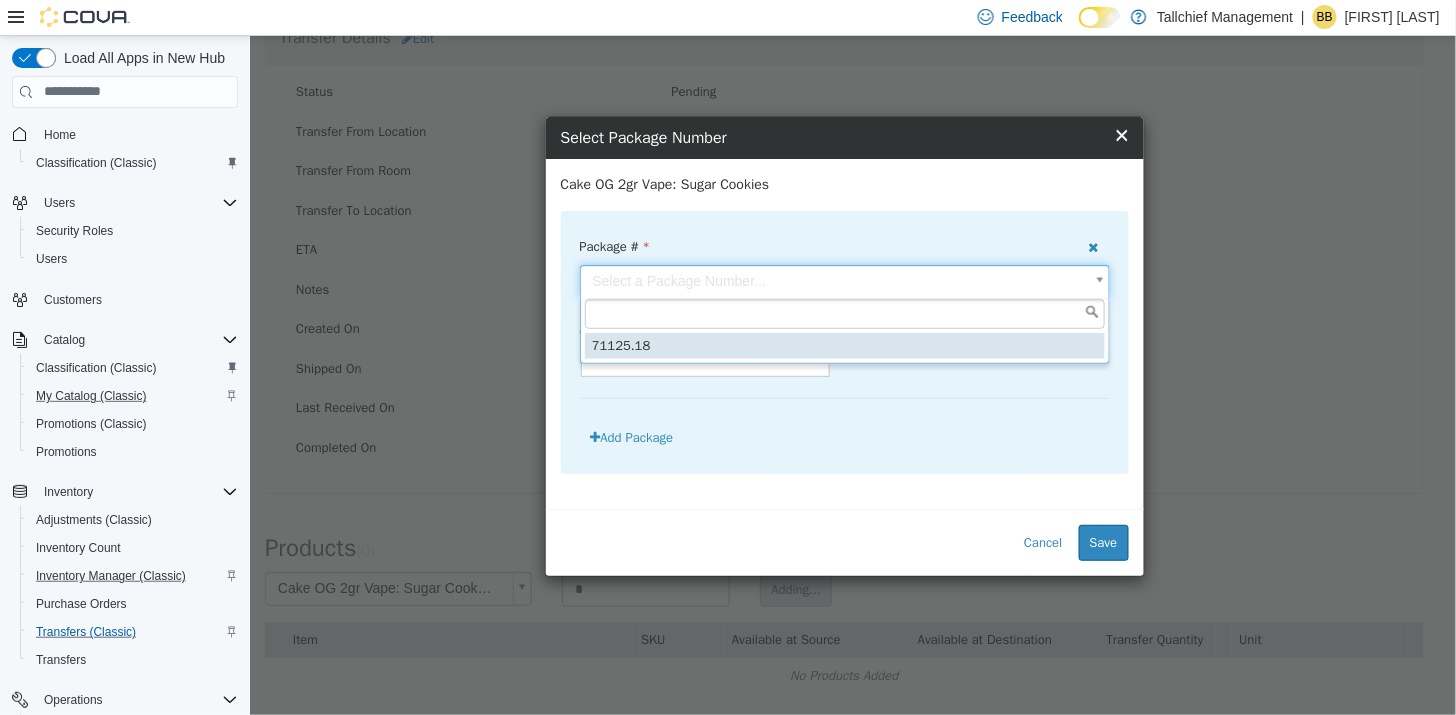 click on "**********" at bounding box center [852, 294] 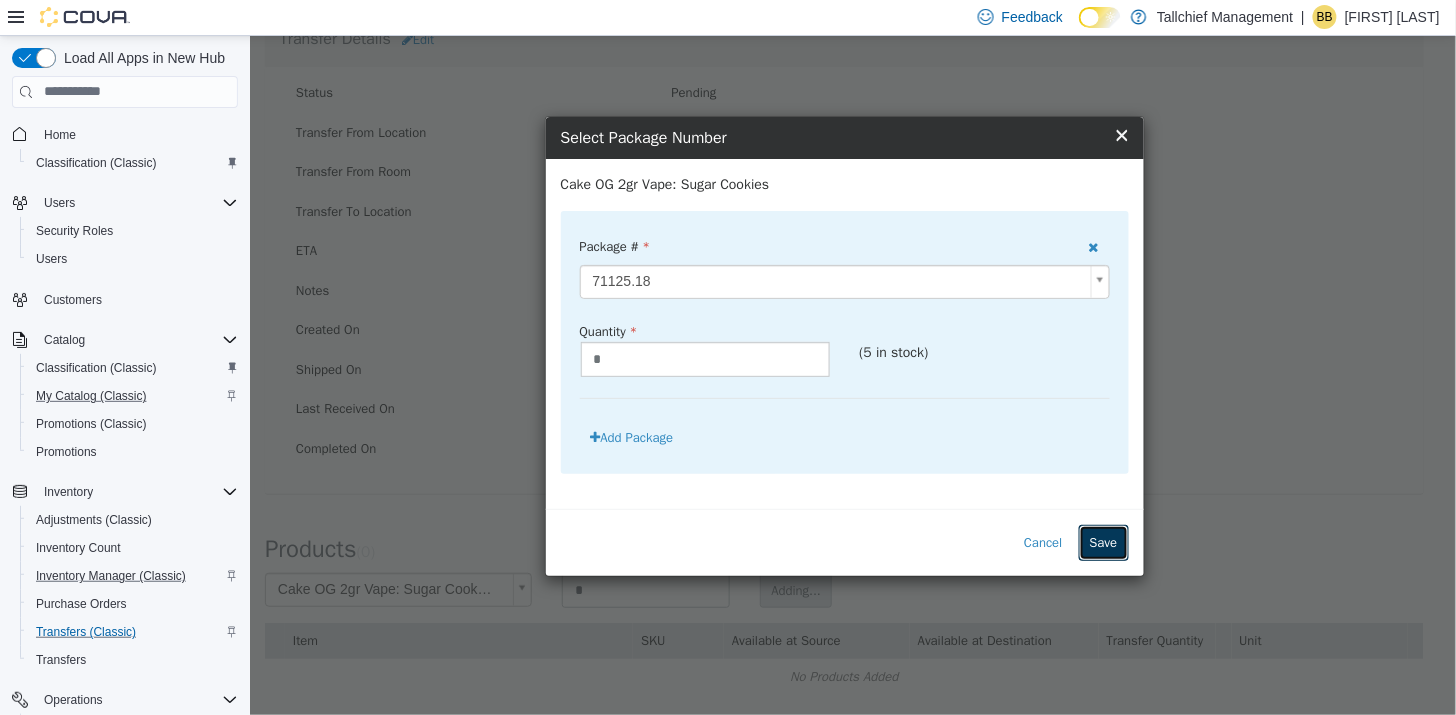 click on "Save" at bounding box center (1103, 542) 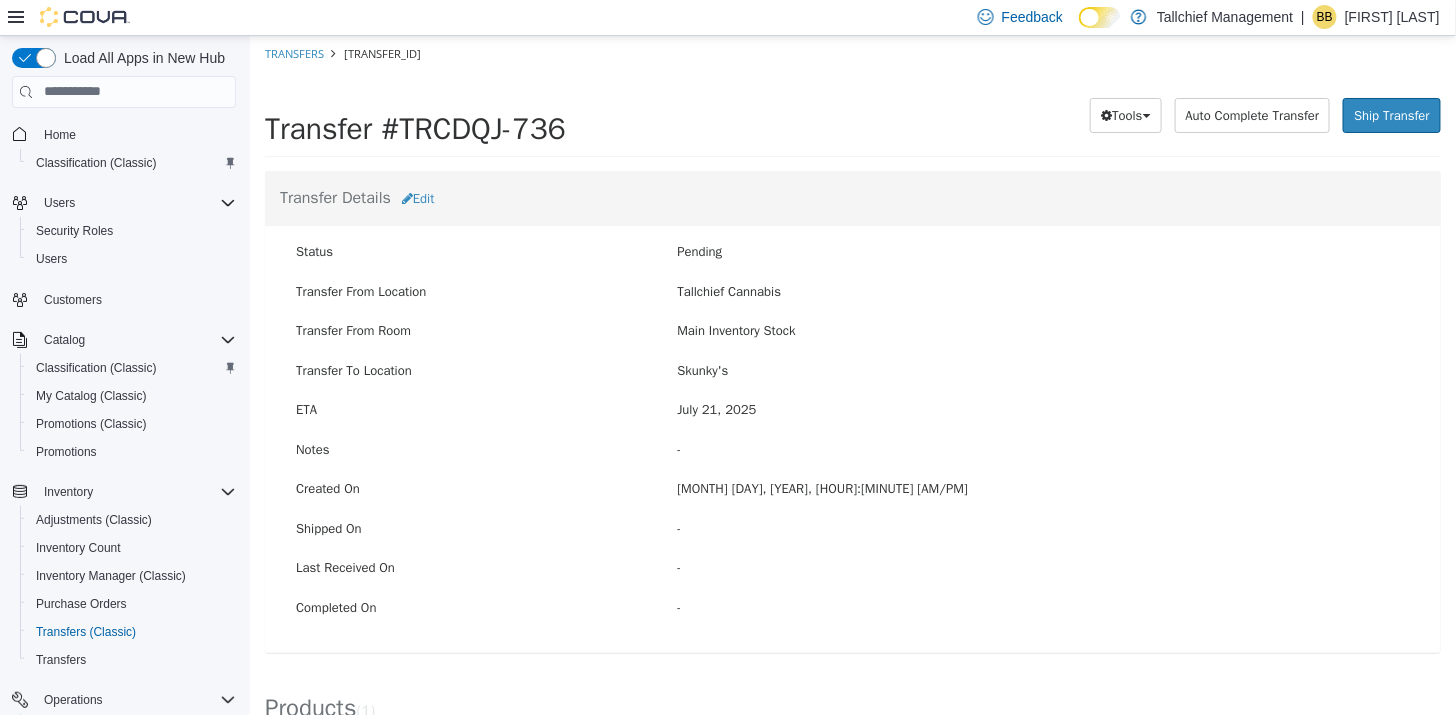 scroll, scrollTop: 170, scrollLeft: 0, axis: vertical 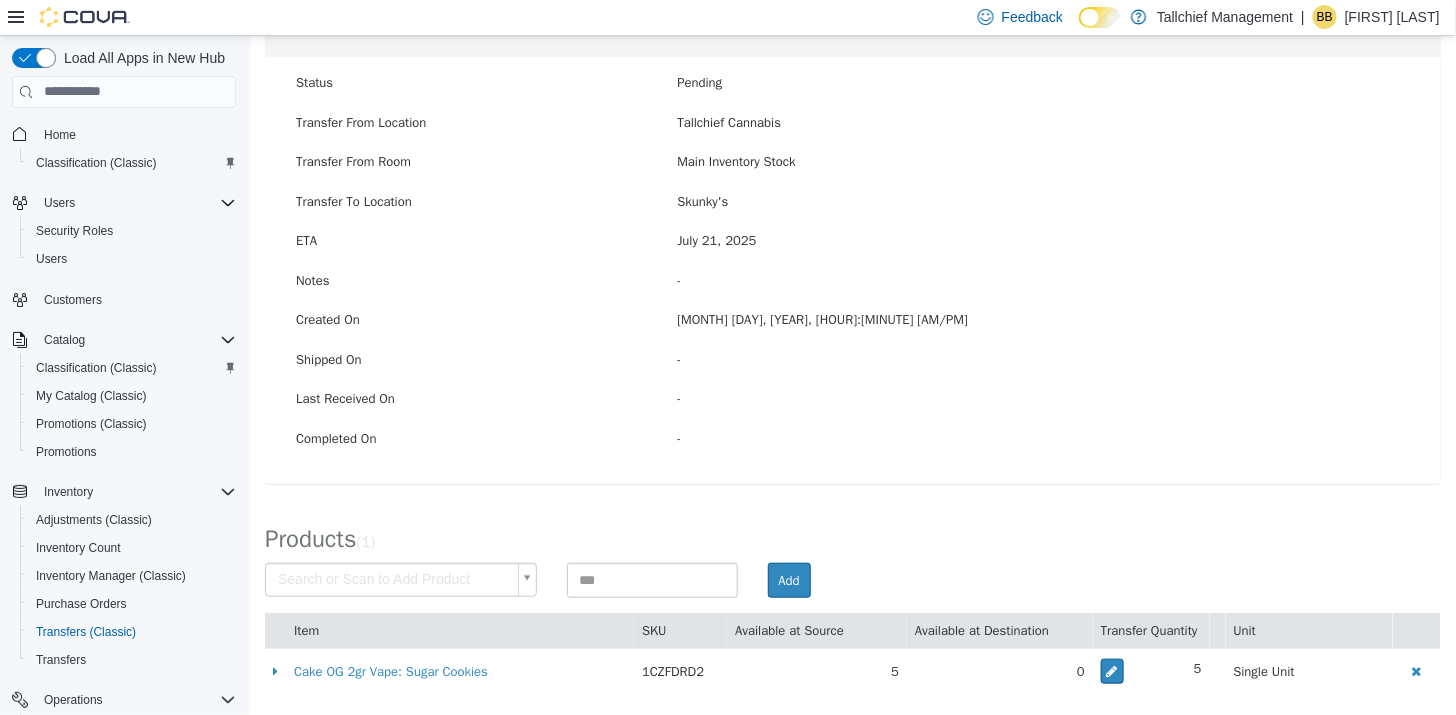 click on "×
Transfers
[TRANSFER_ID]
Transfer #[TRANSFER_ID]
Preparing Download...  Tools  PDF Download
Delete
Auto Complete Transfer Ship Transfer
Transfer Details  Edit Status
Pending
Transfer From Location
Tallchief Cannabis
Transfer From Room Main Inventory Stock Transfer To Location
Skunky's
ETA [MONTH] [DAY], [YEAR] Notes -
Created On [MONTH] [DAY], [YEAR], [HOUR]:[MINUTE] [AM/PM] Shipped On - Last Received On - Completed On - Products  ( 1 )
Search or Scan to Add Product                             Add
Item SKU Available at Source Available at Destination Transfer Quantity Unit Cake OG 2gr Vape: Sugar Cookies 1CZFDRD2 5  0  5 Single Unit" at bounding box center (852, 290) 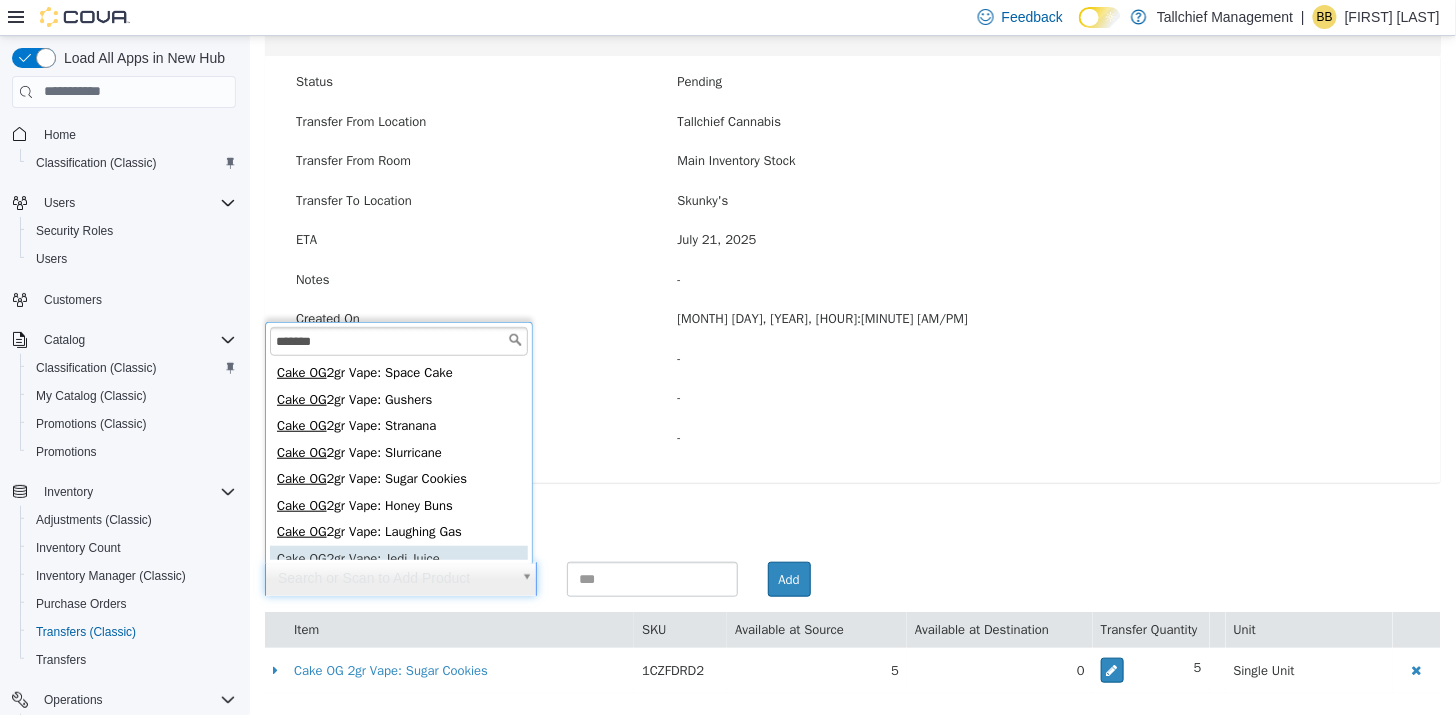 scroll, scrollTop: 3, scrollLeft: 0, axis: vertical 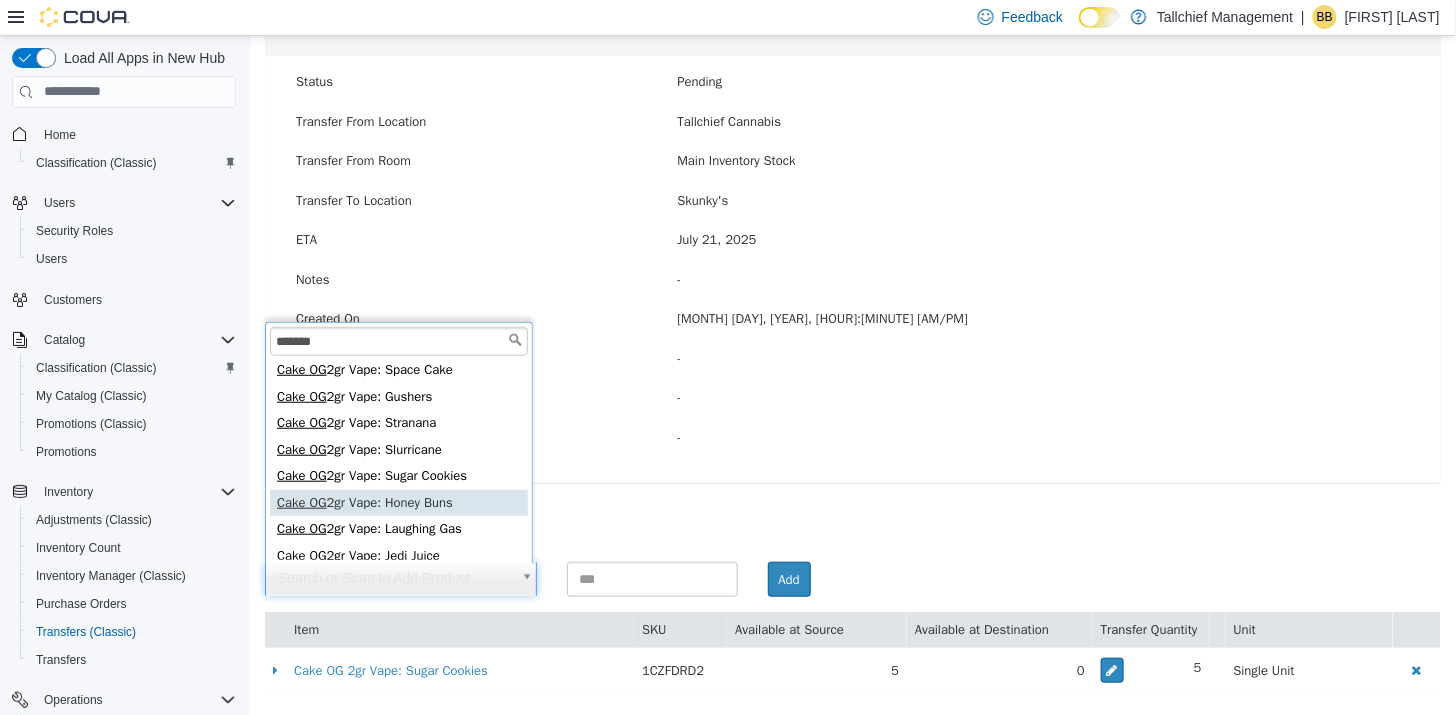 type on "*******" 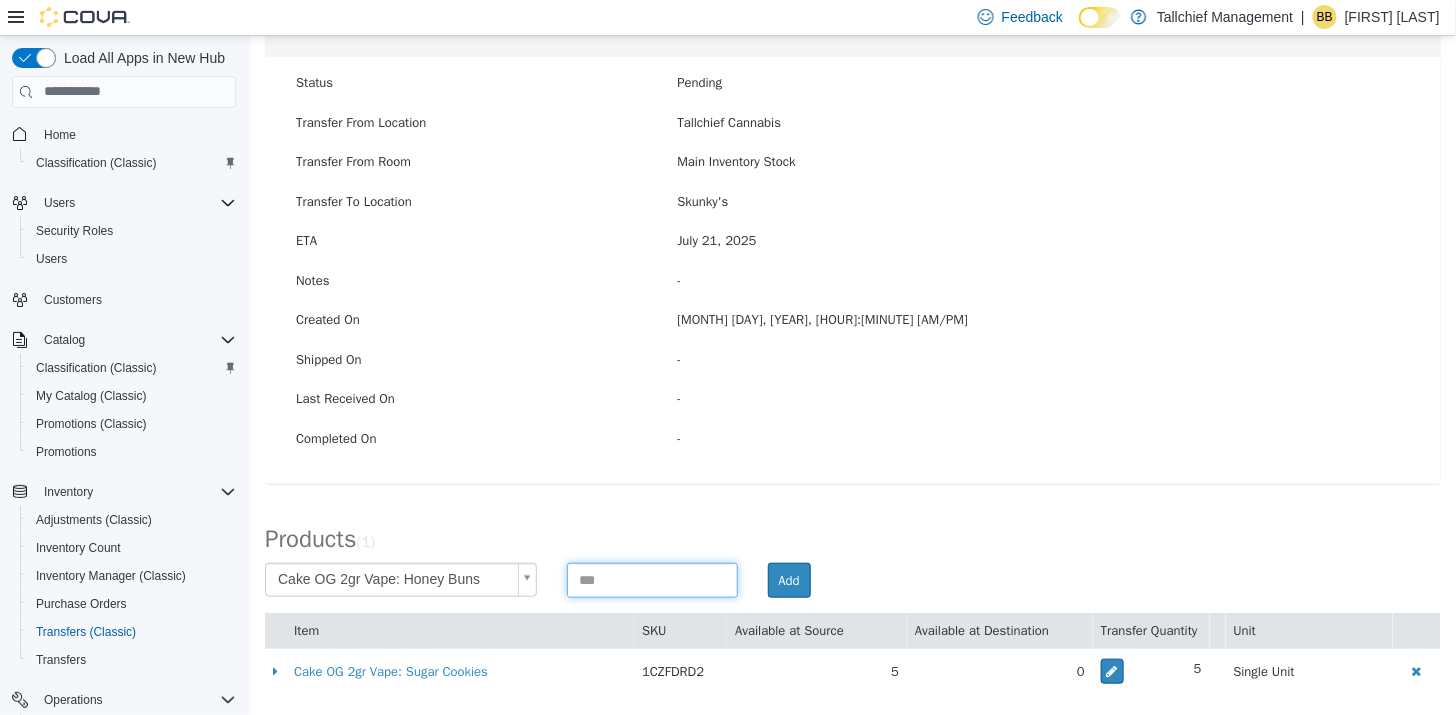 click at bounding box center [651, 579] 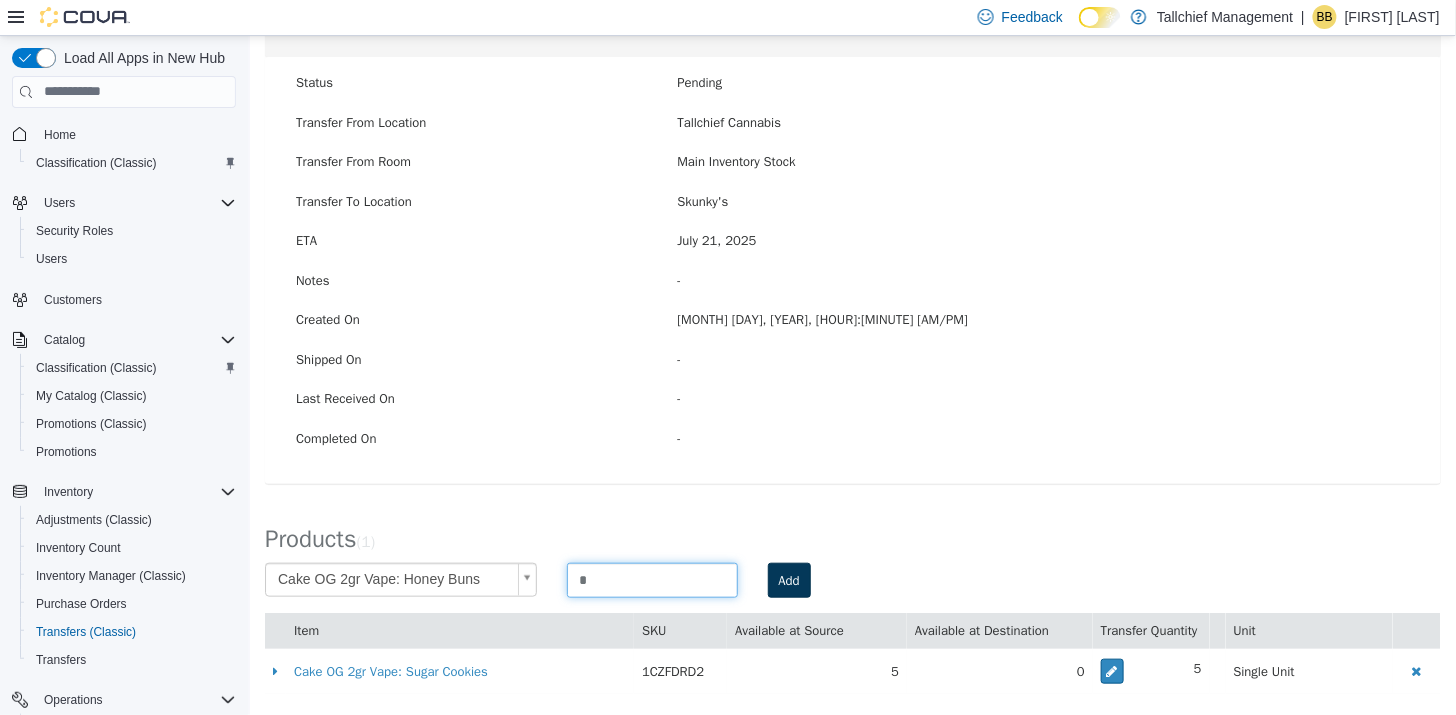type on "*" 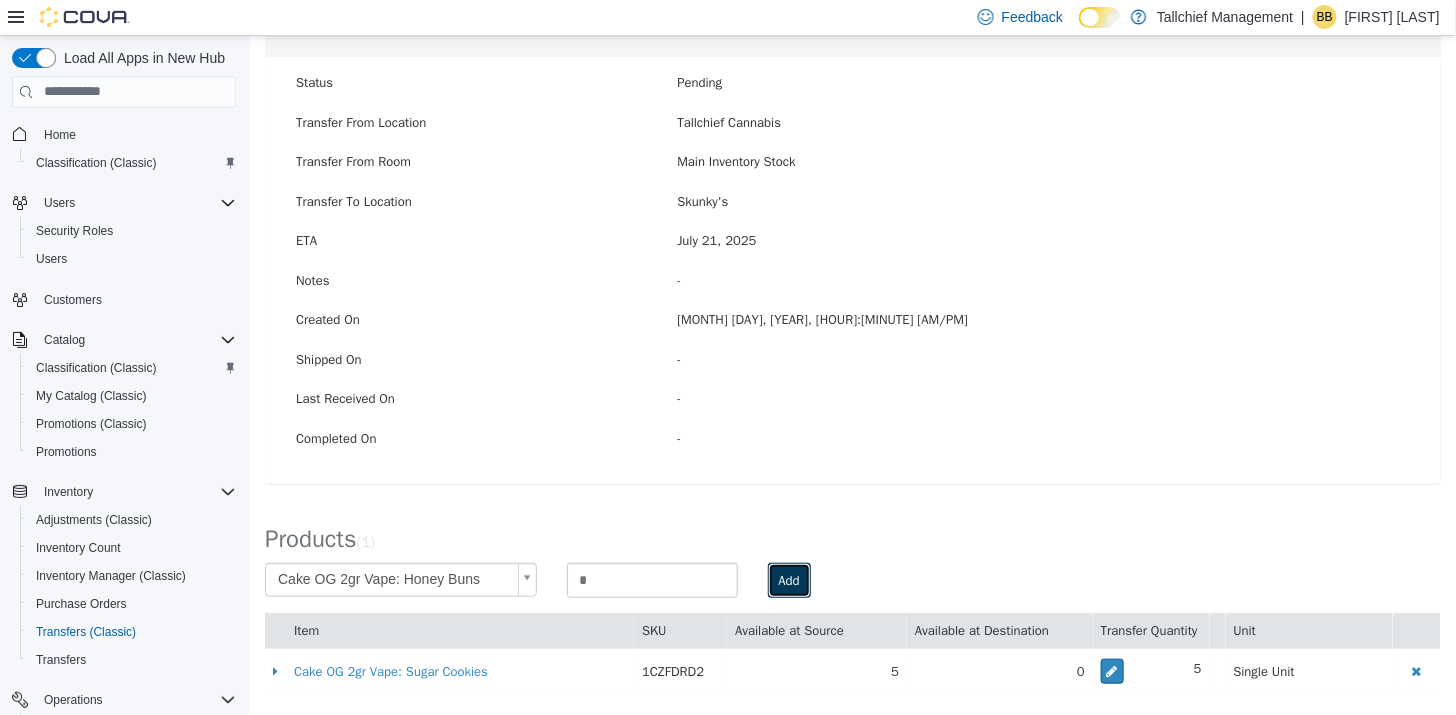 click on "Add" at bounding box center (788, 580) 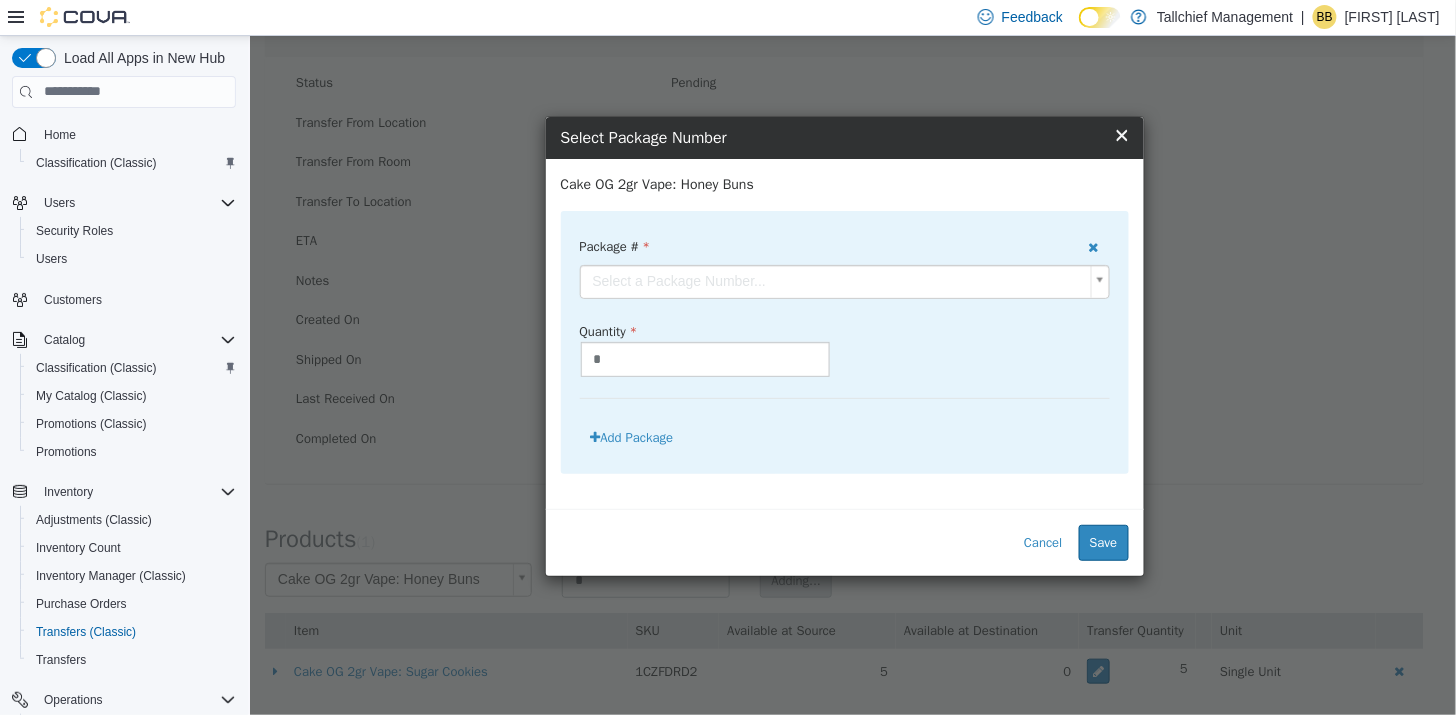 click on "**********" at bounding box center [852, 290] 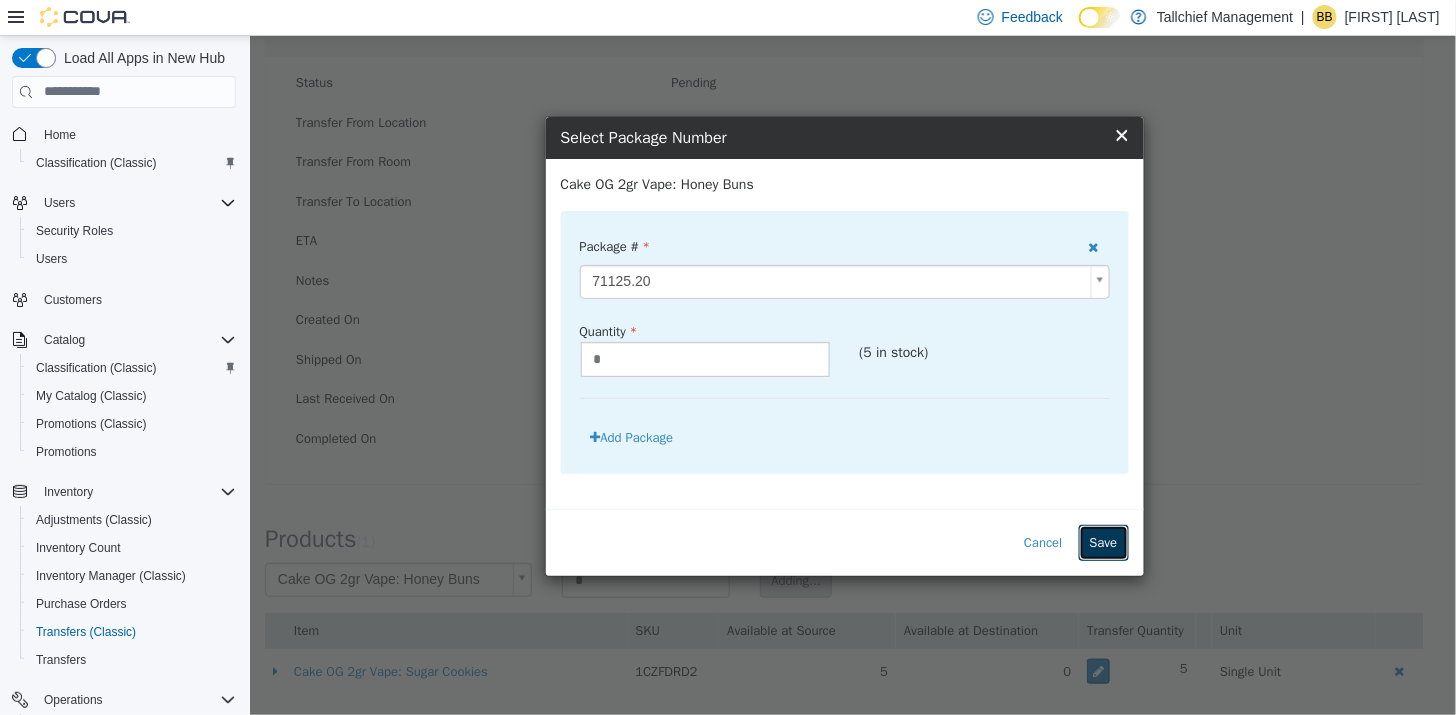 click on "Save" at bounding box center (1103, 542) 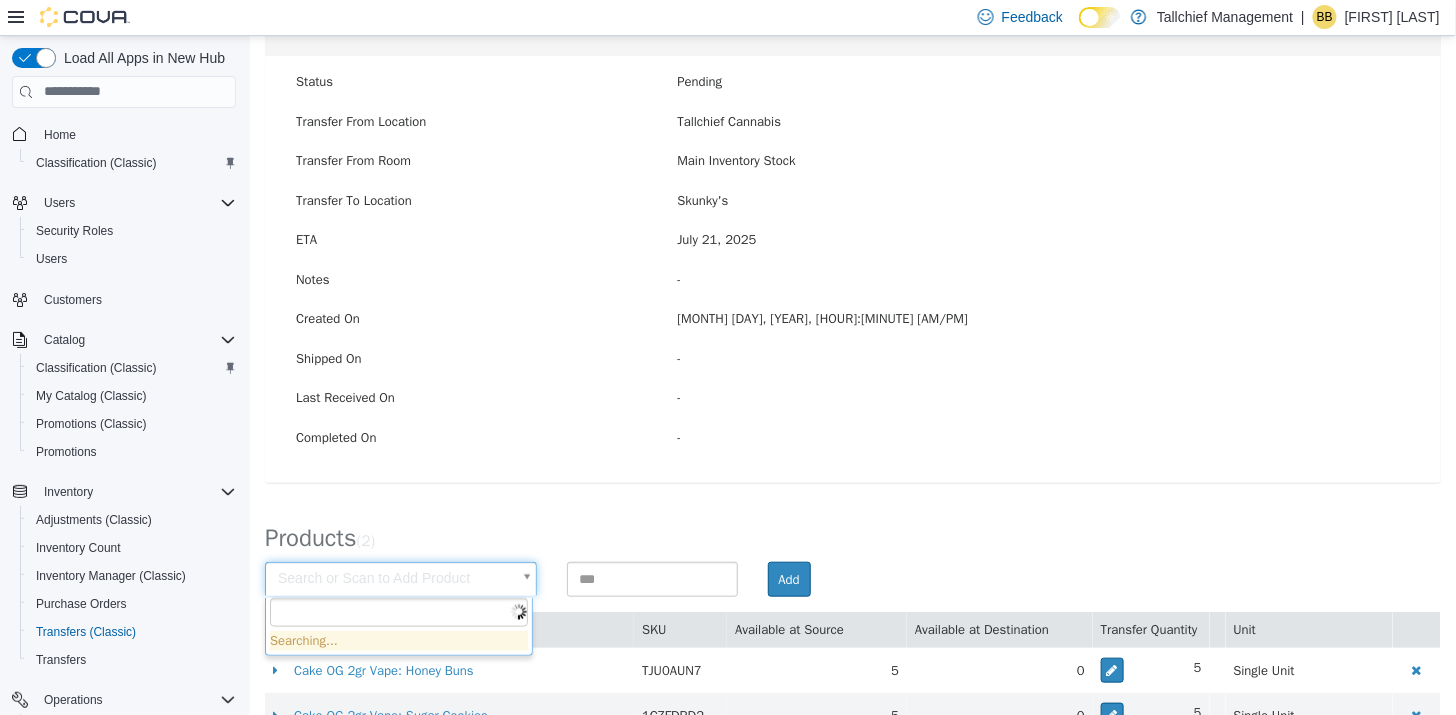click on "×
Transfers
[TRANSFER_ID]
Transfer #[TRANSFER_ID]
Preparing Download...  Tools  PDF Download
Delete
Auto Complete Transfer Ship Transfer
Transfer Details  Edit Status
Pending
Transfer From Location
Tallchief Cannabis
Transfer From Room Main Inventory Stock Transfer To Location
Skunky's
ETA [MONTH] [DAY], [YEAR] Notes -
Created On [MONTH] [DAY], [YEAR], [HOUR]:[MINUTE] [AM/PM] Shipped On - Last Received On - Completed On - Products  ( 2 )
Search or Scan to Add Product     Add
Item SKU Available at Source Available at Destination Transfer Quantity Unit Cake OG 2gr Vape: Honey Buns TJU0AUN7 5  0  5 Single Unit Cake OG 2gr Vape: Sugar Cookies 1CZFDRD2 5  0  5 Single Unit
Searching..." at bounding box center (852, 311) 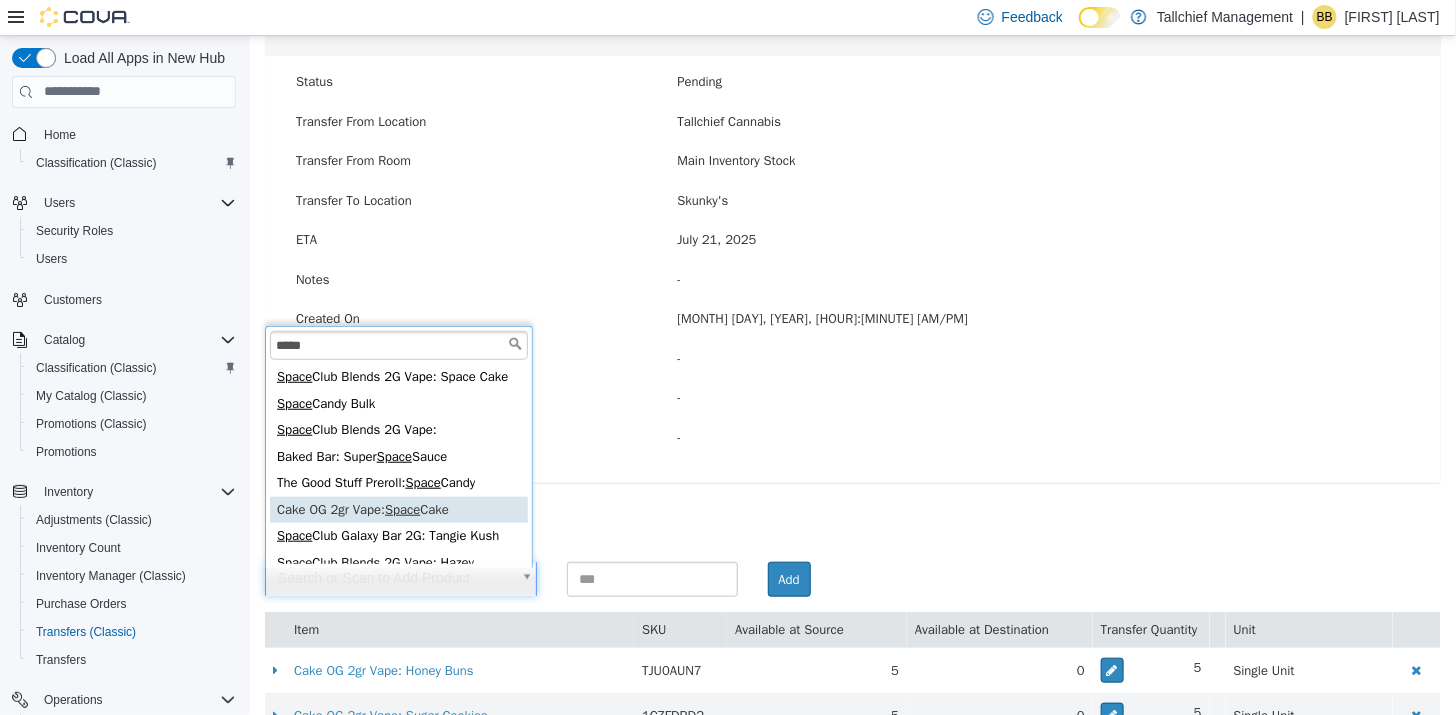 type on "*****" 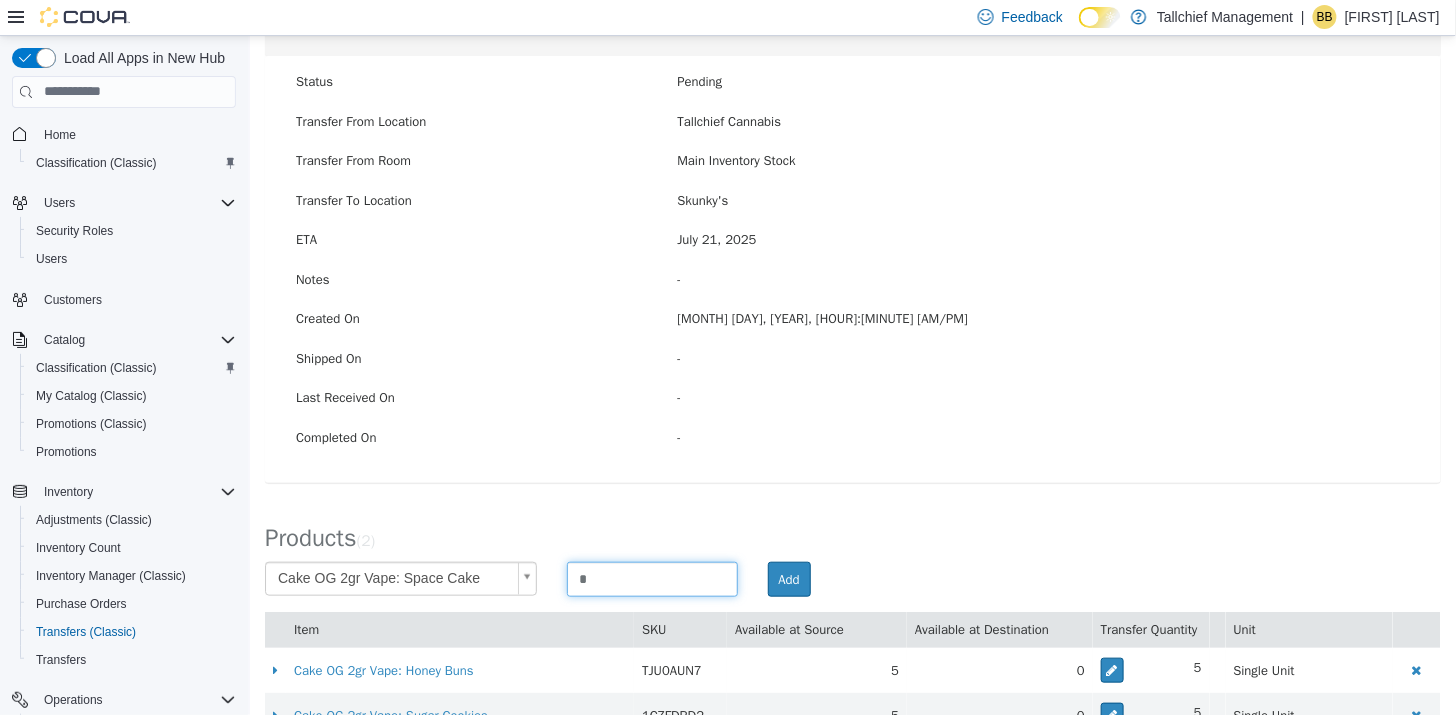 click on "*" at bounding box center [651, 578] 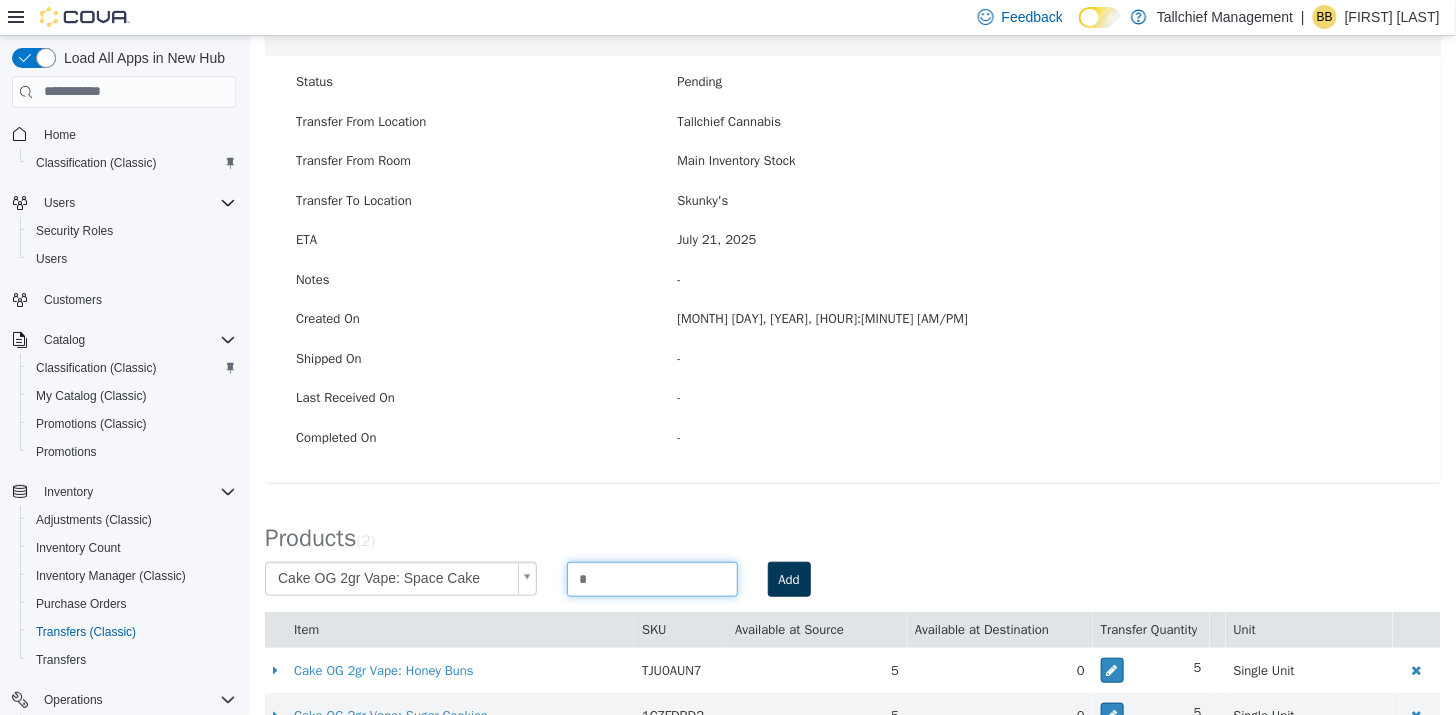 type on "*" 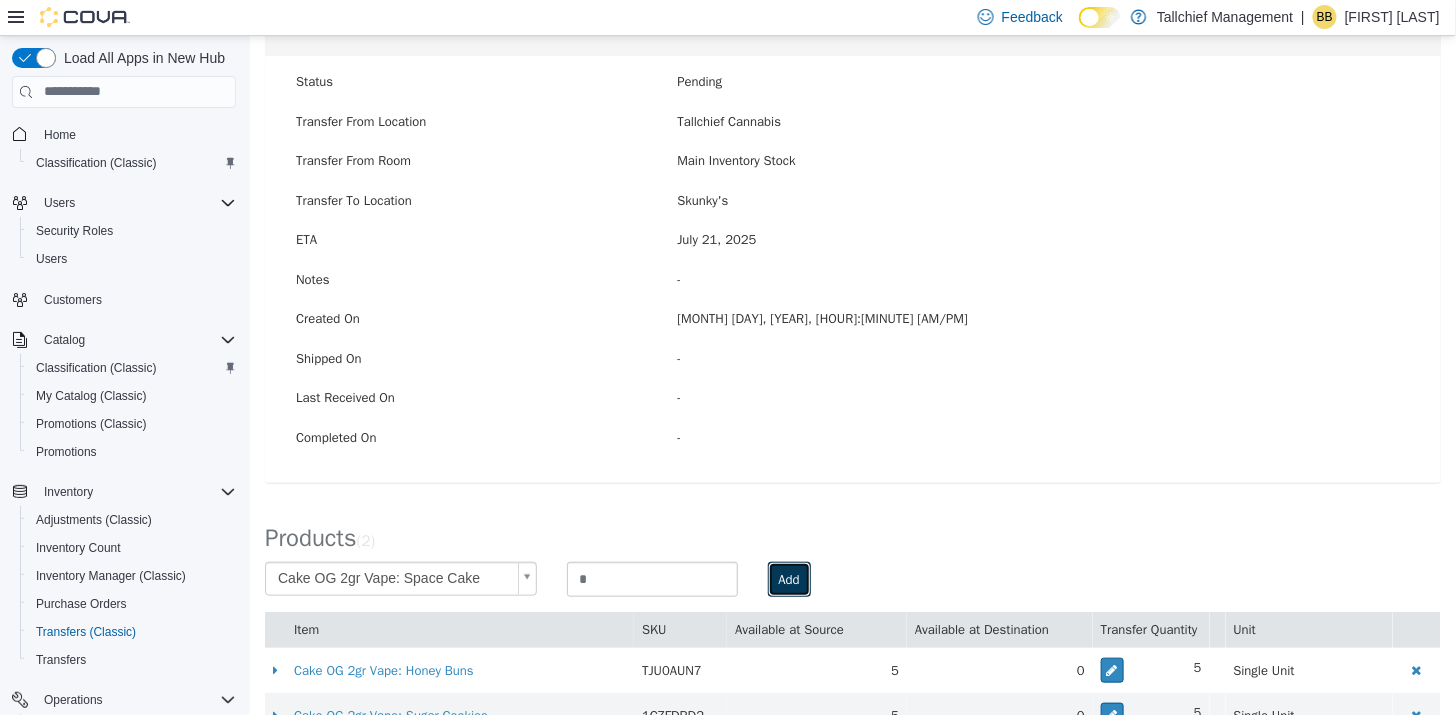 click on "Add" at bounding box center [788, 579] 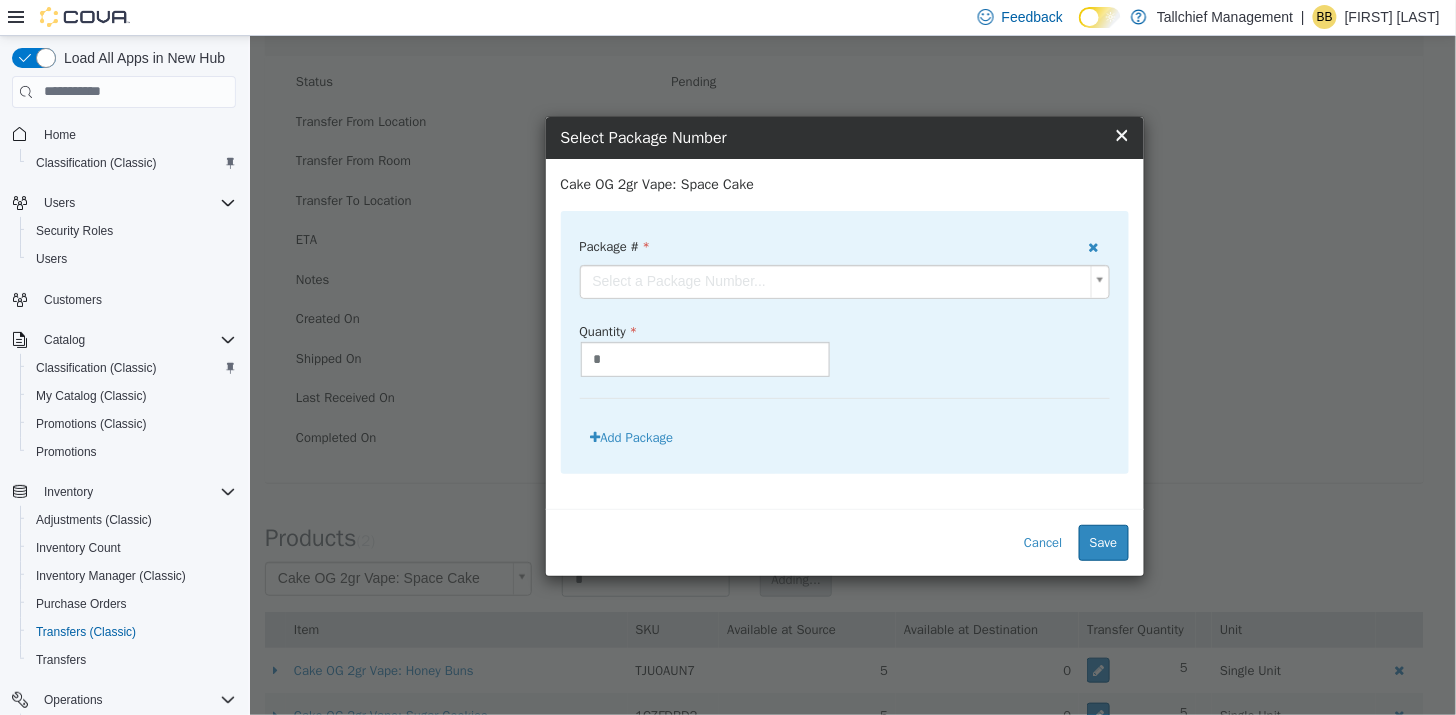click on "**********" at bounding box center (852, 311) 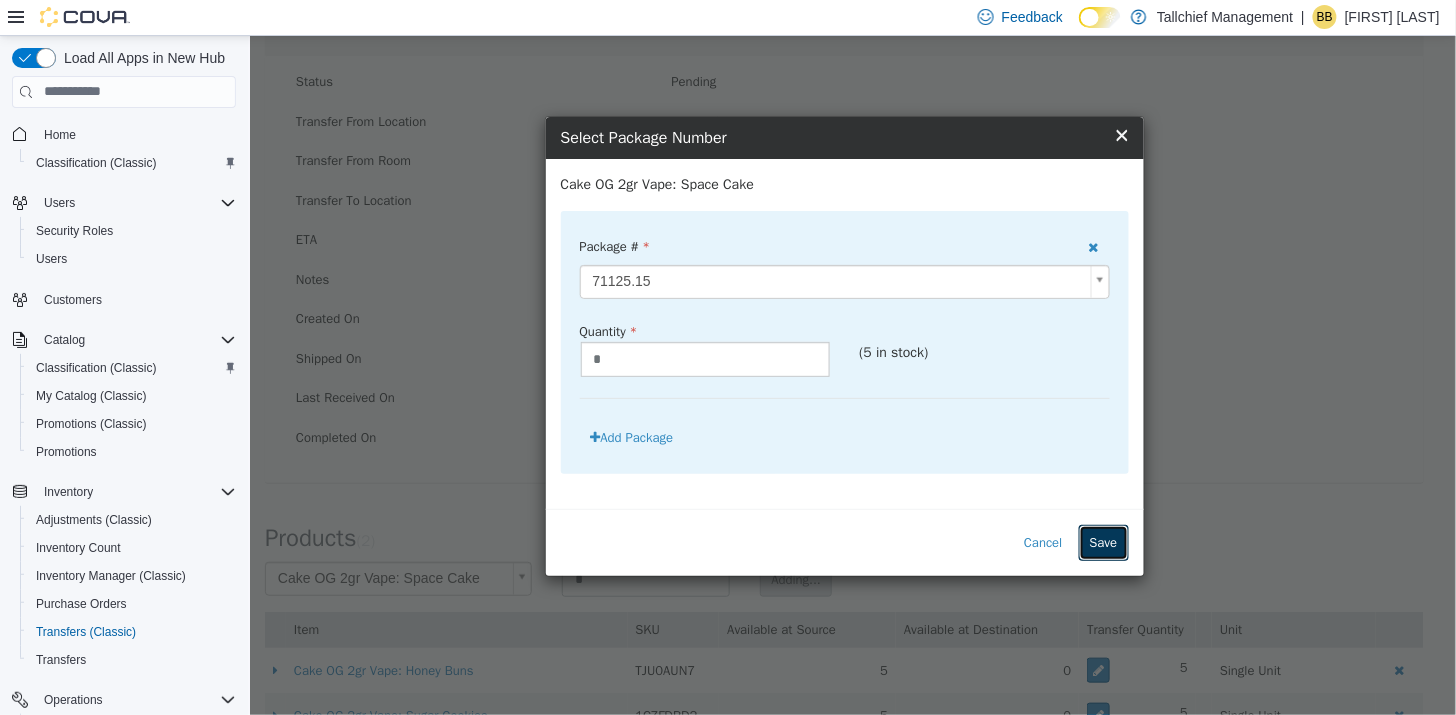 click on "Save" at bounding box center (1103, 542) 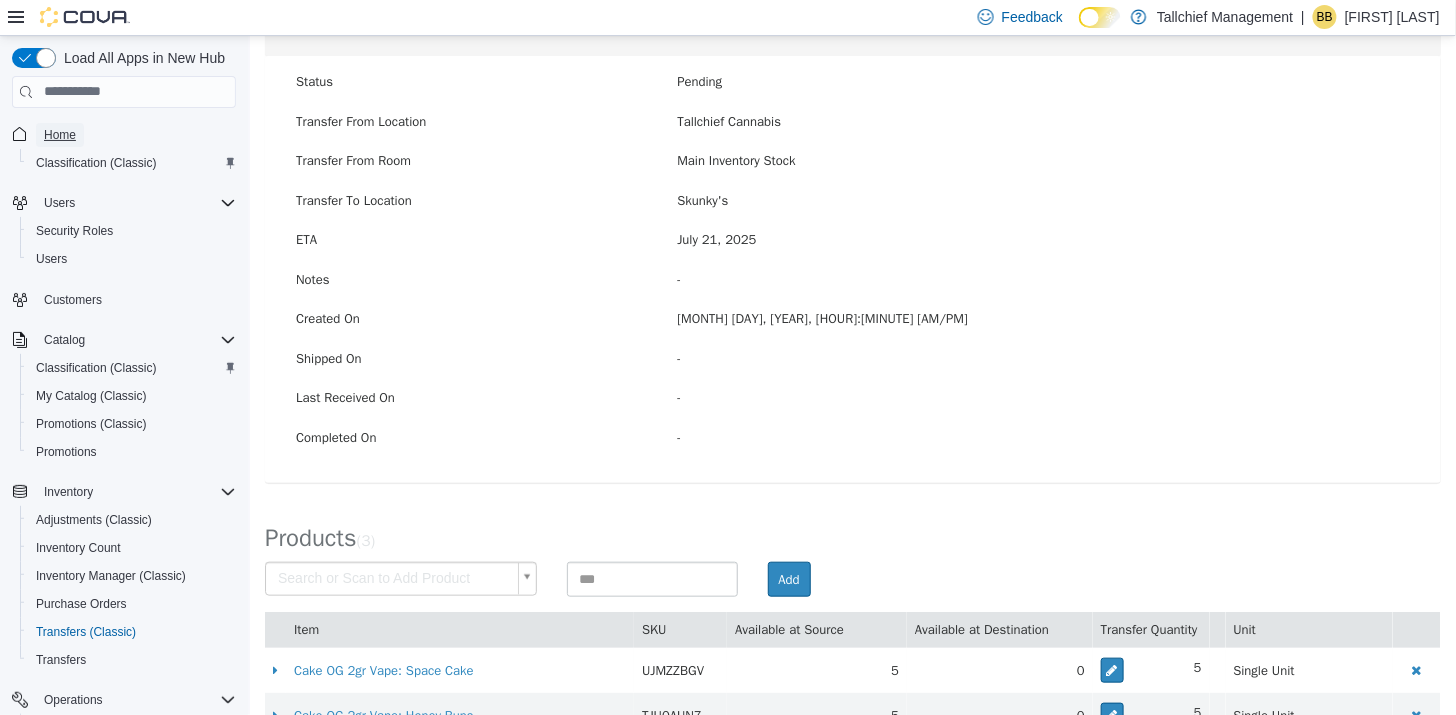 click on "Home" at bounding box center [60, 135] 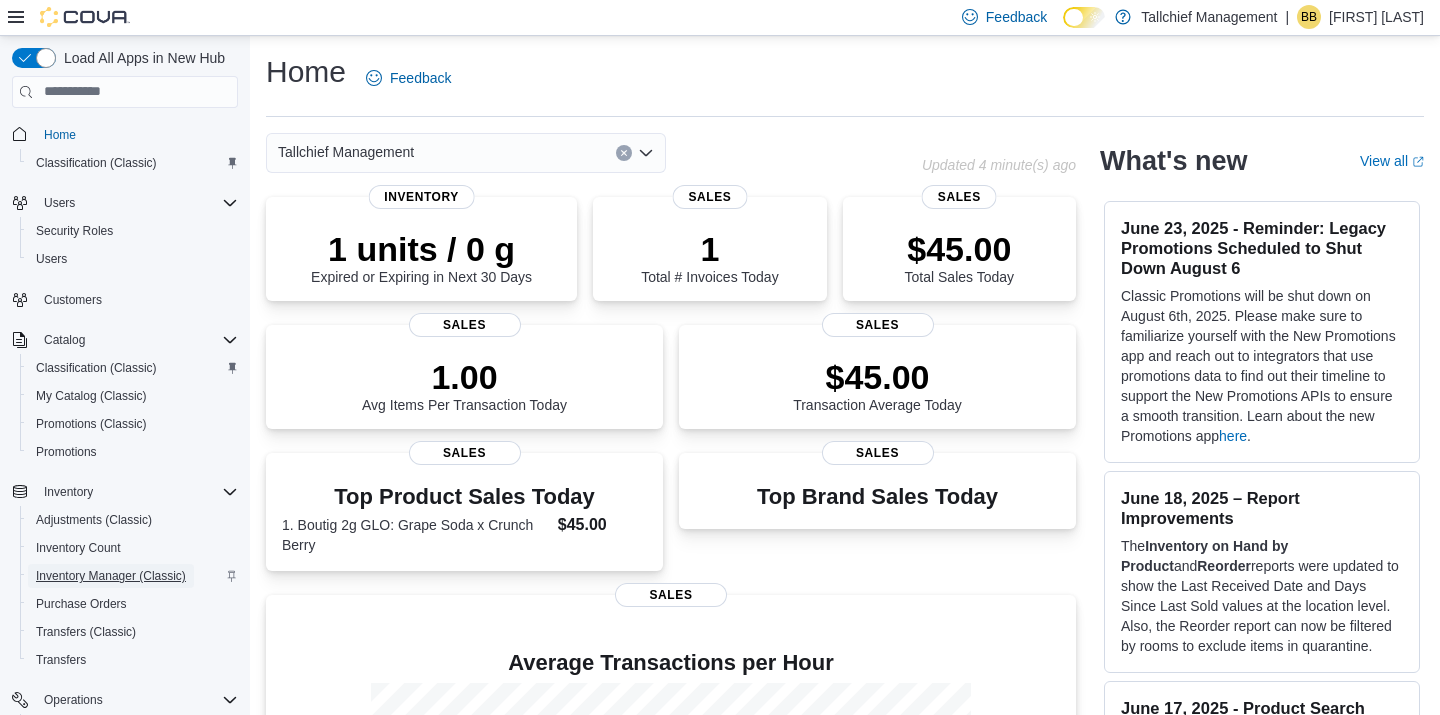 click on "Inventory Manager (Classic)" at bounding box center (111, 576) 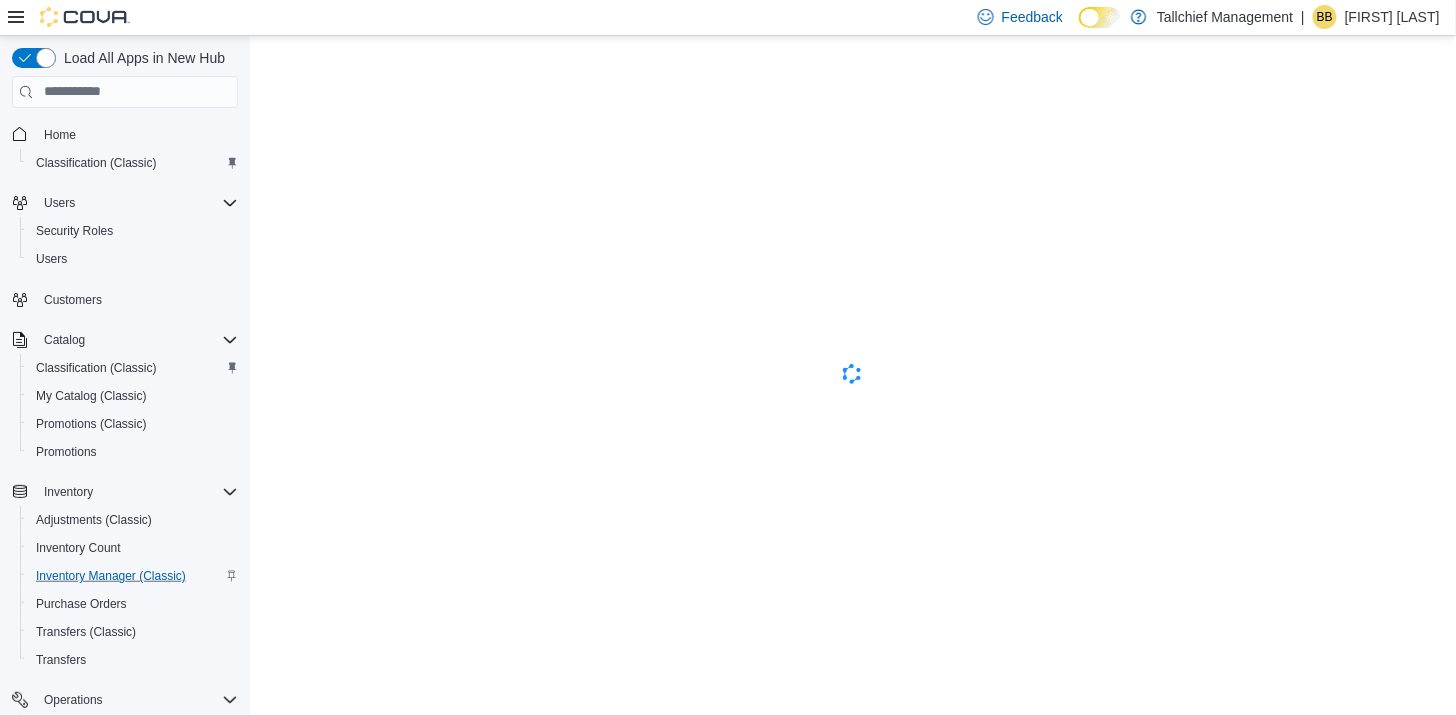 scroll, scrollTop: 0, scrollLeft: 0, axis: both 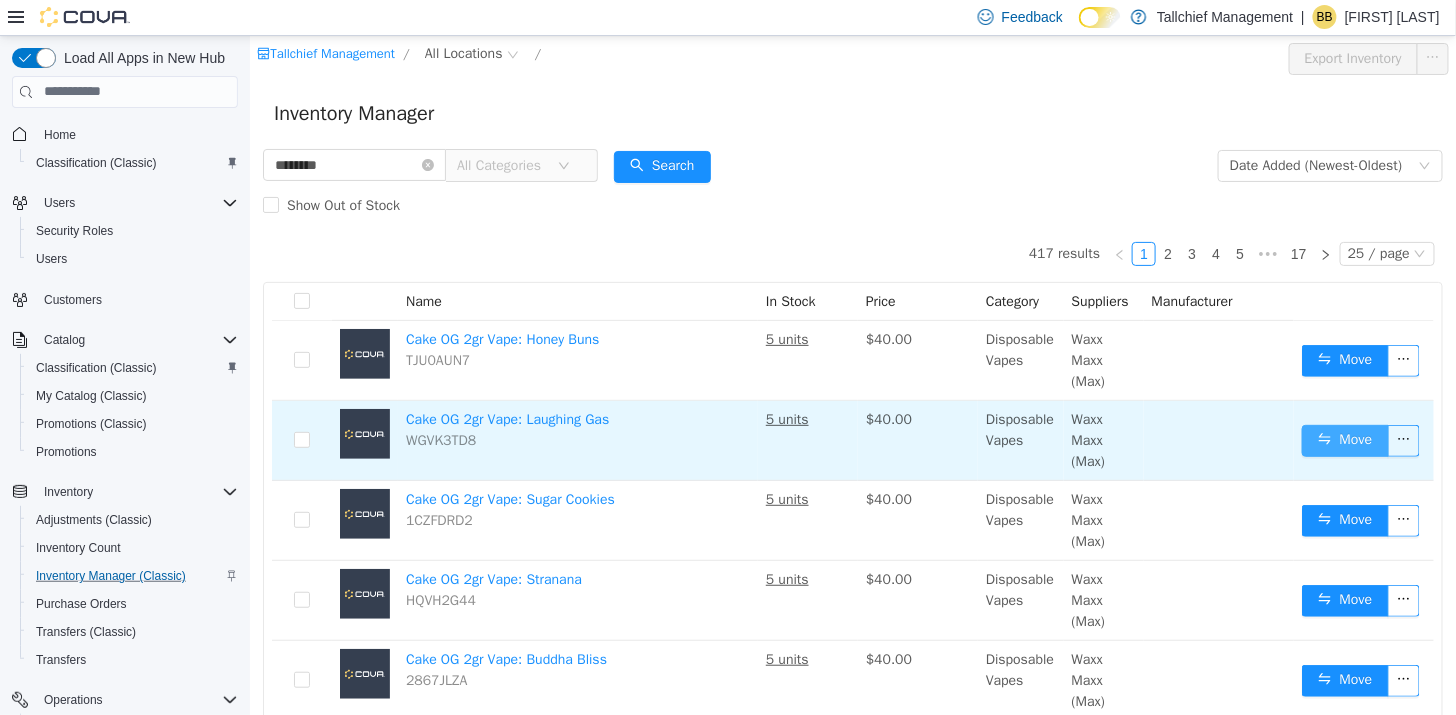 type on "********" 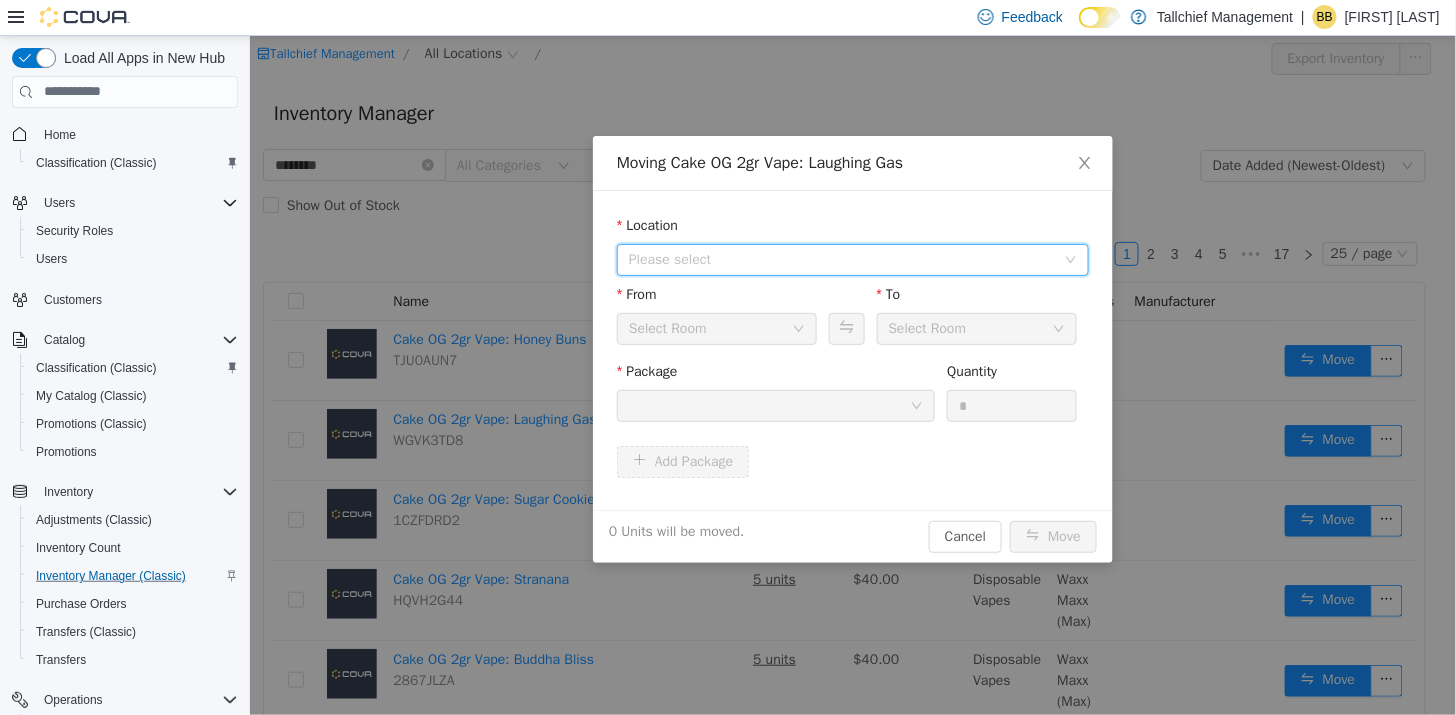 click on "Please select" at bounding box center [841, 259] 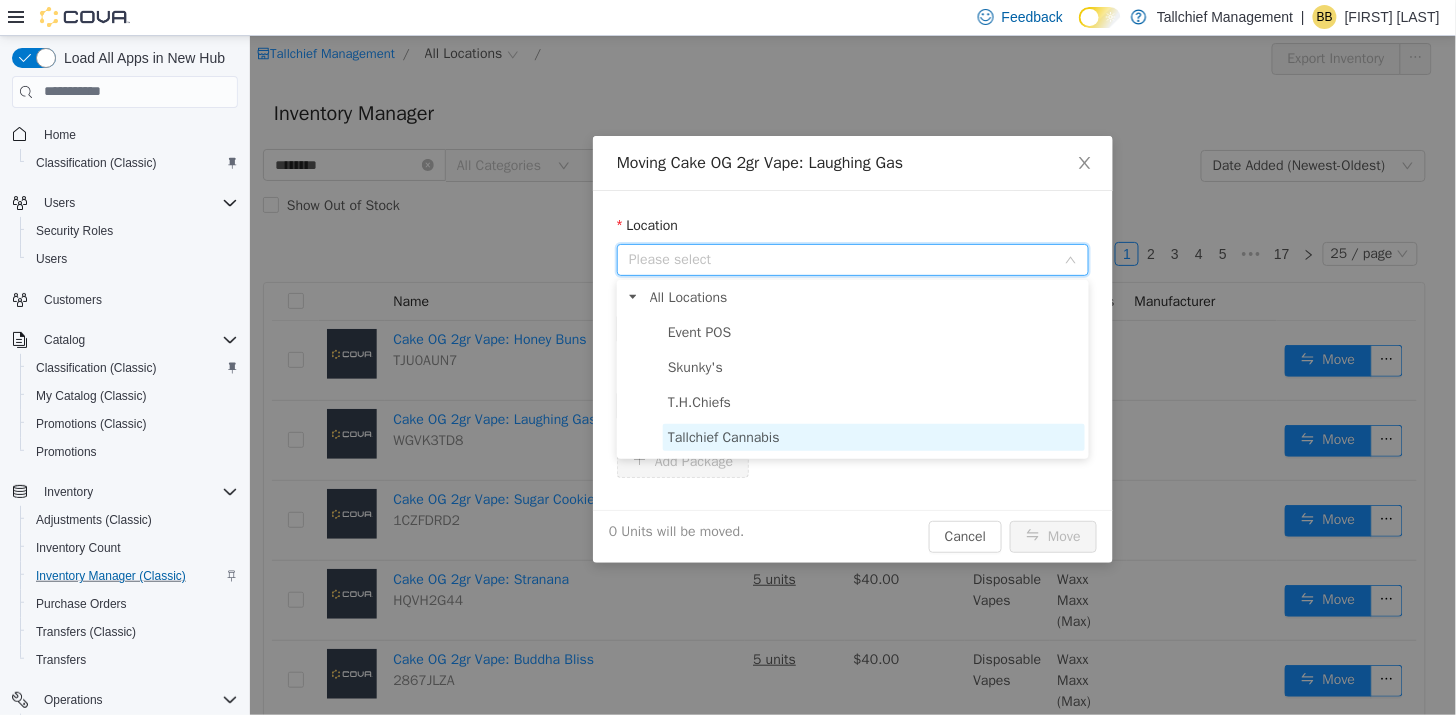 click on "Tallchief Cannabis" at bounding box center [723, 436] 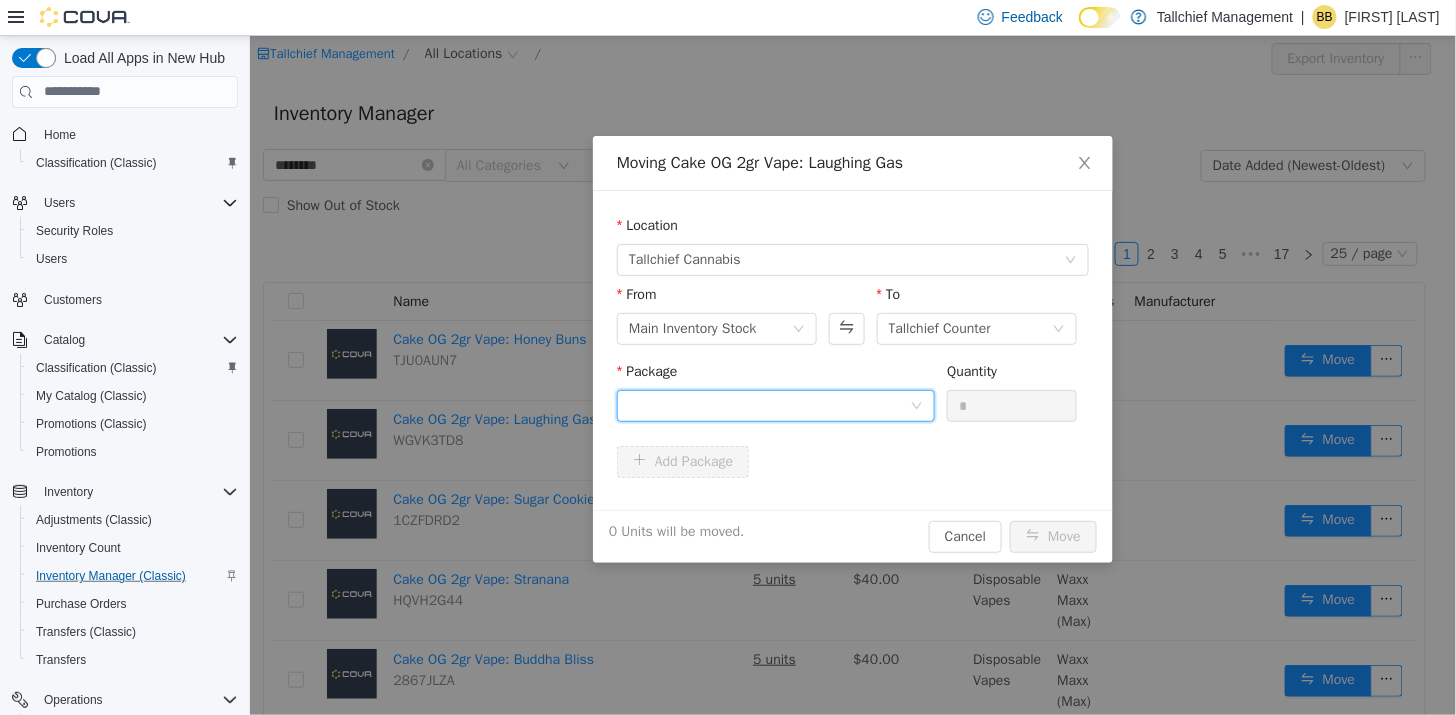 click at bounding box center (768, 405) 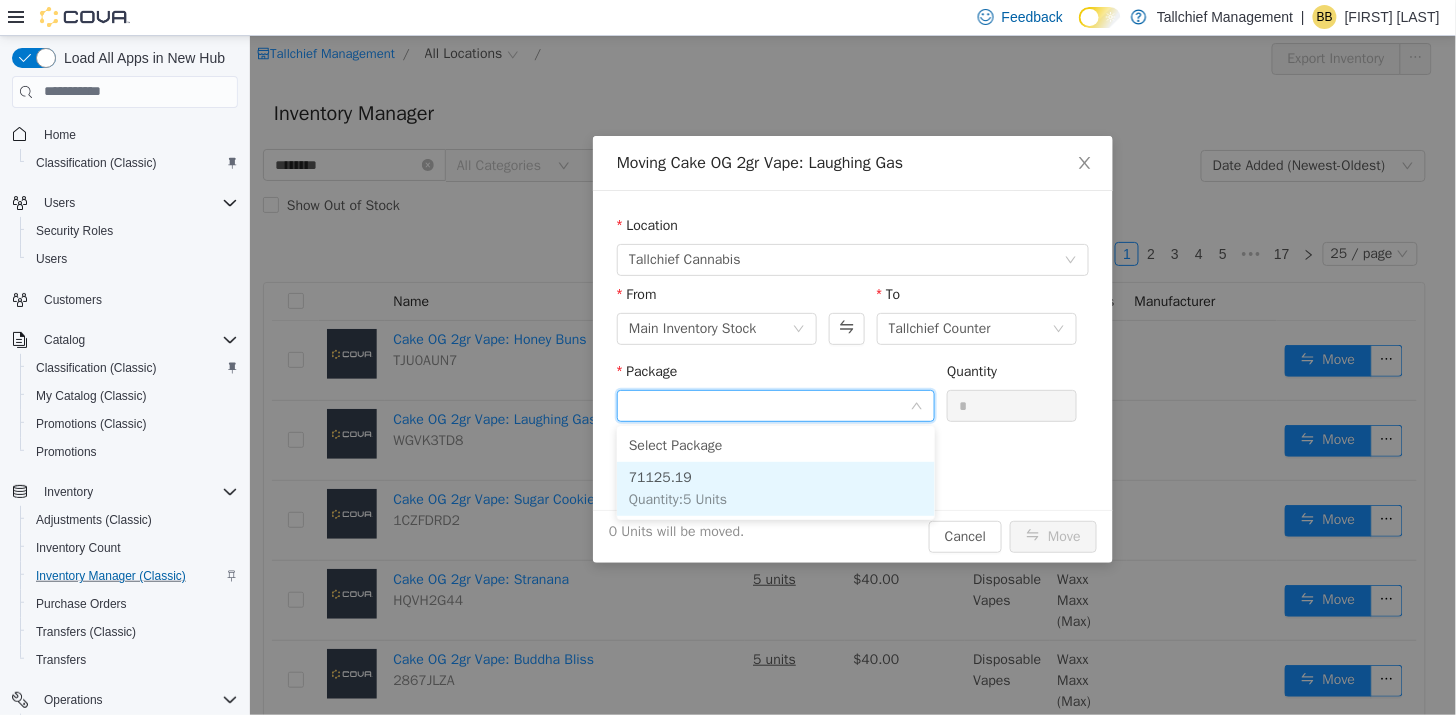 click on "Quantity :  5 Units" at bounding box center (677, 498) 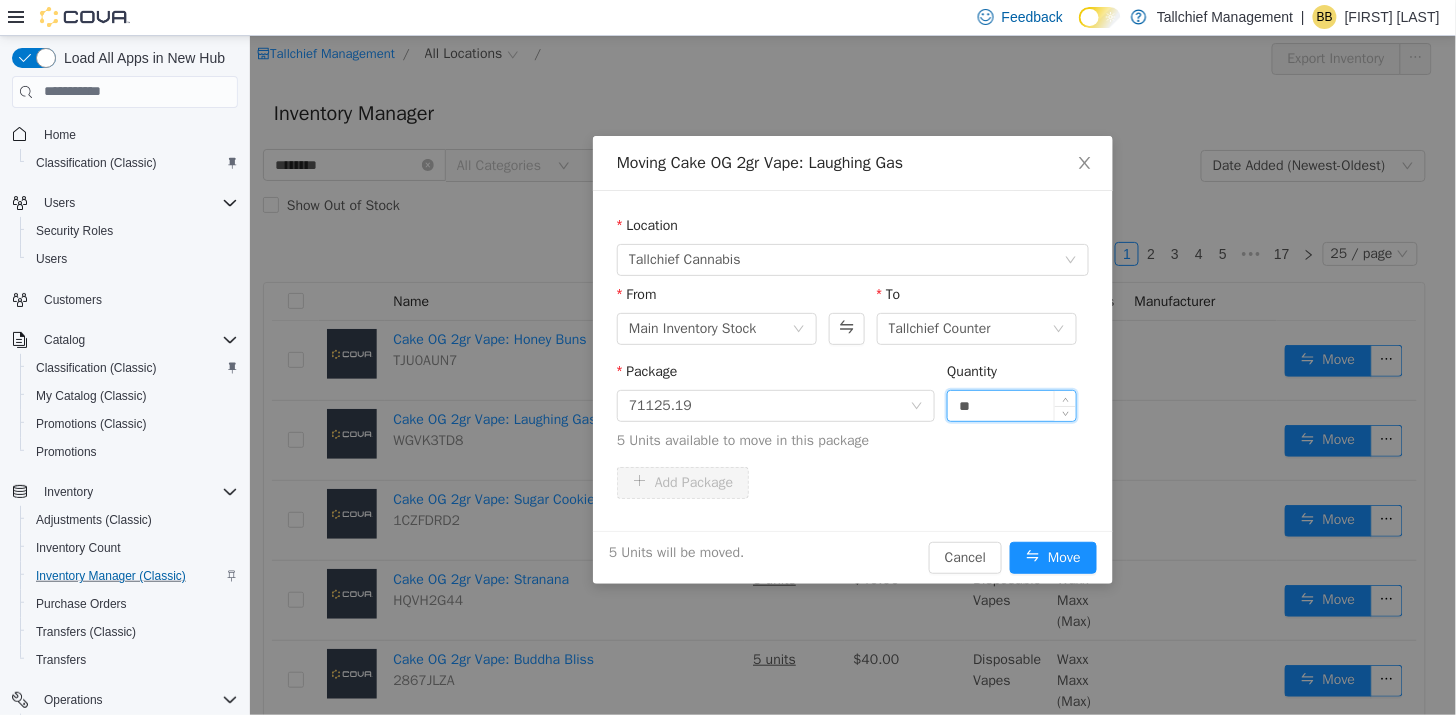 click on "**" at bounding box center [1011, 405] 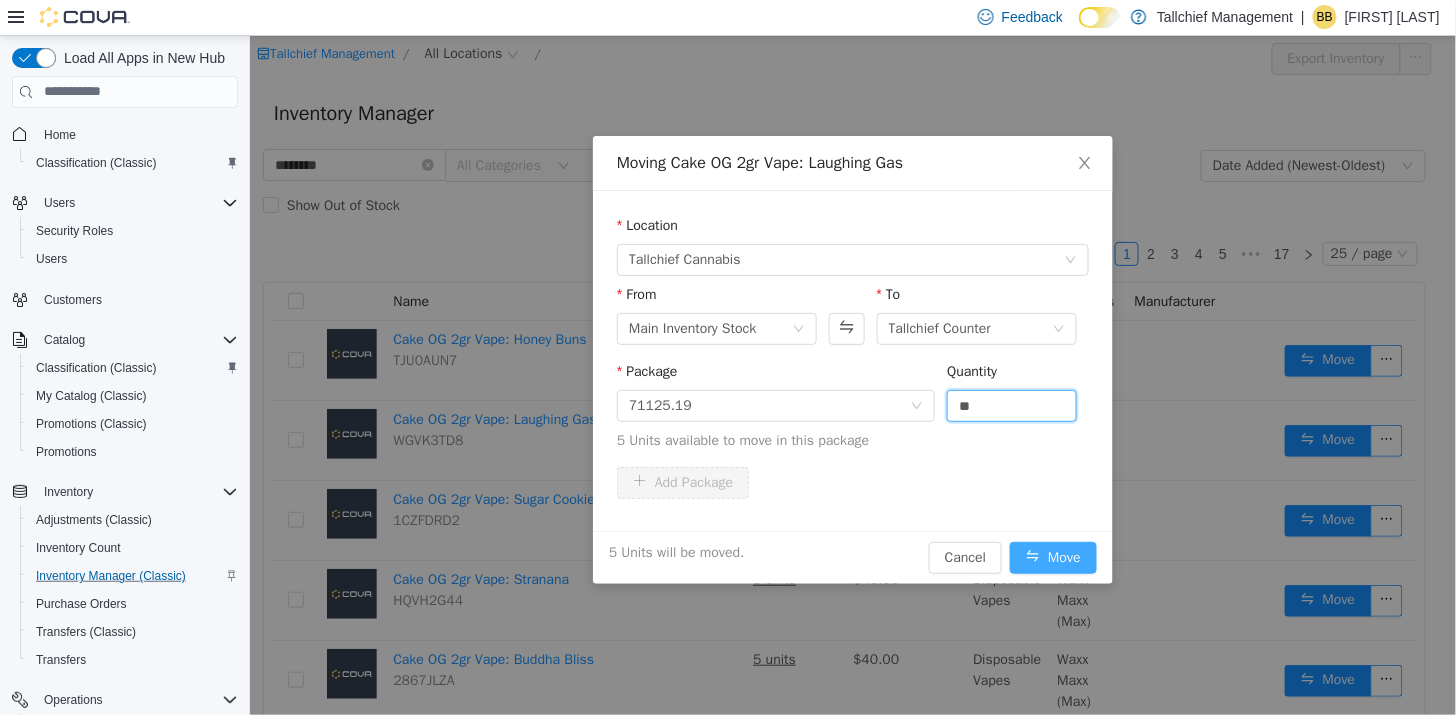 type on "*" 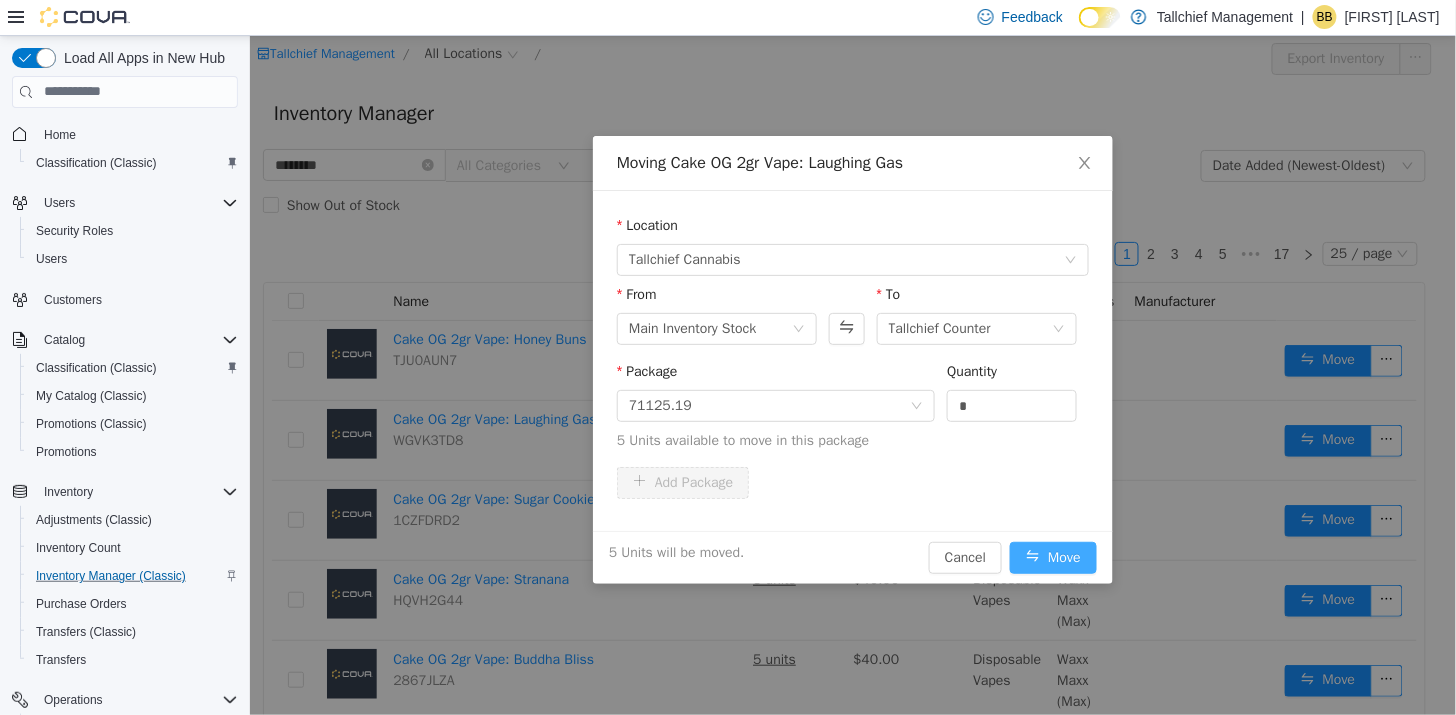 click on "Move" at bounding box center [1052, 557] 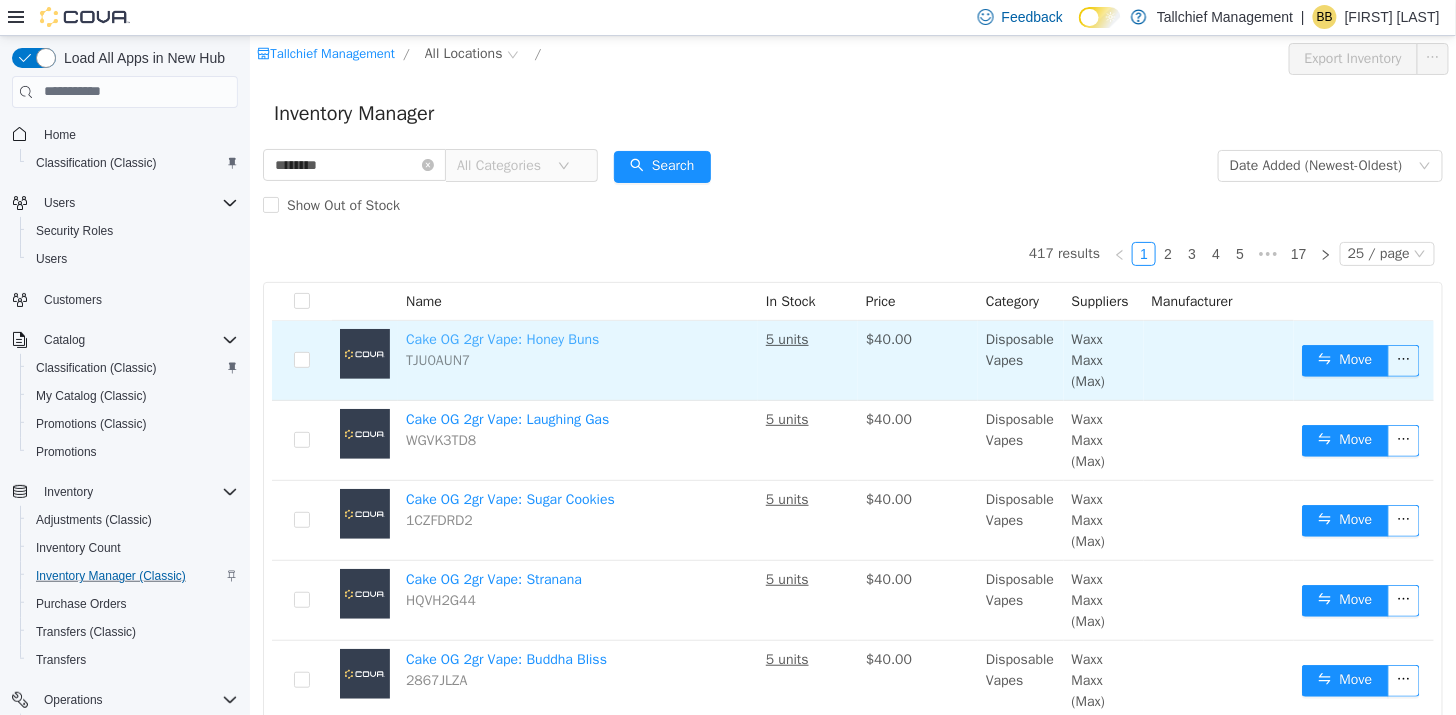 click on "Cake OG 2gr Vape: Honey Buns" at bounding box center [502, 338] 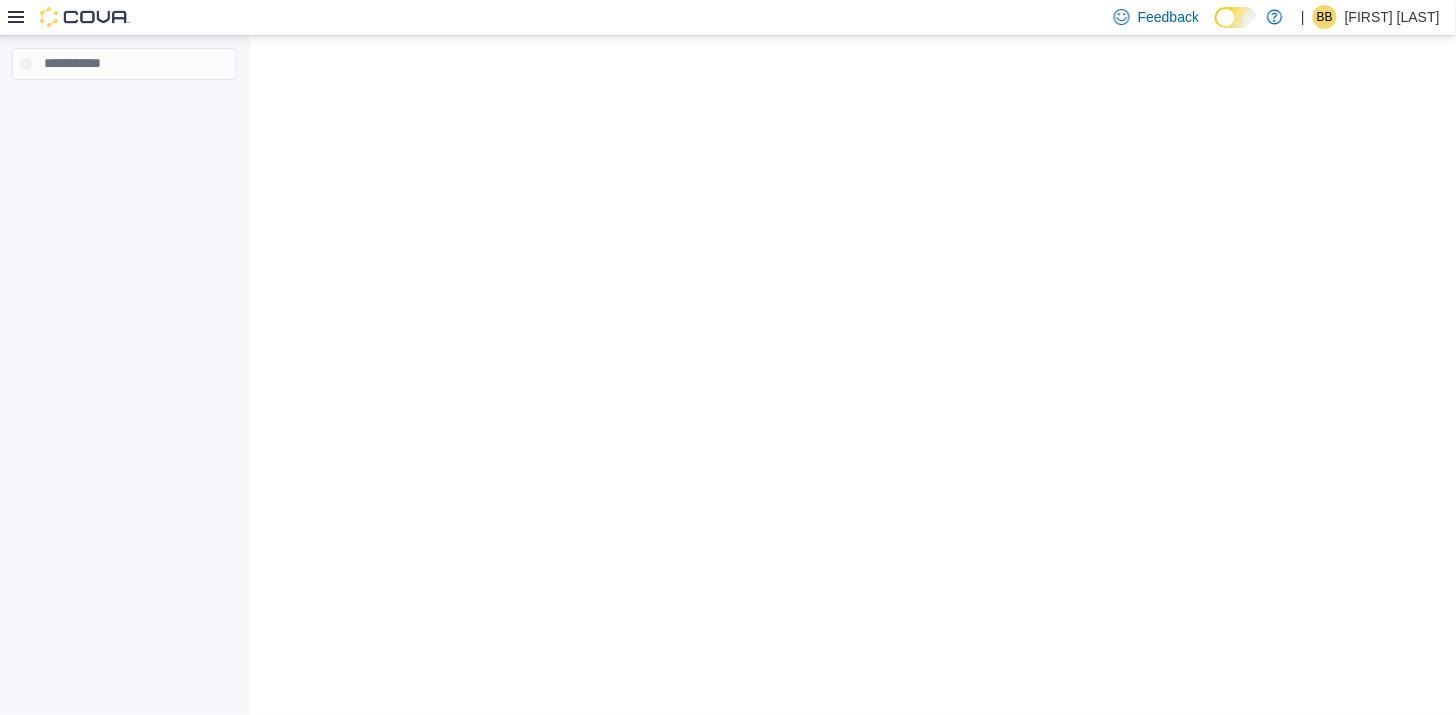 scroll, scrollTop: 0, scrollLeft: 0, axis: both 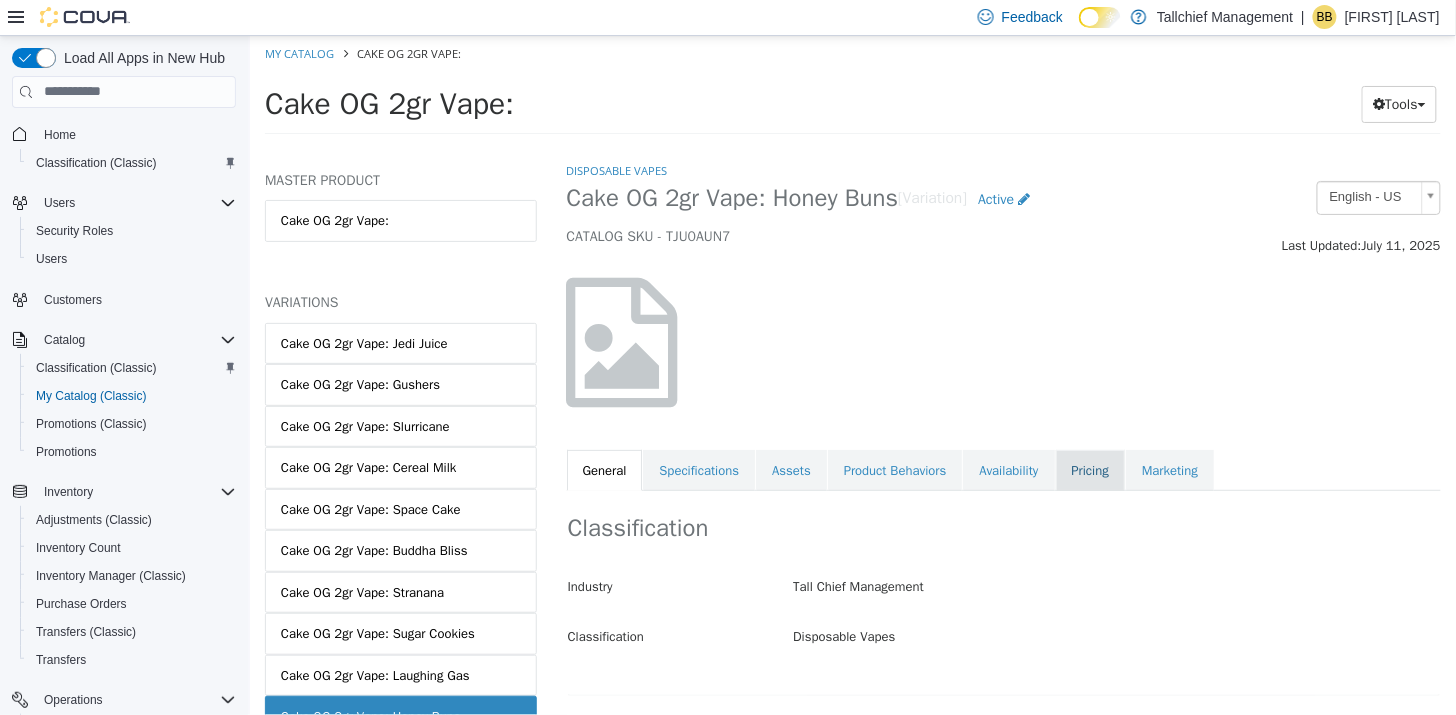 click on "Pricing" at bounding box center [1089, 470] 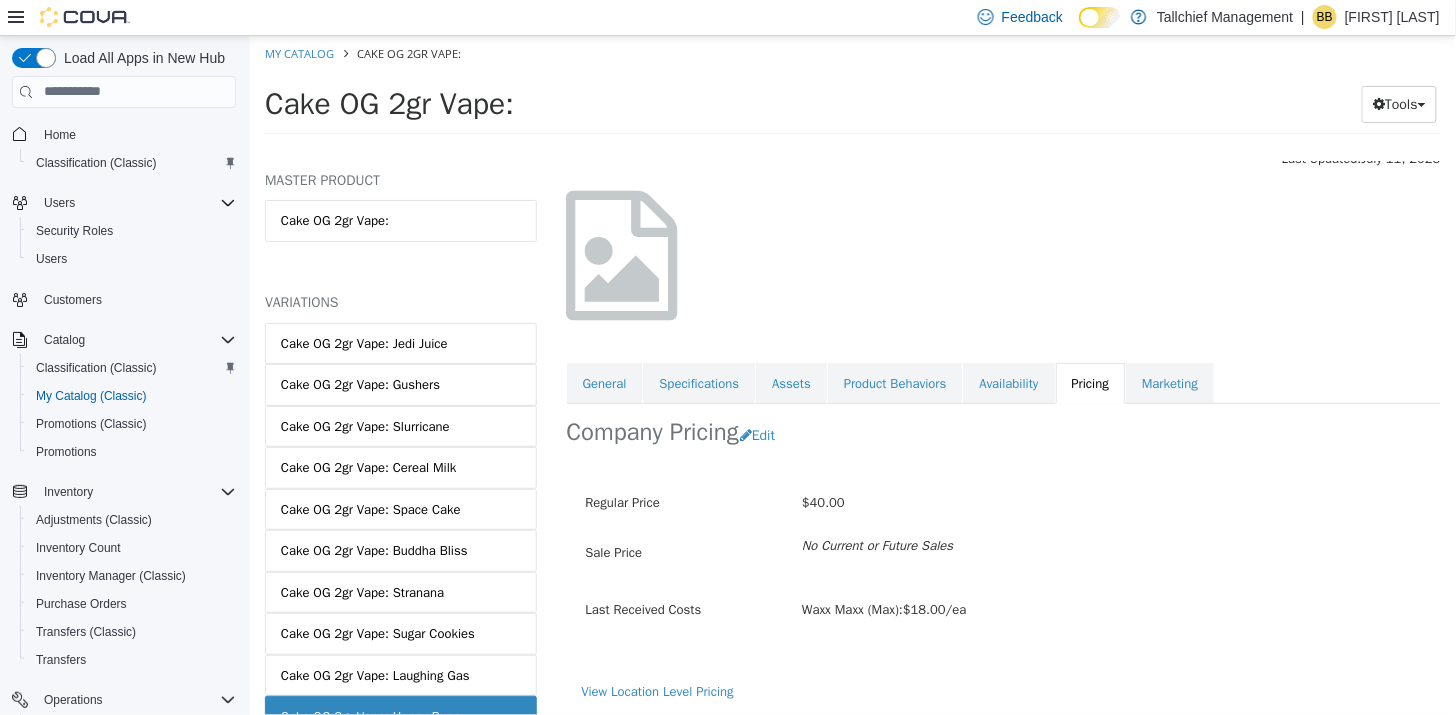scroll, scrollTop: 86, scrollLeft: 0, axis: vertical 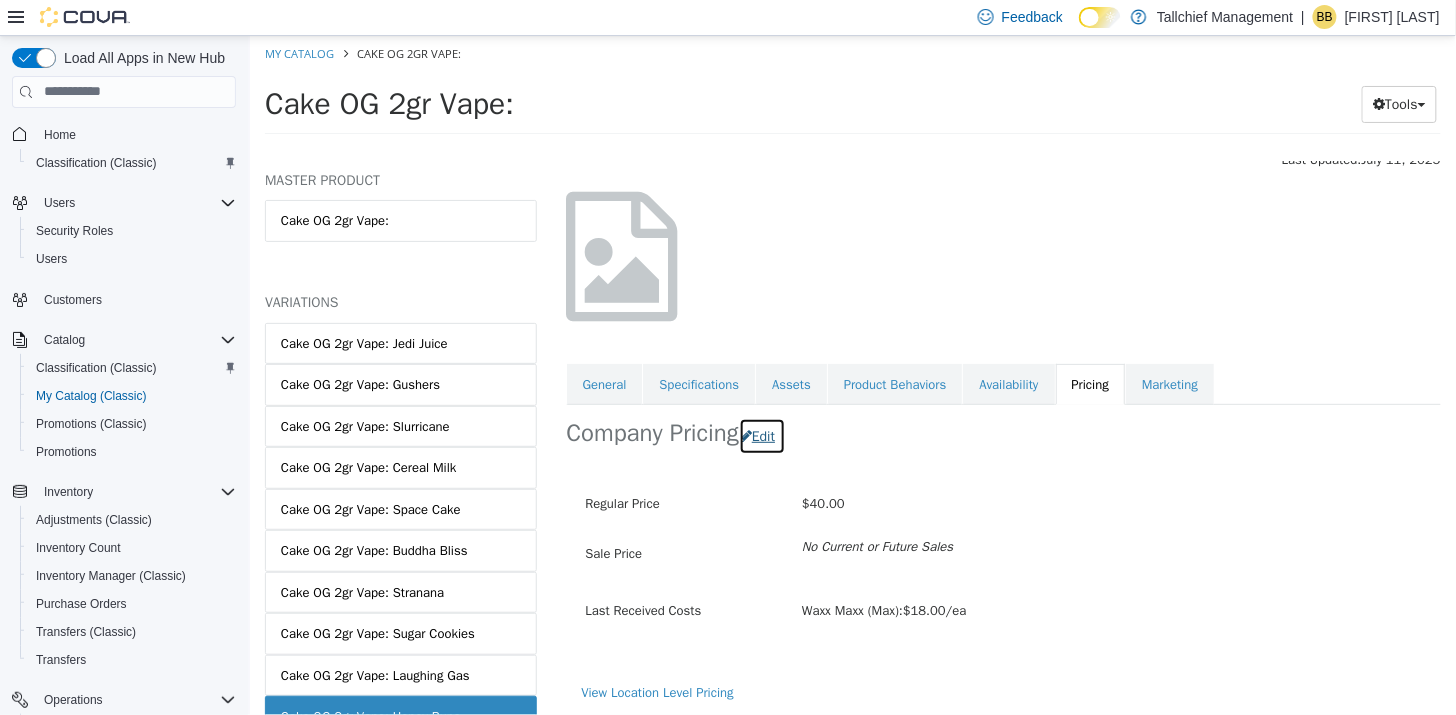 click on "Edit" at bounding box center (761, 435) 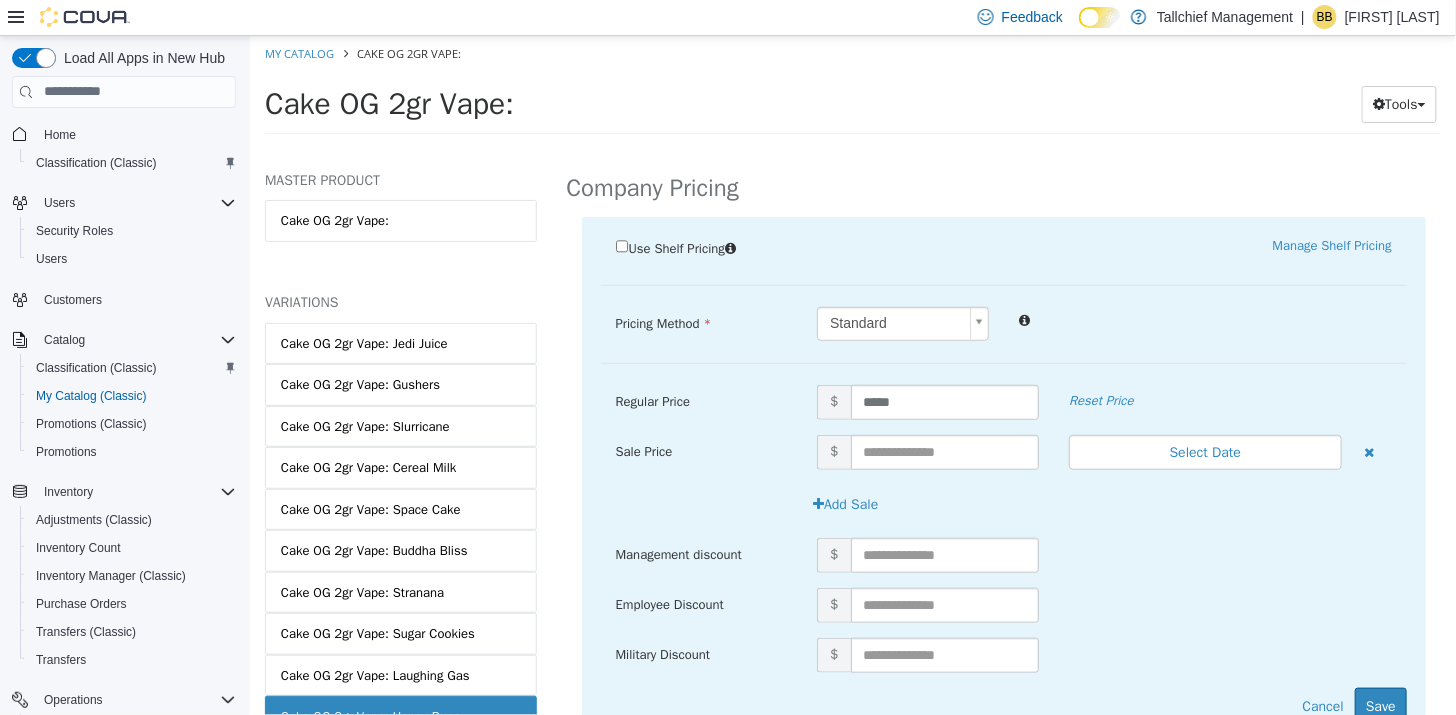 scroll, scrollTop: 414, scrollLeft: 0, axis: vertical 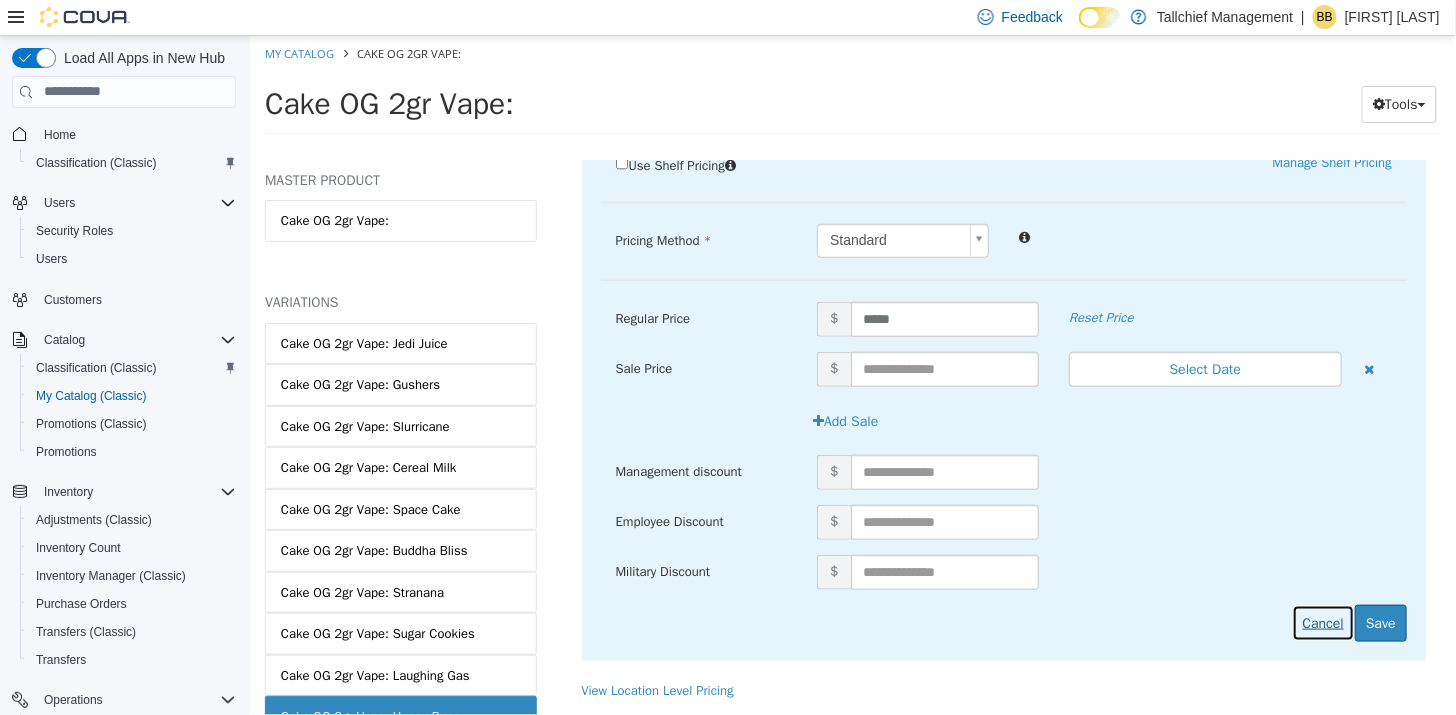 click on "Cancel" at bounding box center (1322, 622) 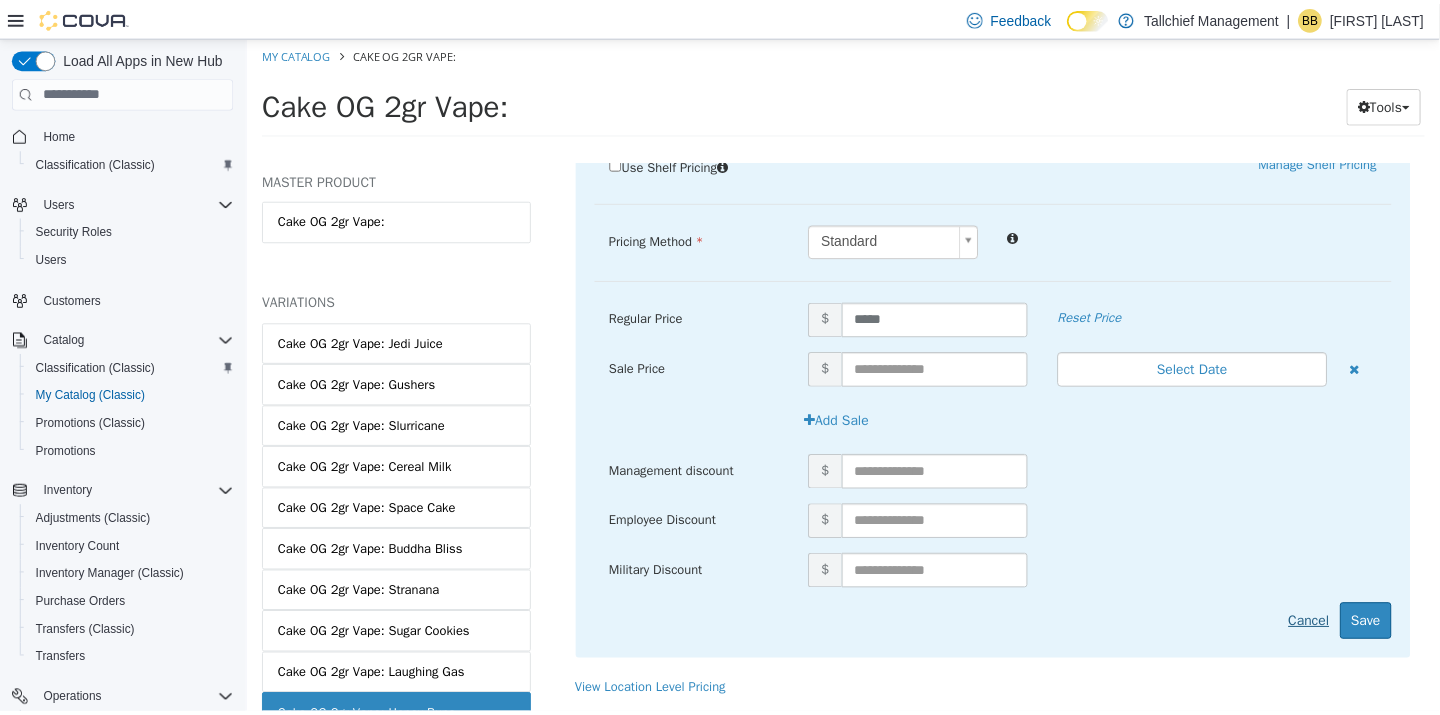 scroll, scrollTop: 87, scrollLeft: 0, axis: vertical 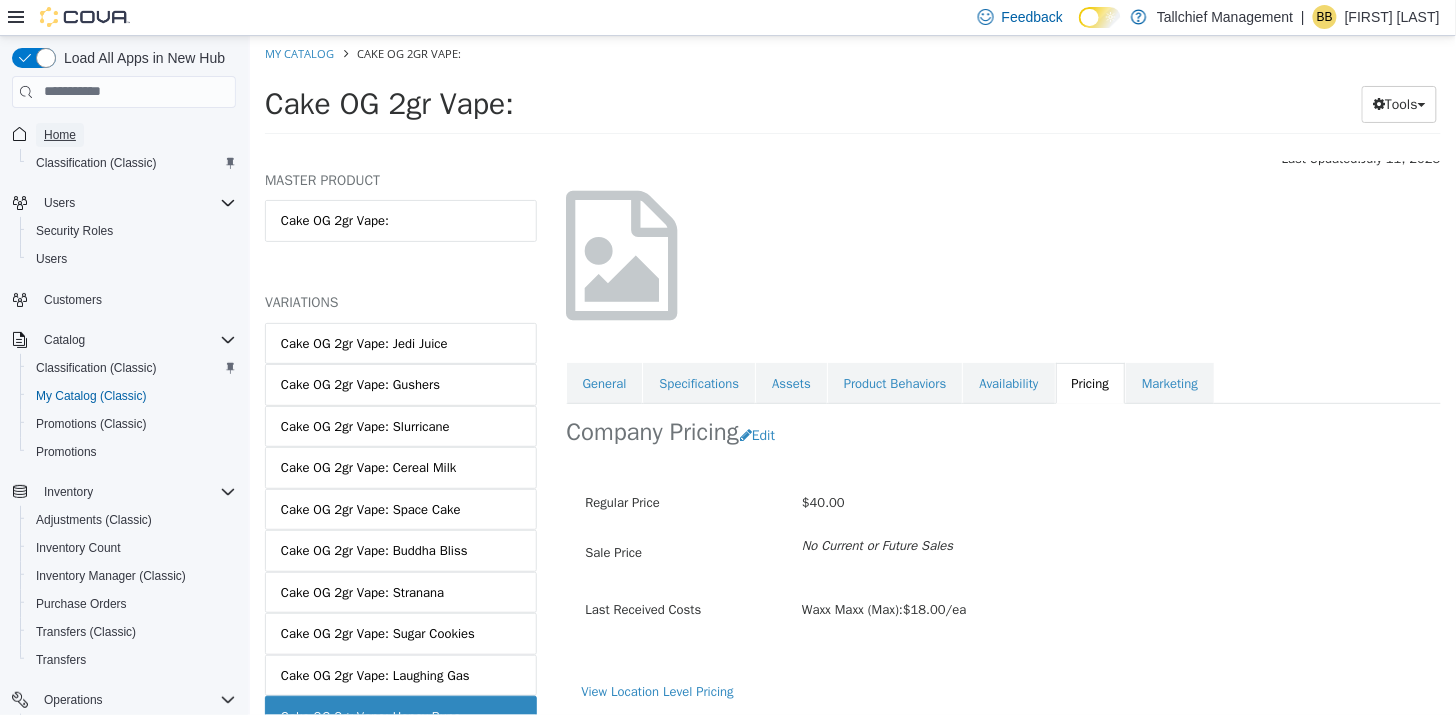 click on "Home" at bounding box center (60, 135) 